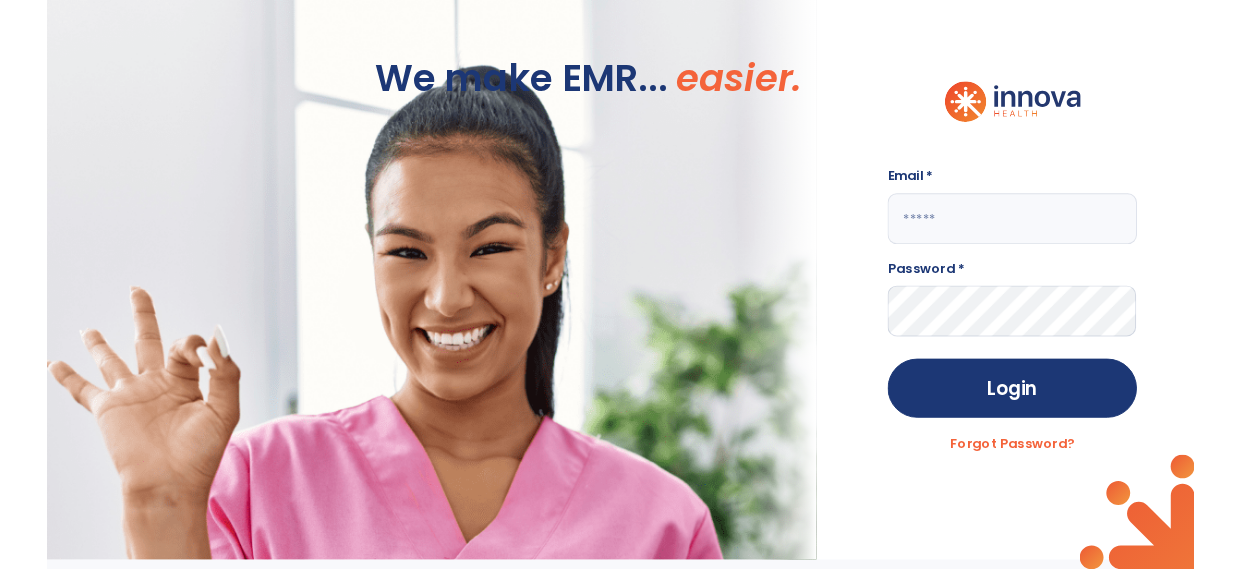 scroll, scrollTop: 0, scrollLeft: 0, axis: both 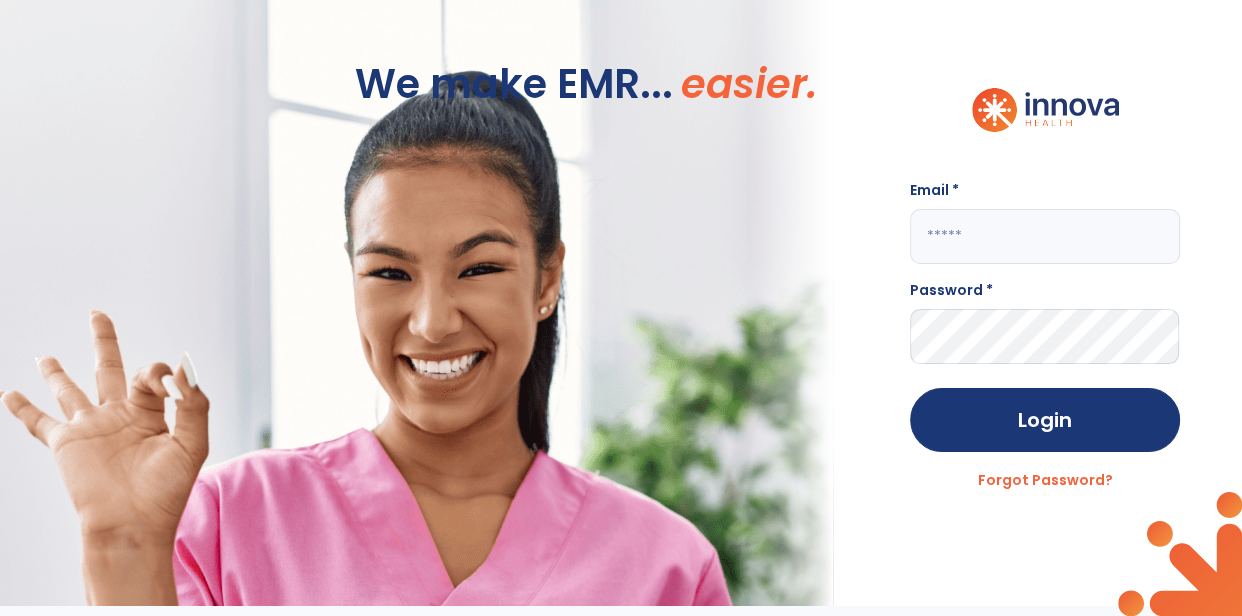 click 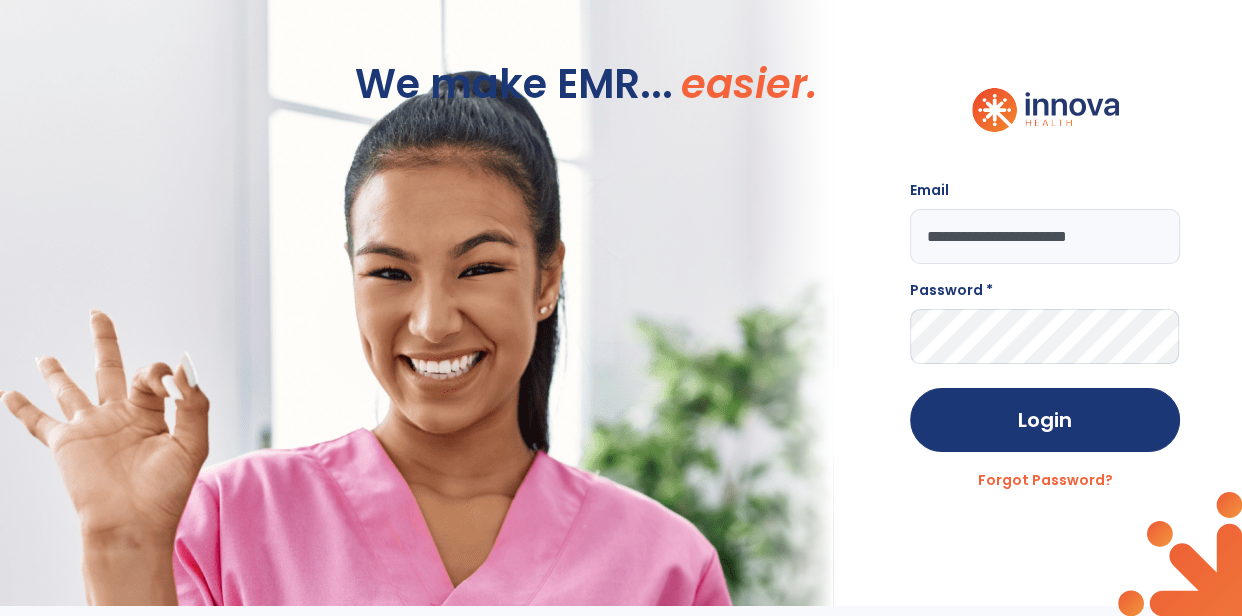 type on "**********" 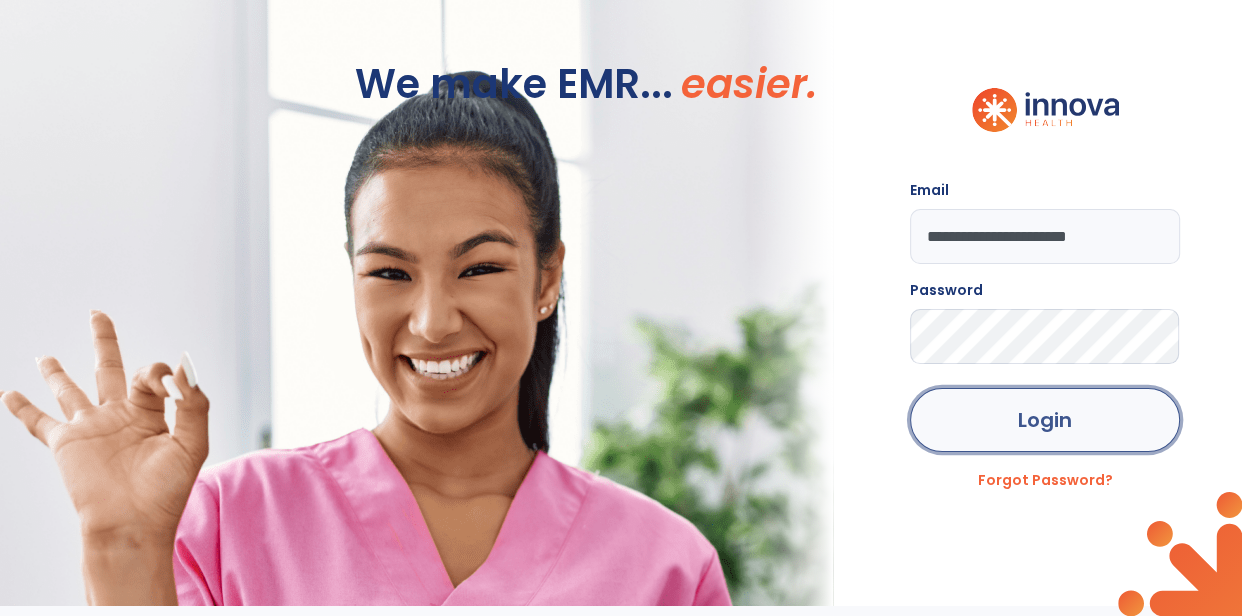 click on "Login" 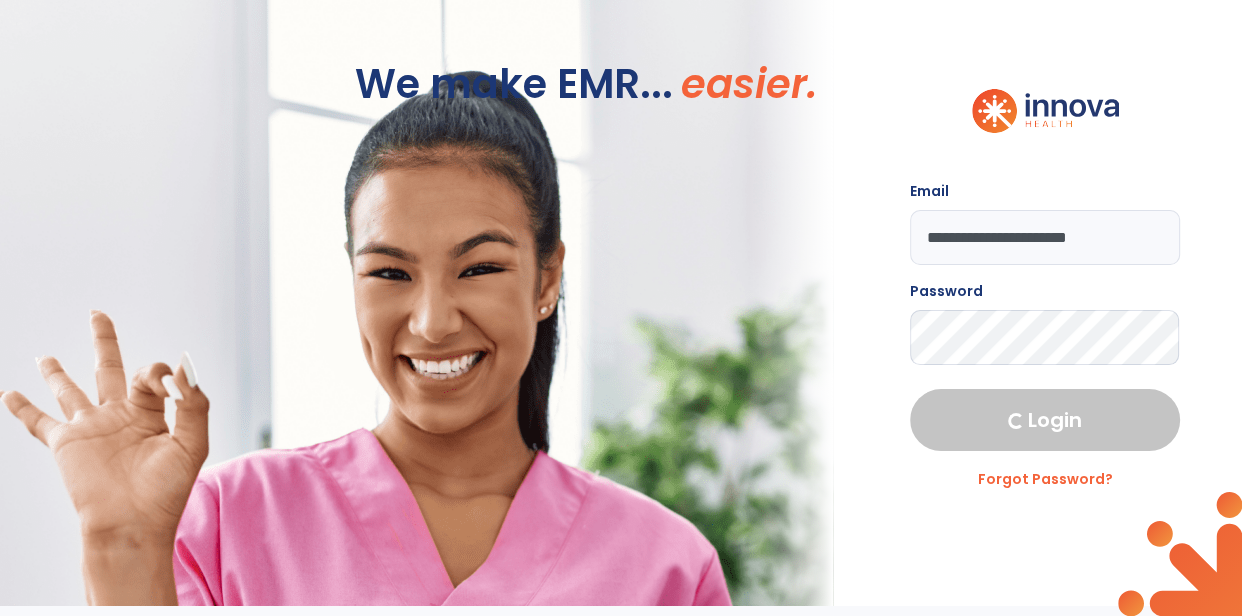 select on "****" 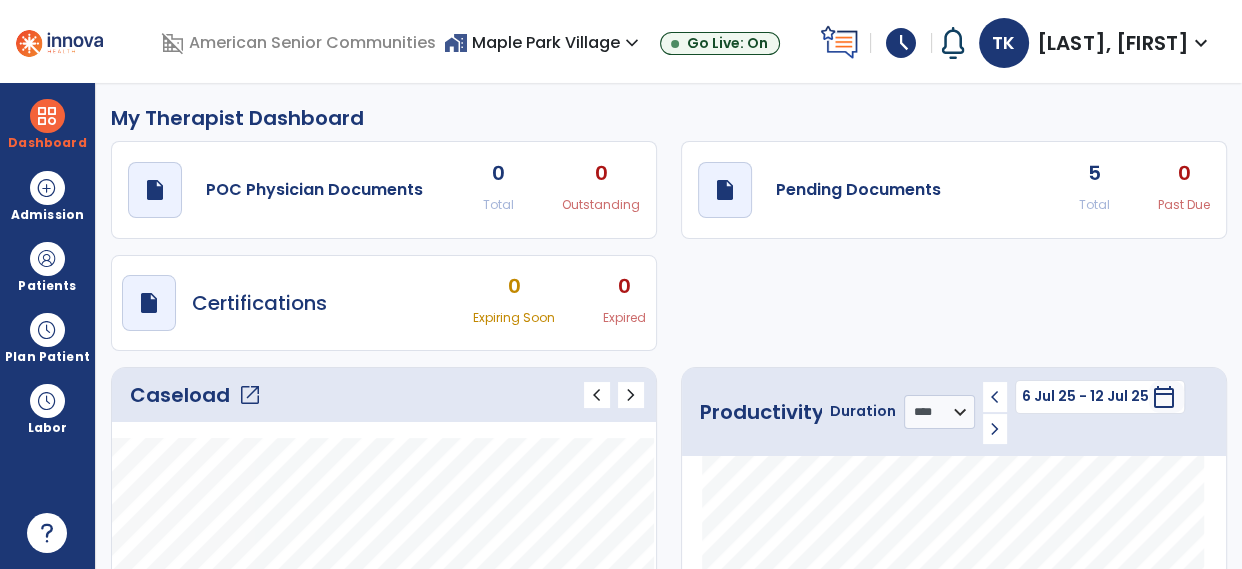 click on "Caseload   open_in_new" 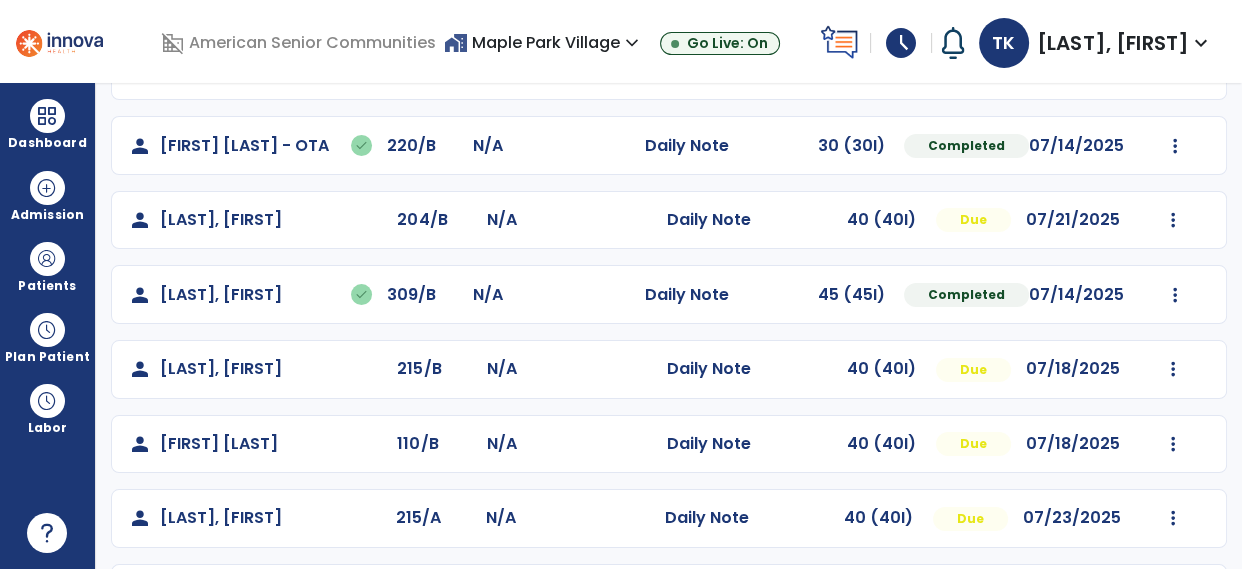 scroll, scrollTop: 242, scrollLeft: 0, axis: vertical 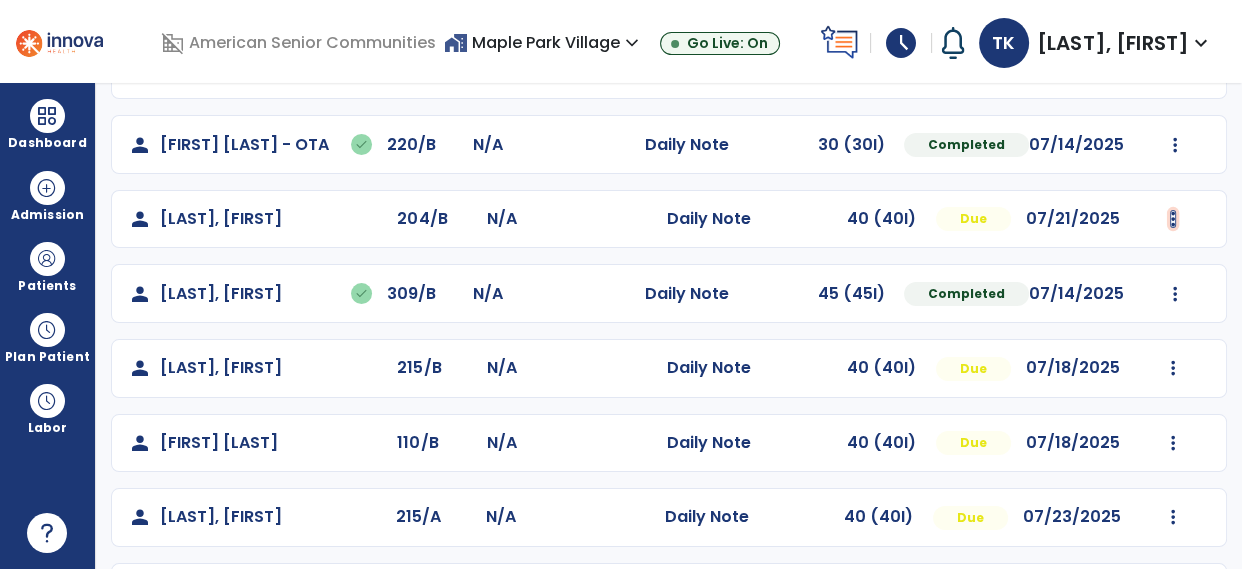 click at bounding box center (1175, 70) 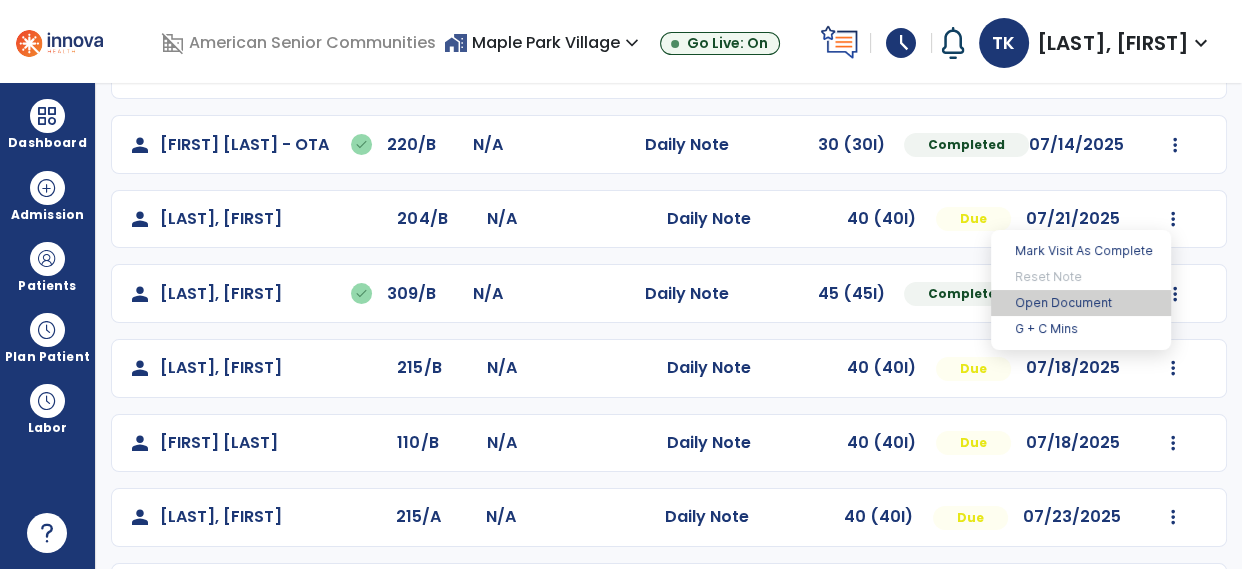 click on "Open Document" at bounding box center (1081, 303) 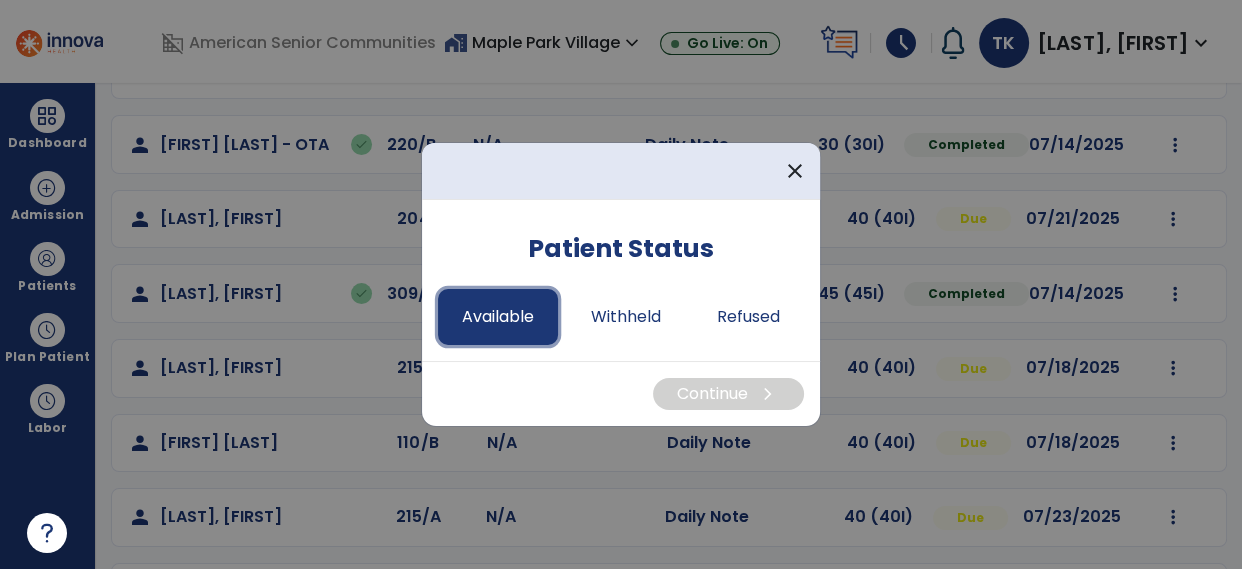 click on "Available" at bounding box center [498, 317] 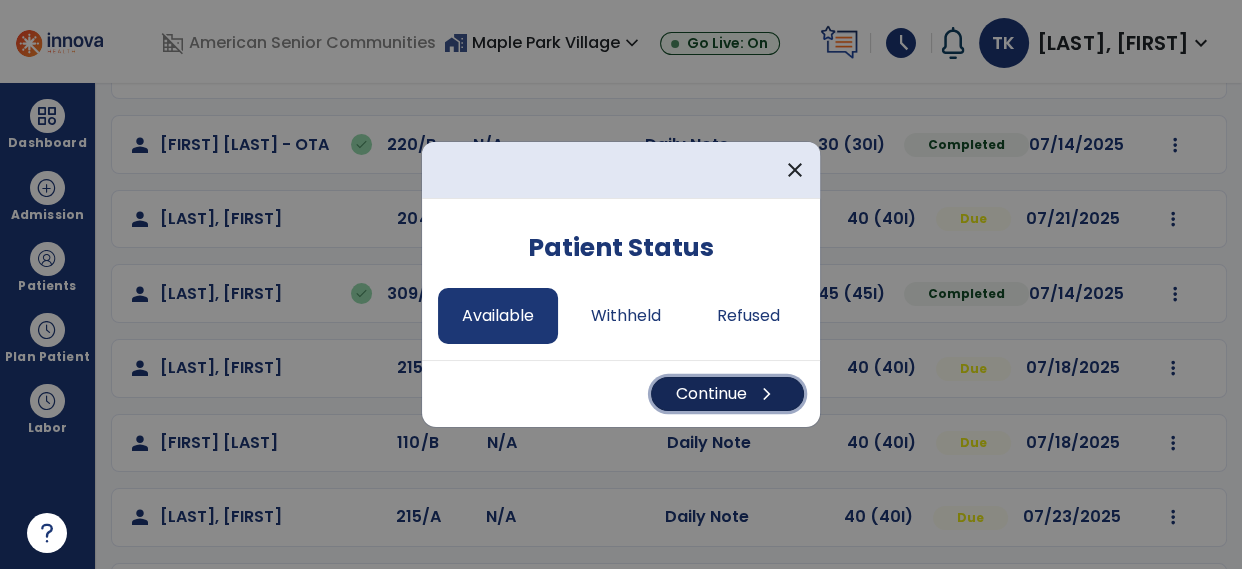 click on "Continue   chevron_right" at bounding box center [727, 394] 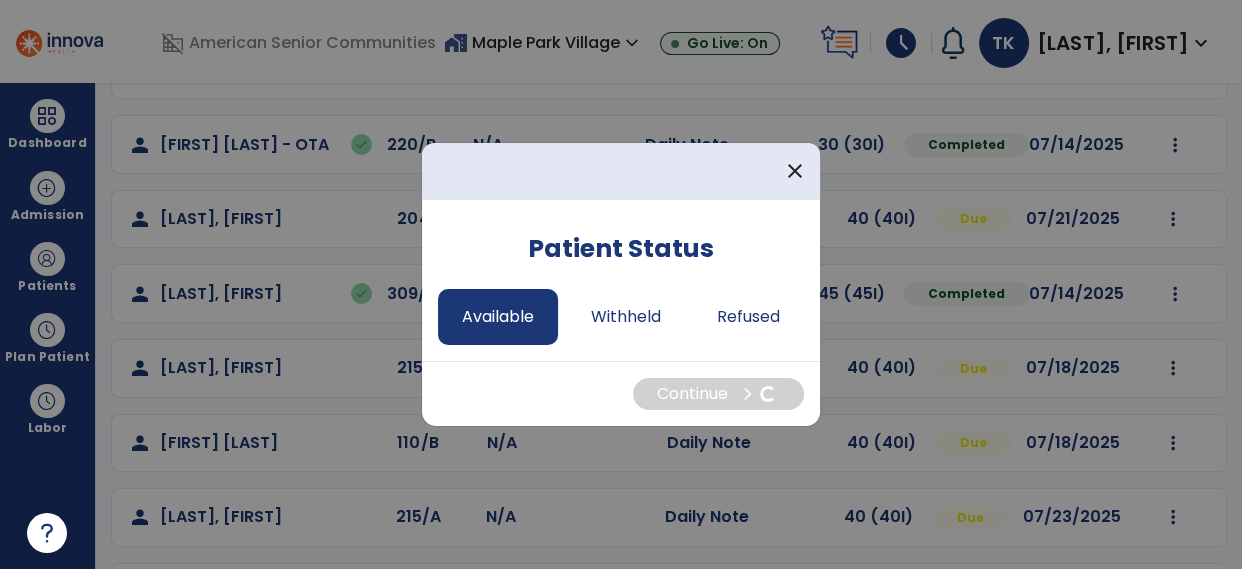 select on "*" 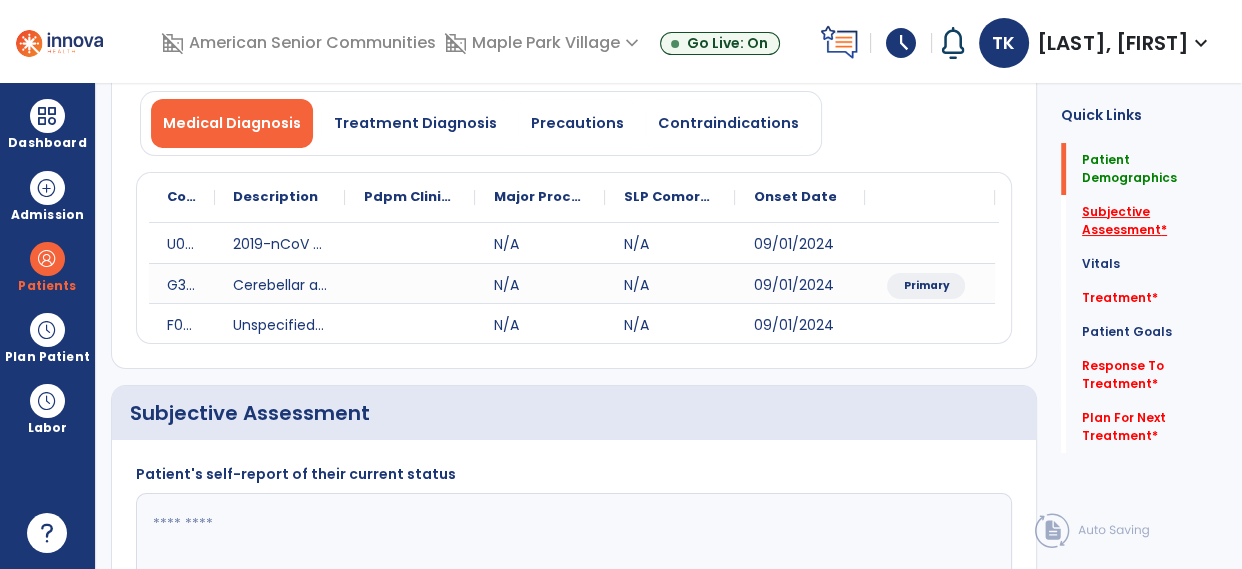 click on "Subjective Assessment   *" 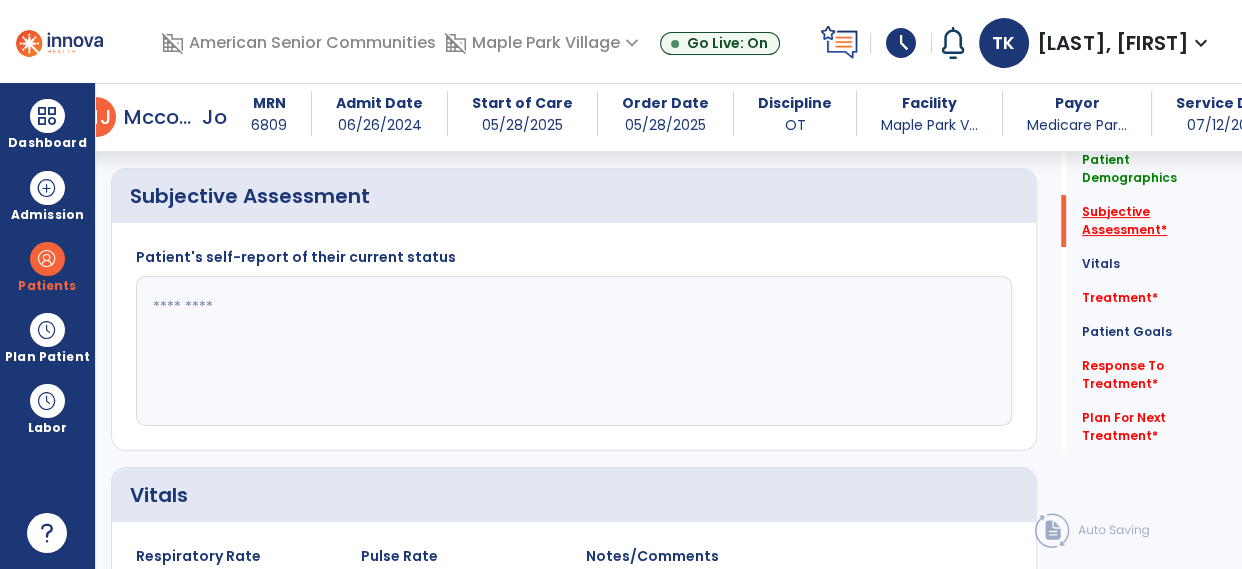 scroll, scrollTop: 441, scrollLeft: 0, axis: vertical 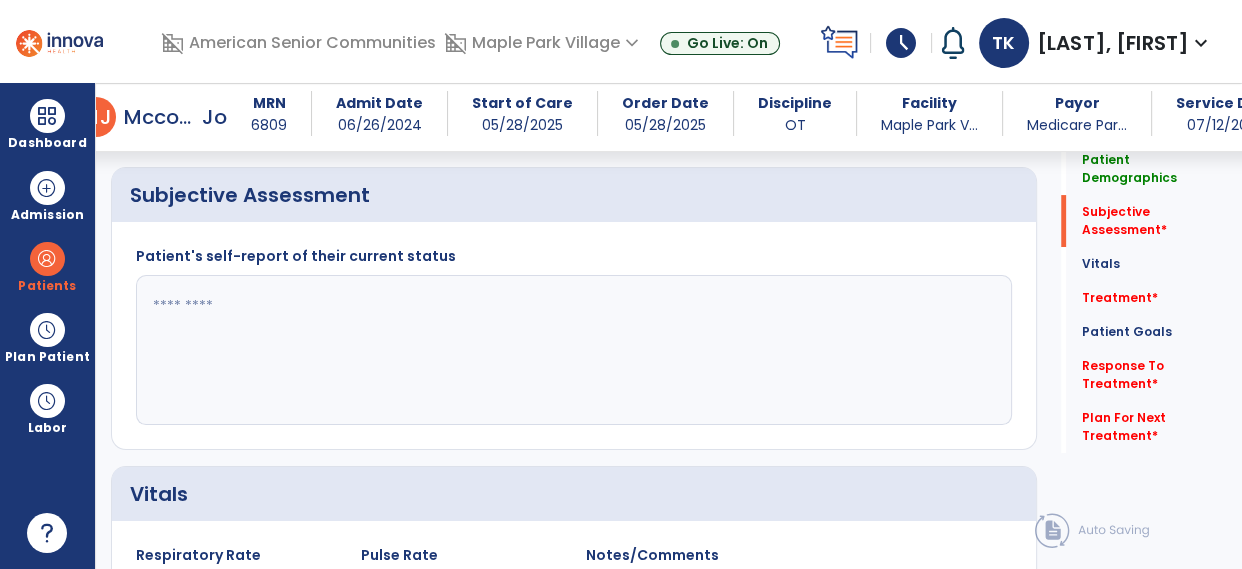 click 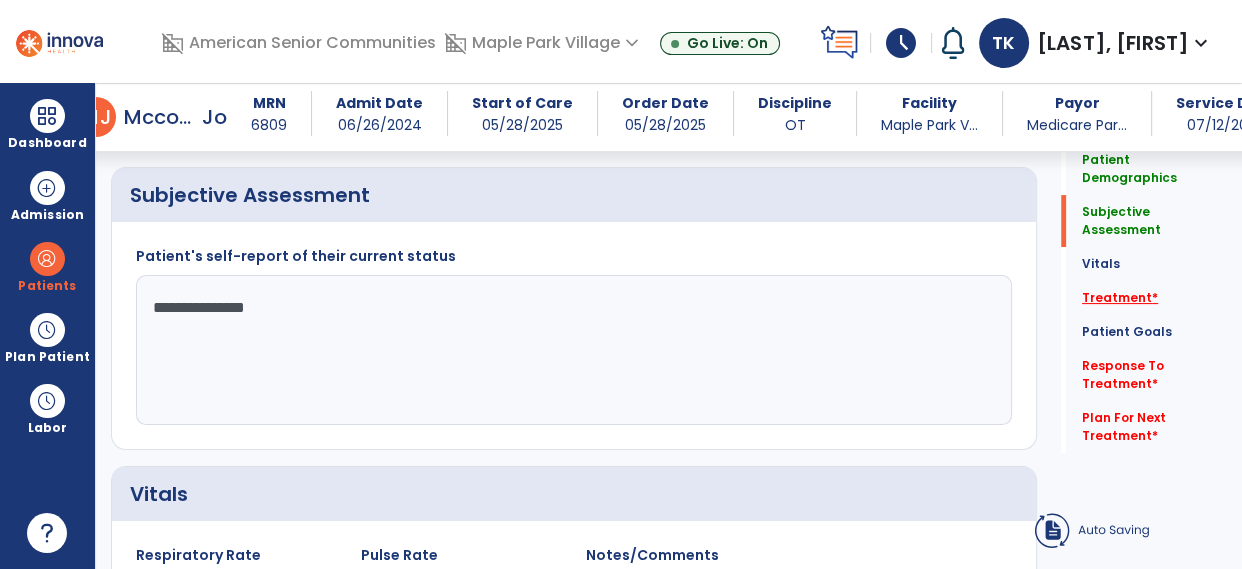 type on "**********" 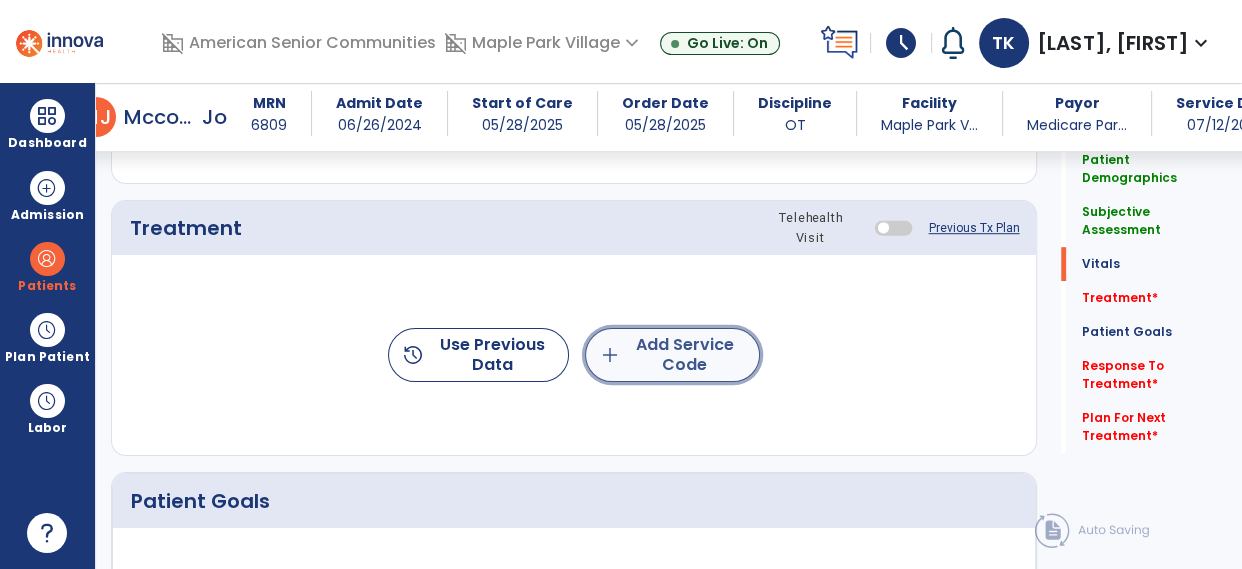 click on "add  Add Service Code" 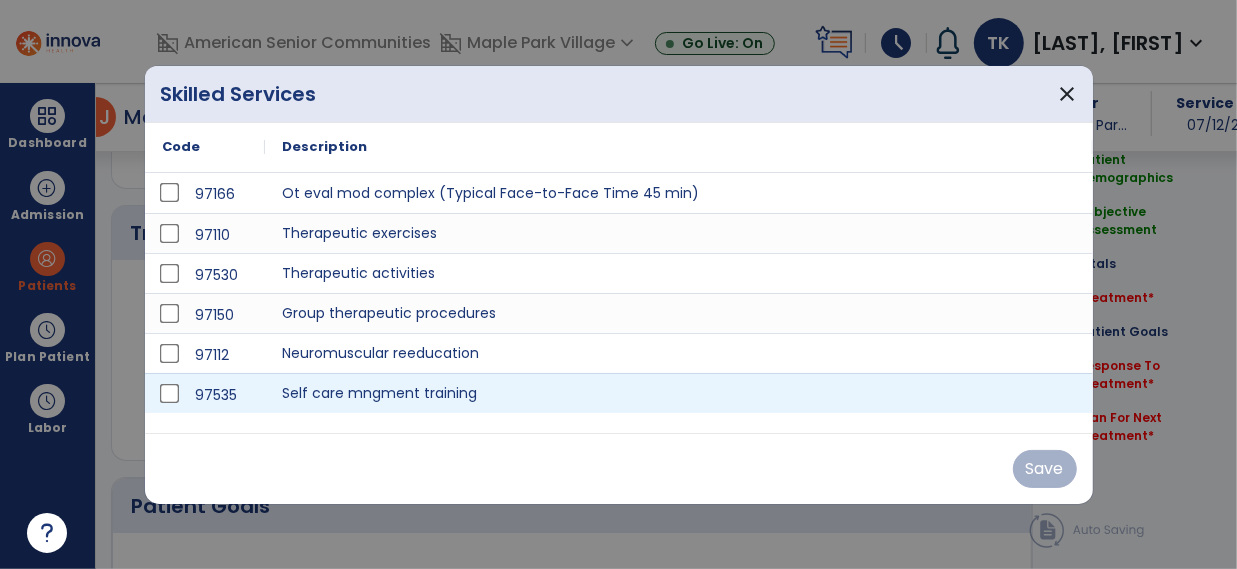 scroll, scrollTop: 1129, scrollLeft: 0, axis: vertical 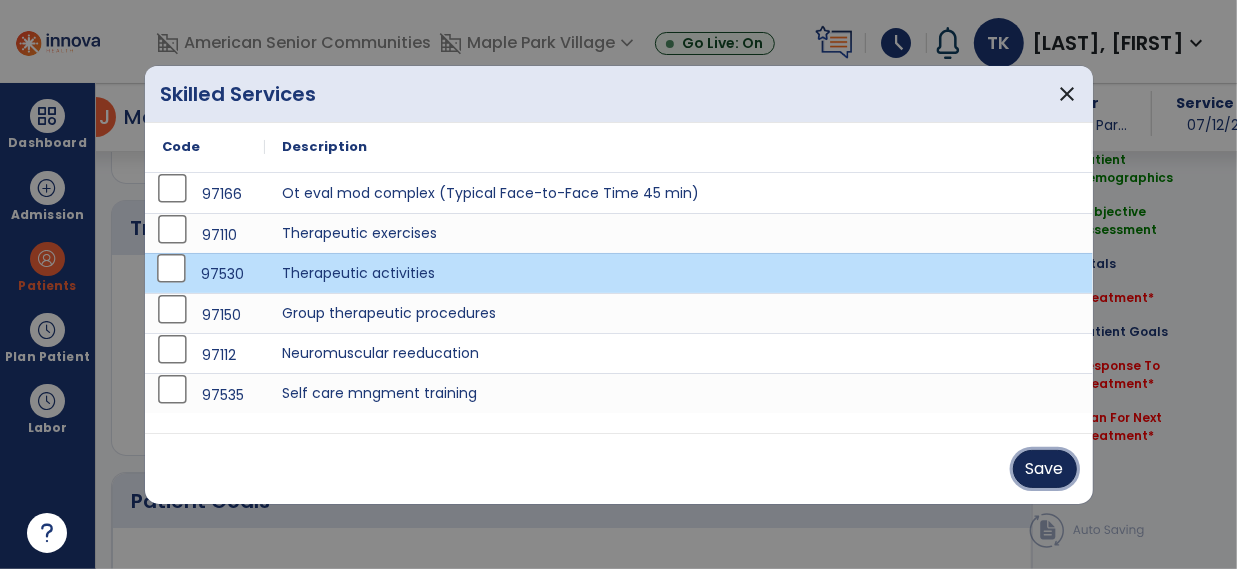 click on "Save" at bounding box center (1045, 469) 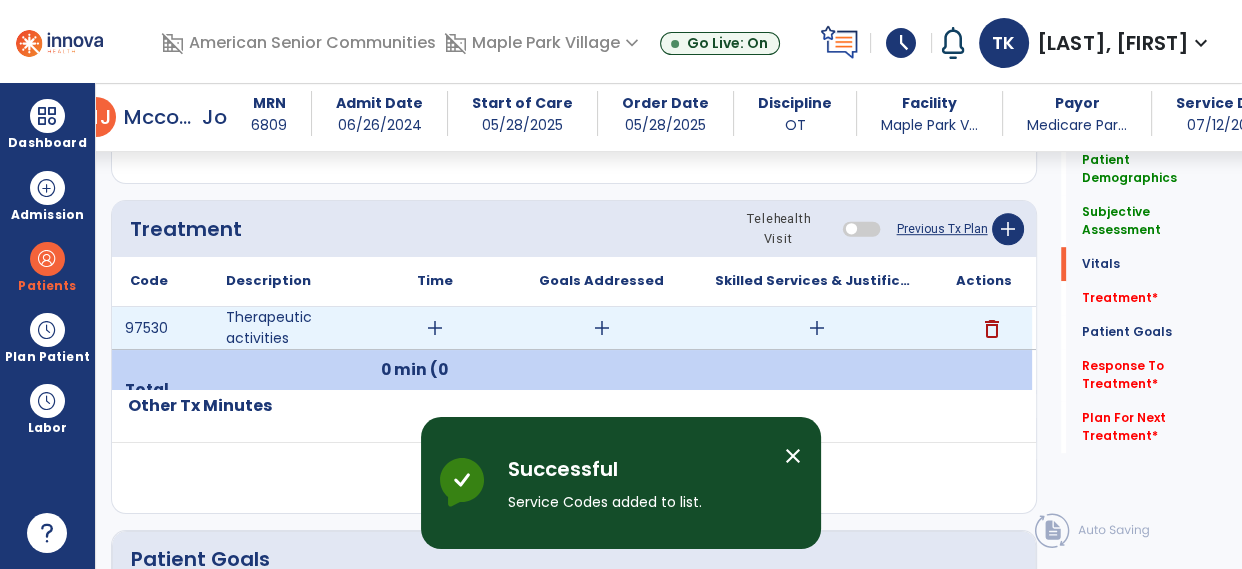 click on "add" at bounding box center (435, 328) 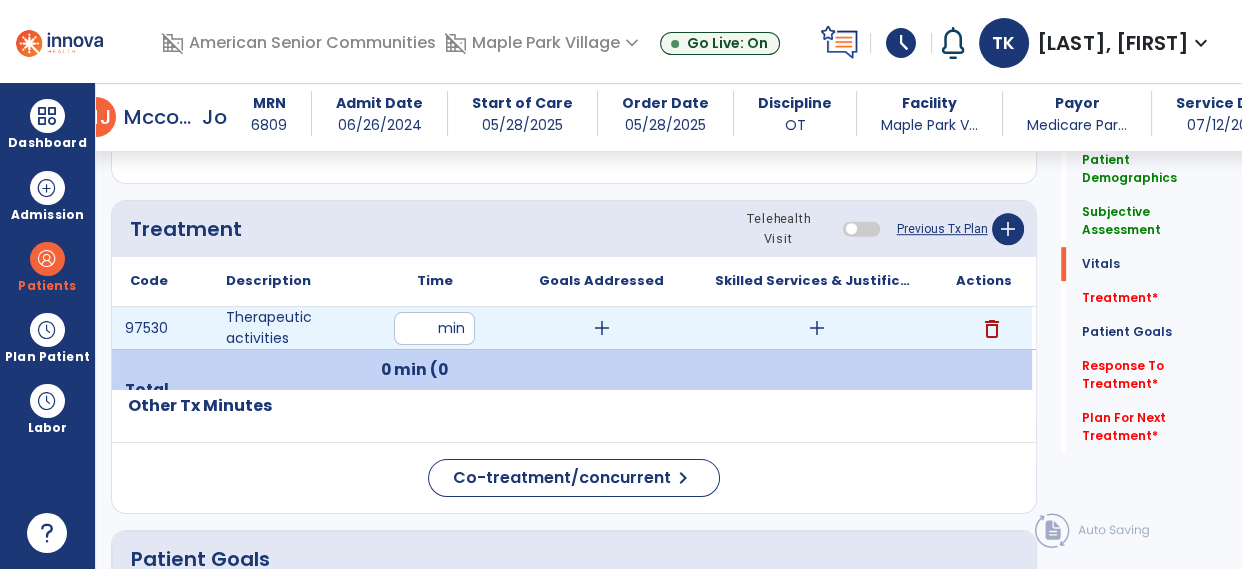 type on "**" 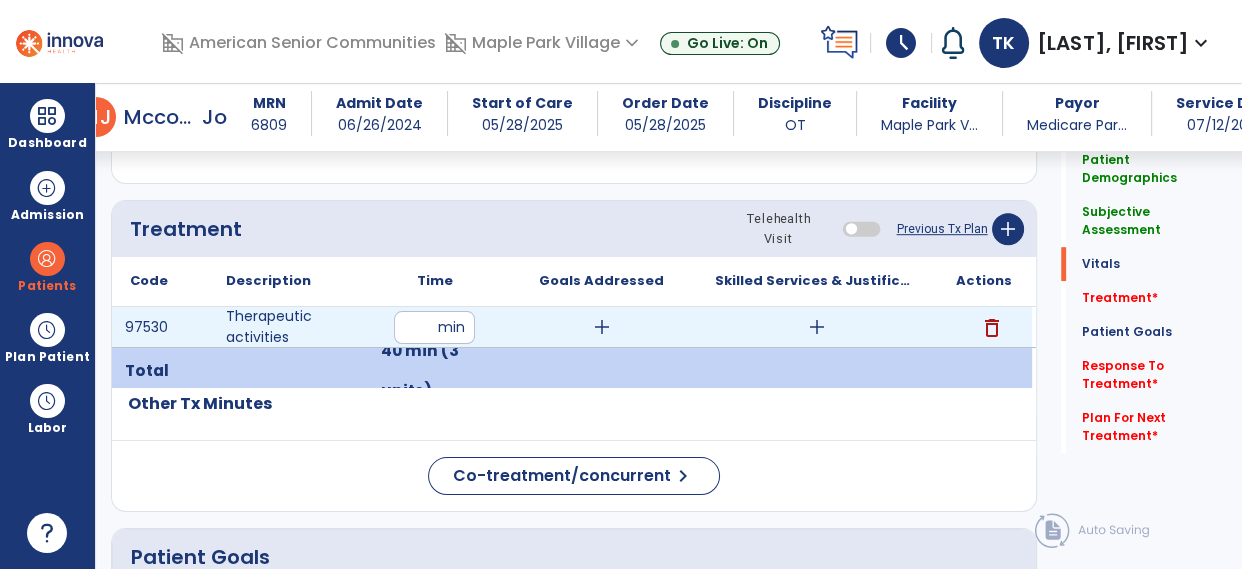 click on "add" at bounding box center (602, 327) 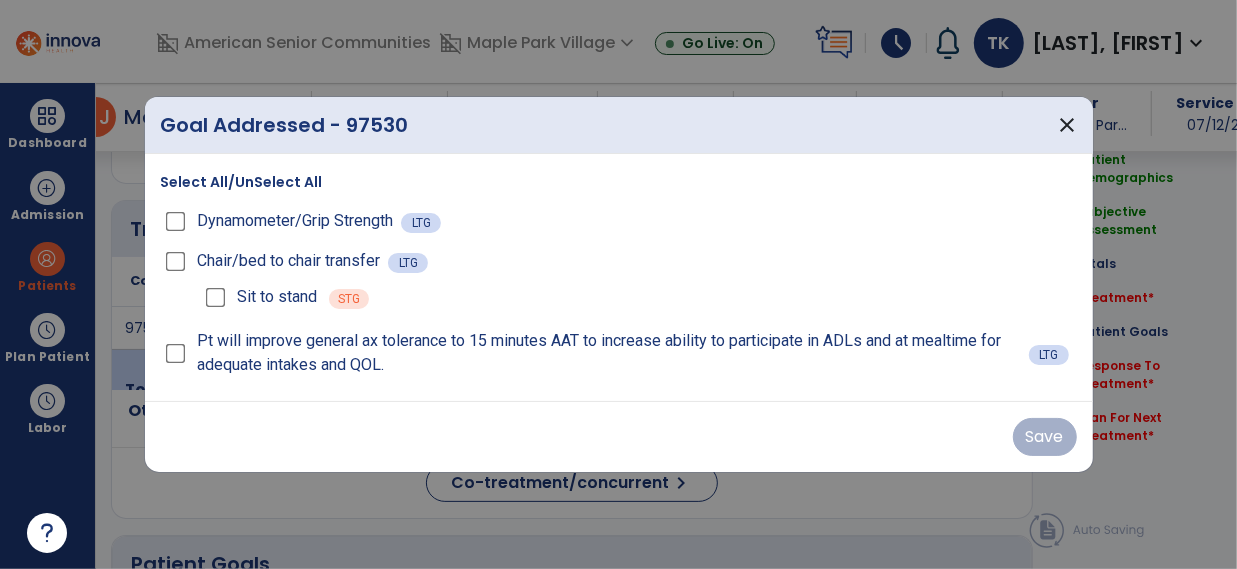 scroll, scrollTop: 1129, scrollLeft: 0, axis: vertical 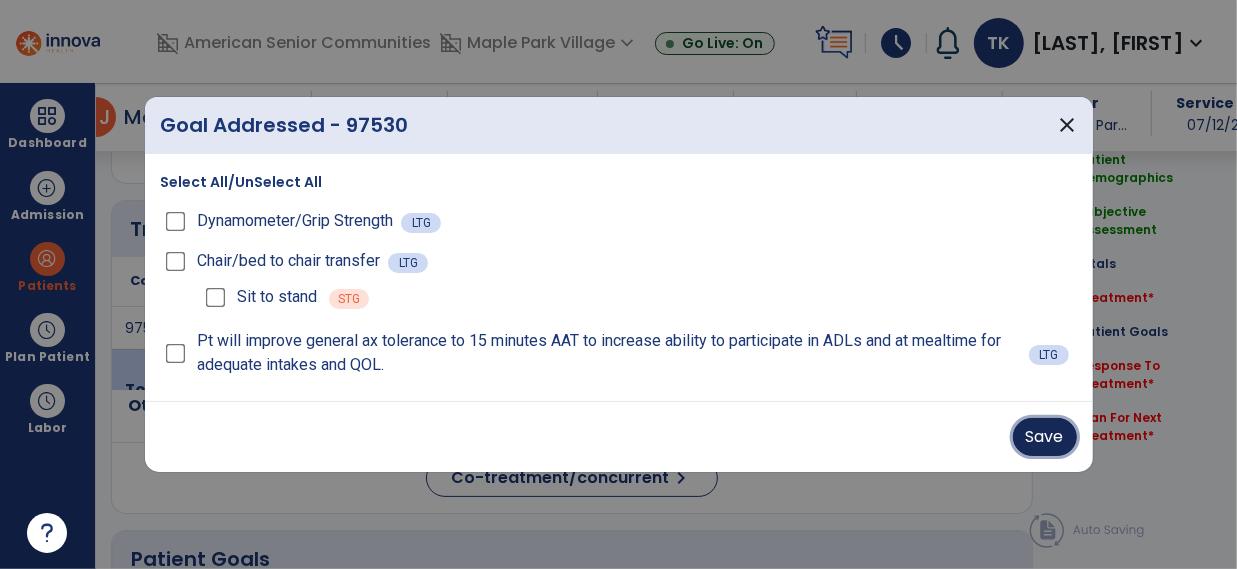click on "Save" at bounding box center (1045, 437) 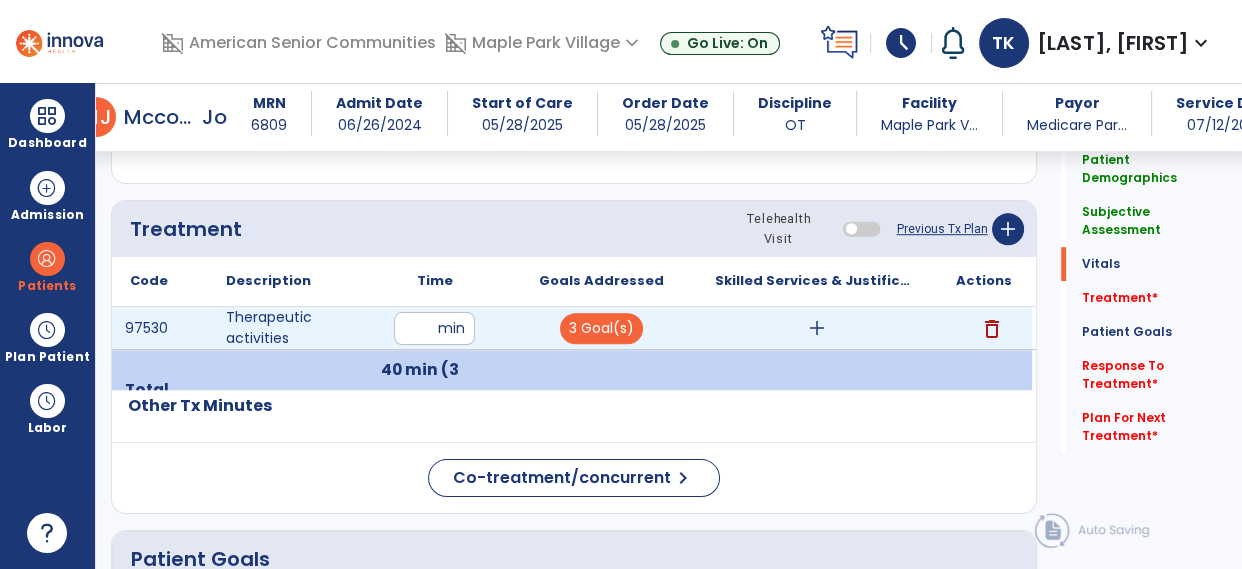 click on "add" at bounding box center (817, 328) 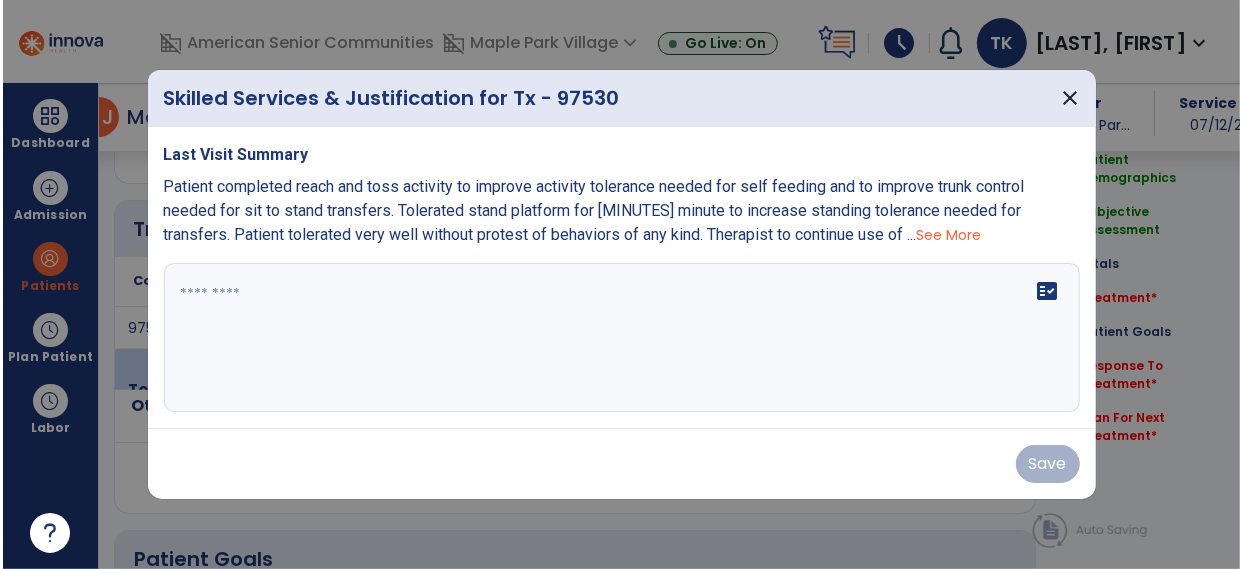 scroll, scrollTop: 1129, scrollLeft: 0, axis: vertical 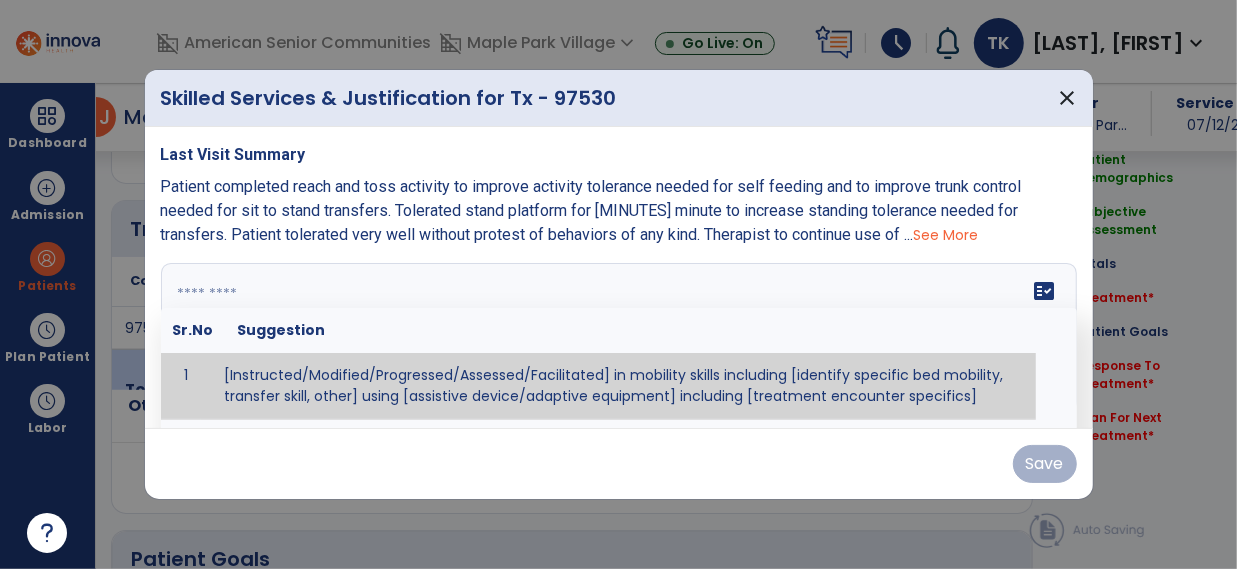 click on "fact_check  Sr.No Suggestion 1 [Instructed/Modified/Progressed/Assessed/Facilitated] in mobility skills including [identify specific bed mobility, transfer skill, other] using [assistive device/adaptive equipment] including [treatment encounter specifics]" at bounding box center (619, 338) 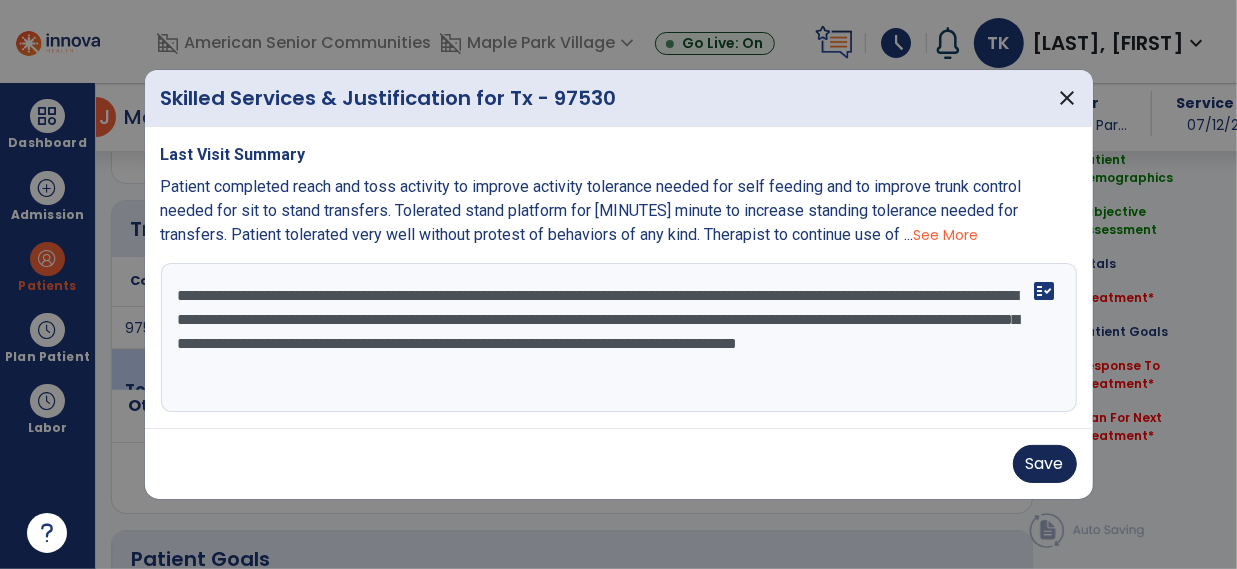 type on "**********" 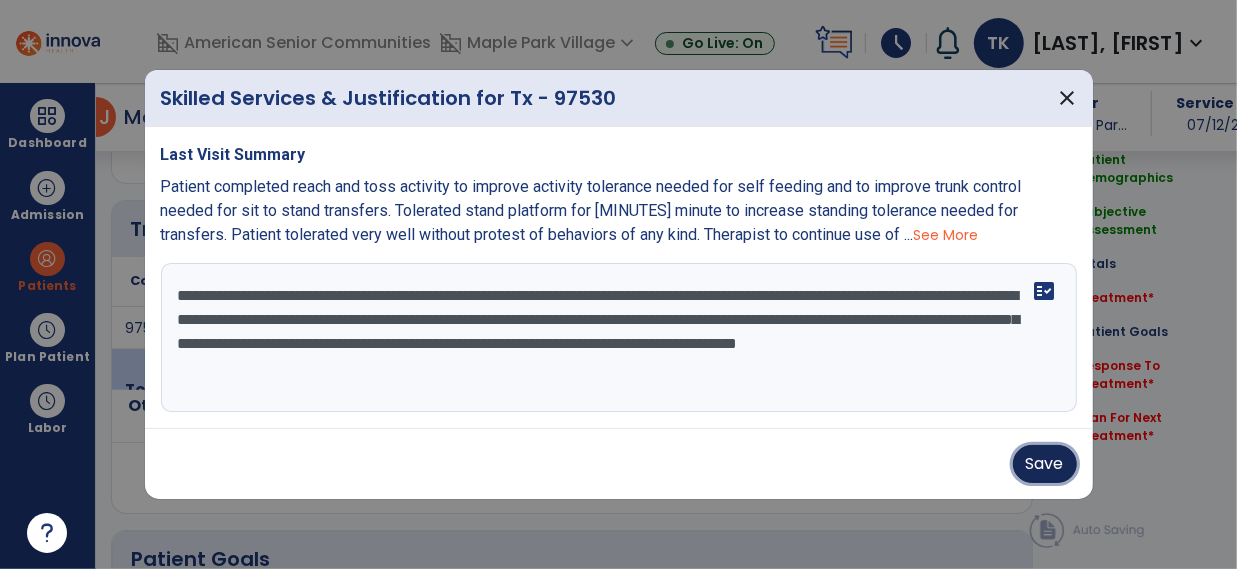 click on "Save" at bounding box center (1045, 464) 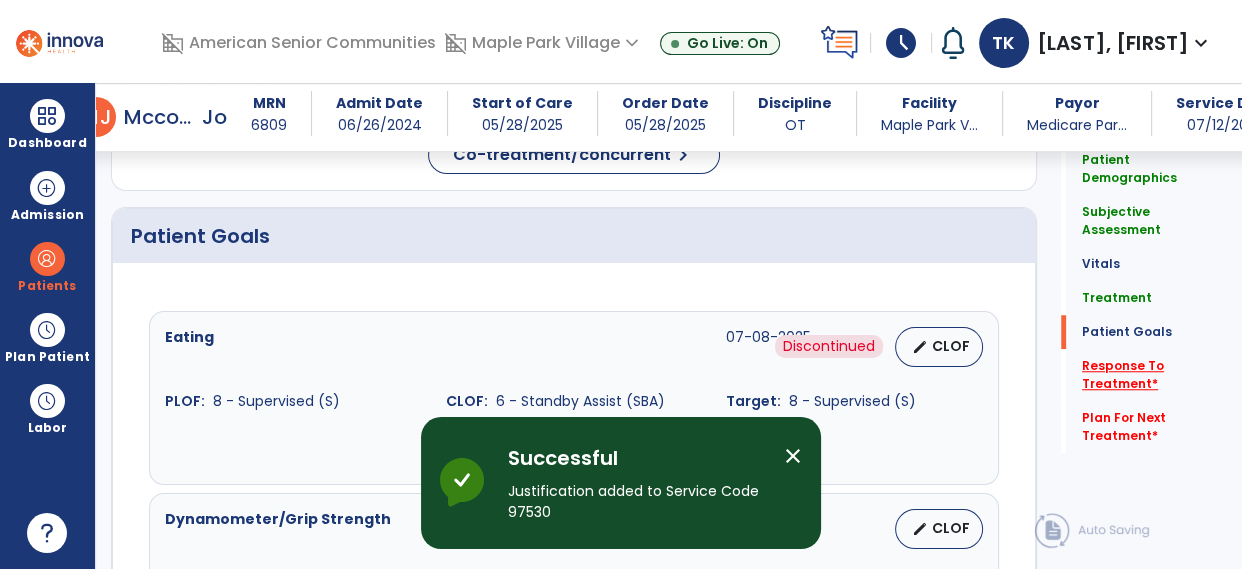 click on "Response To Treatment   *" 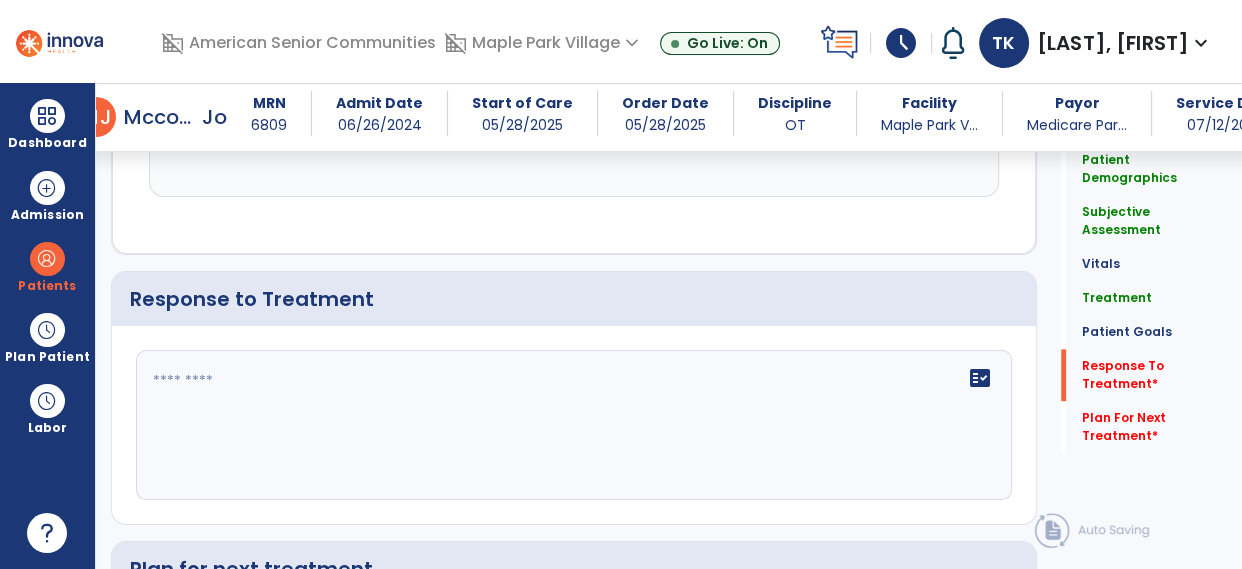 scroll, scrollTop: 2614, scrollLeft: 0, axis: vertical 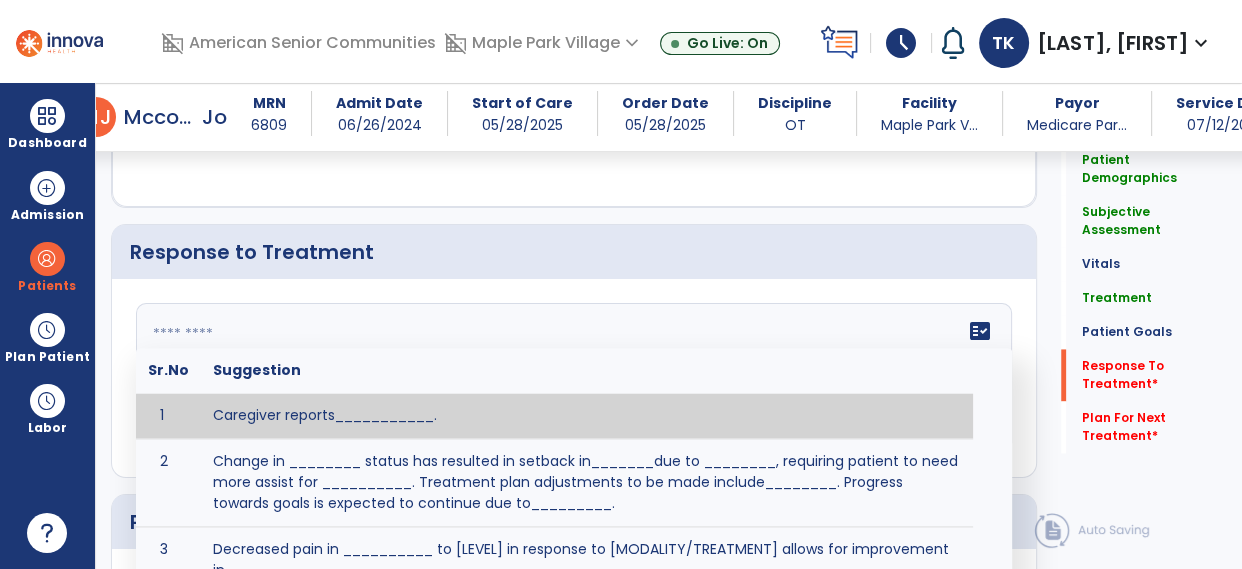 click on "fact_check  Sr.No Suggestion 1 Caregiver reports___________. 2 Change in ________ status has resulted in setback in_______due to ________, requiring patient to need more assist for __________.   Treatment plan adjustments to be made include________.  Progress towards goals is expected to continue due to_________. 3 Decreased pain in __________ to [LEVEL] in response to [MODALITY/TREATMENT] allows for improvement in _________. 4 Functional gains in _______ have impacted the patient's ability to perform_________ with a reduction in assist levels to_________. 5 Functional progress this week has been significant due to__________. 6 Gains in ________ have improved the patient's ability to perform ______with decreased levels of assist to___________. 7 Improvement in ________allows patient to tolerate higher levels of challenges in_________. 8 Pain in [AREA] has decreased to [LEVEL] in response to [TREATMENT/MODALITY], allowing fore ease in completing__________. 9 10 11 12 13 14 15 16 17 18 19 20 21" 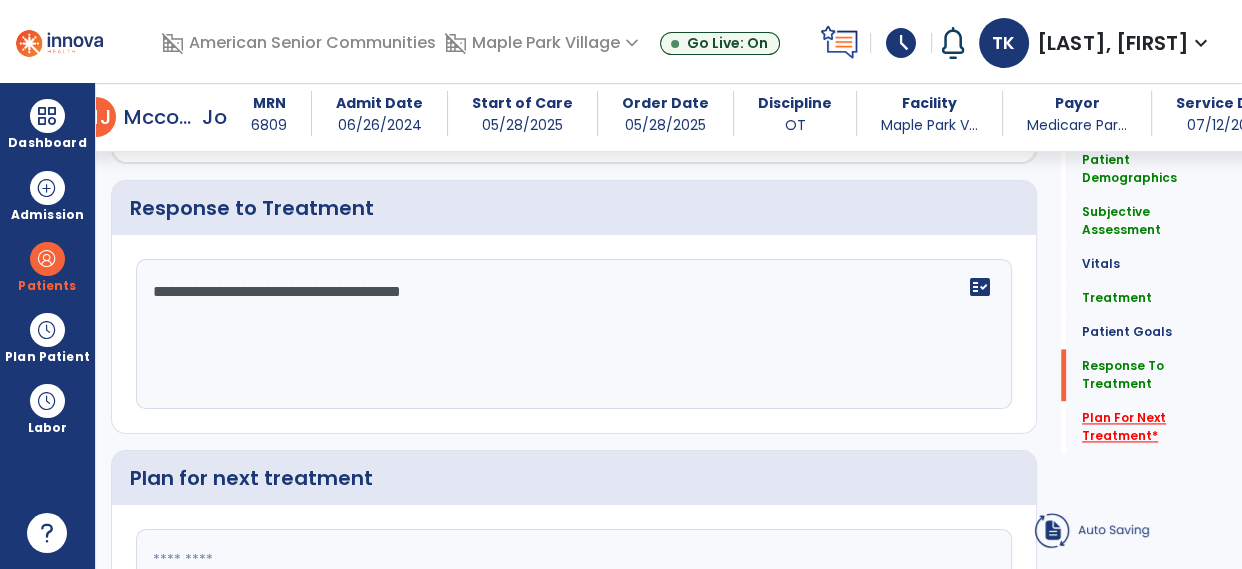 type on "**********" 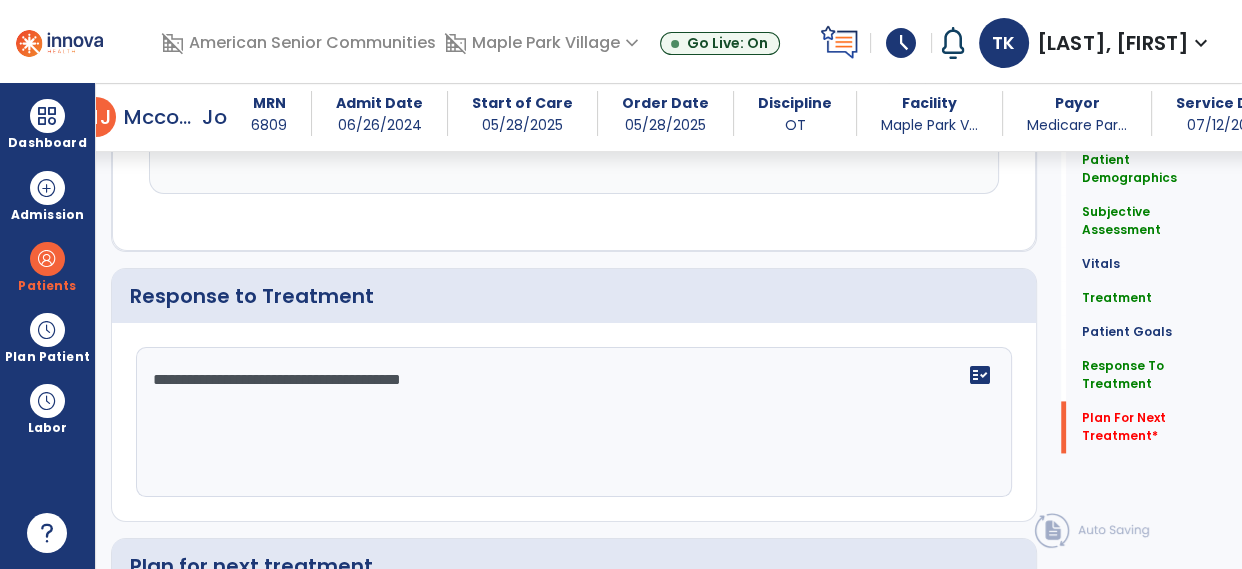 scroll, scrollTop: 2833, scrollLeft: 0, axis: vertical 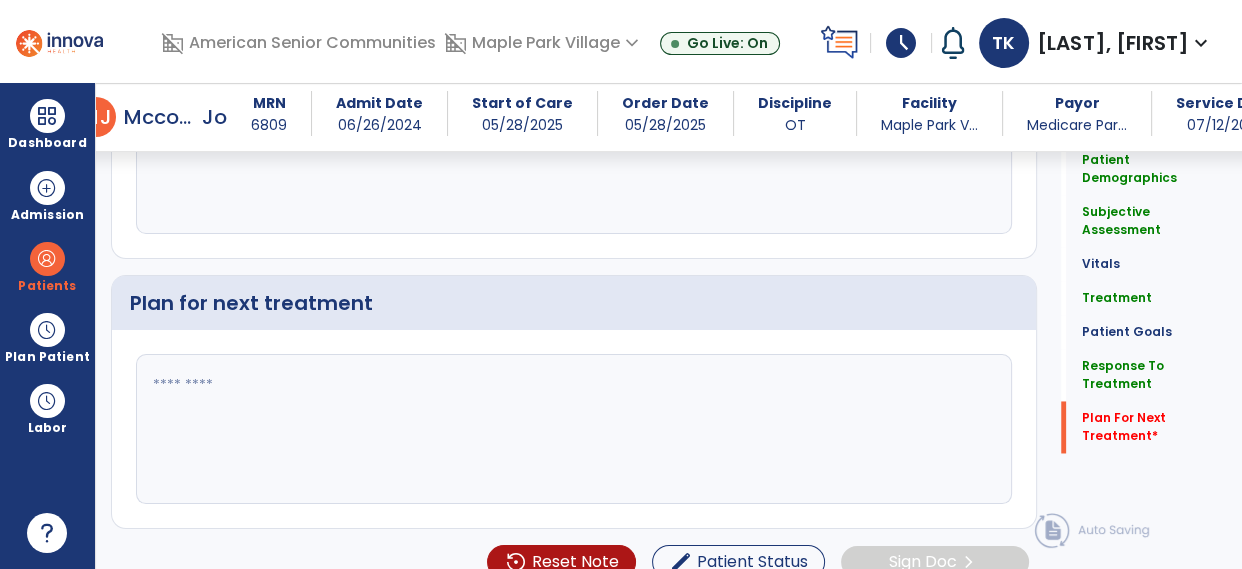 click 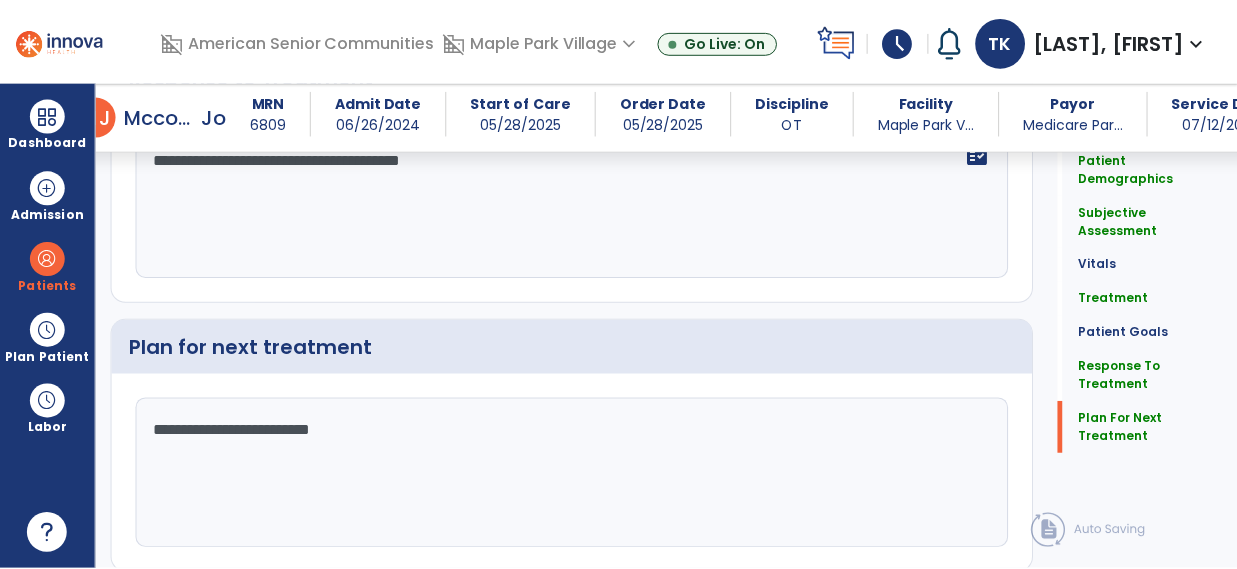 scroll, scrollTop: 2833, scrollLeft: 0, axis: vertical 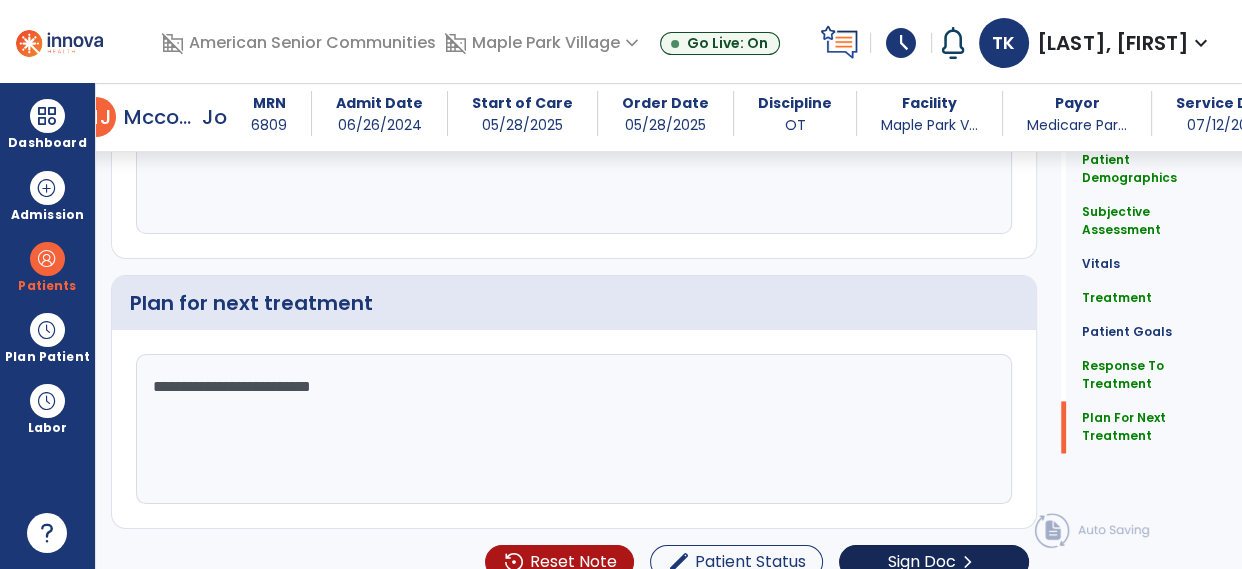 type on "**********" 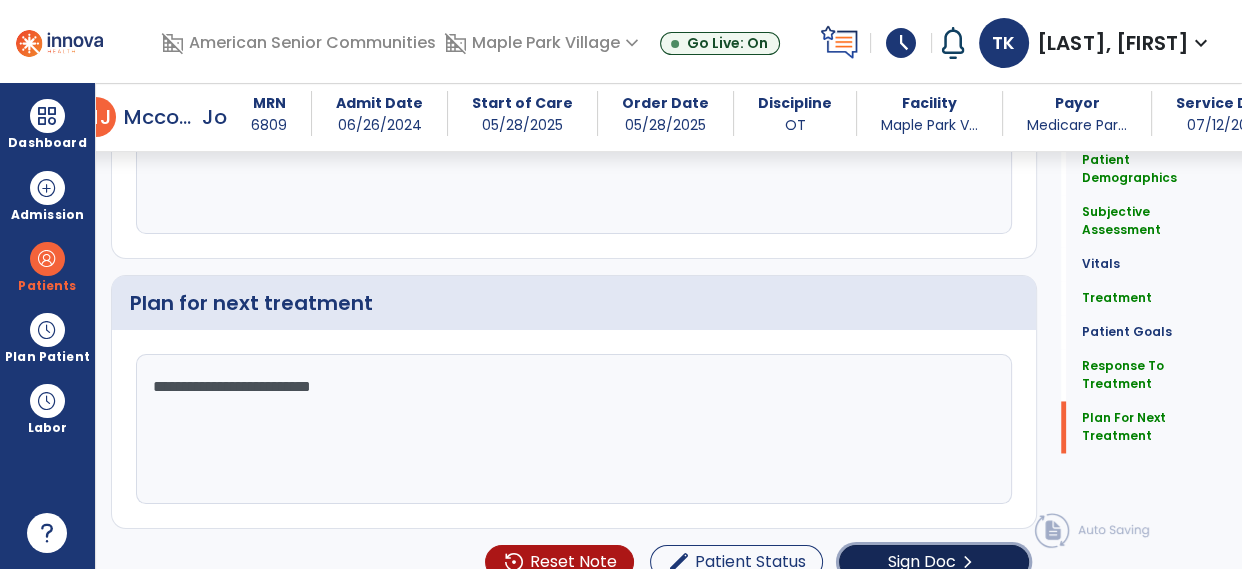 click on "Sign Doc" 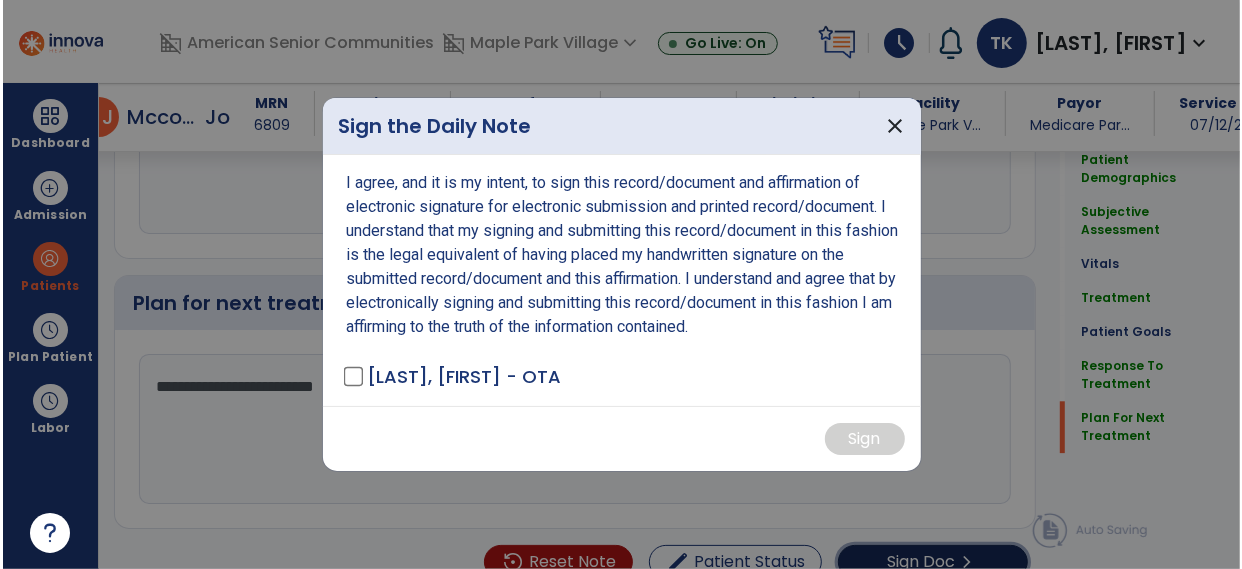 scroll, scrollTop: 2833, scrollLeft: 0, axis: vertical 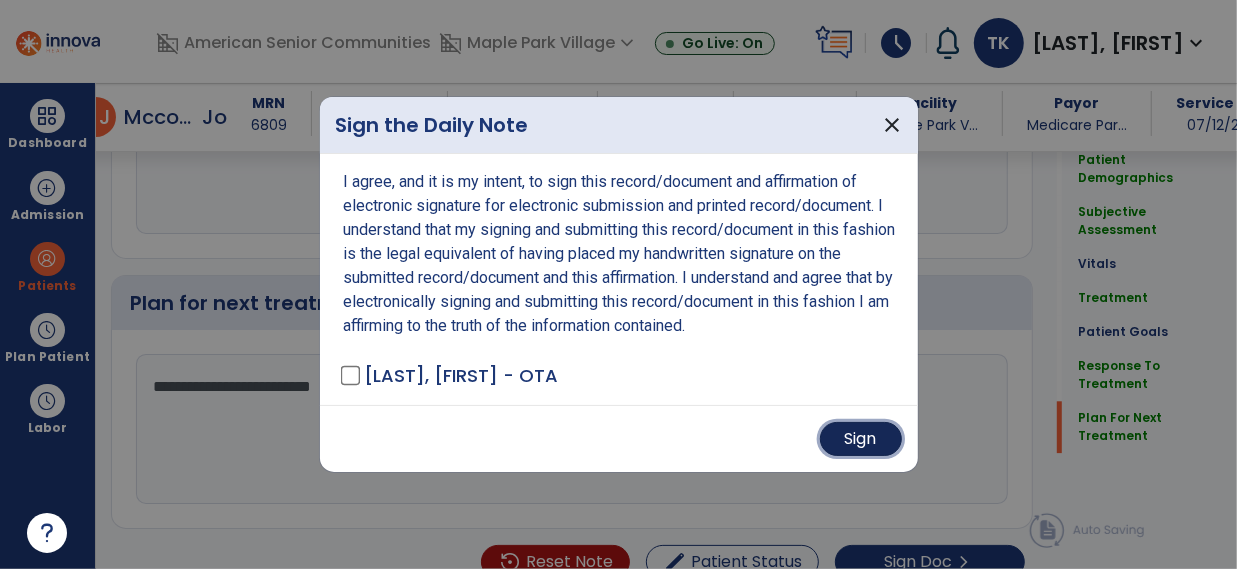 click on "Sign" at bounding box center [861, 439] 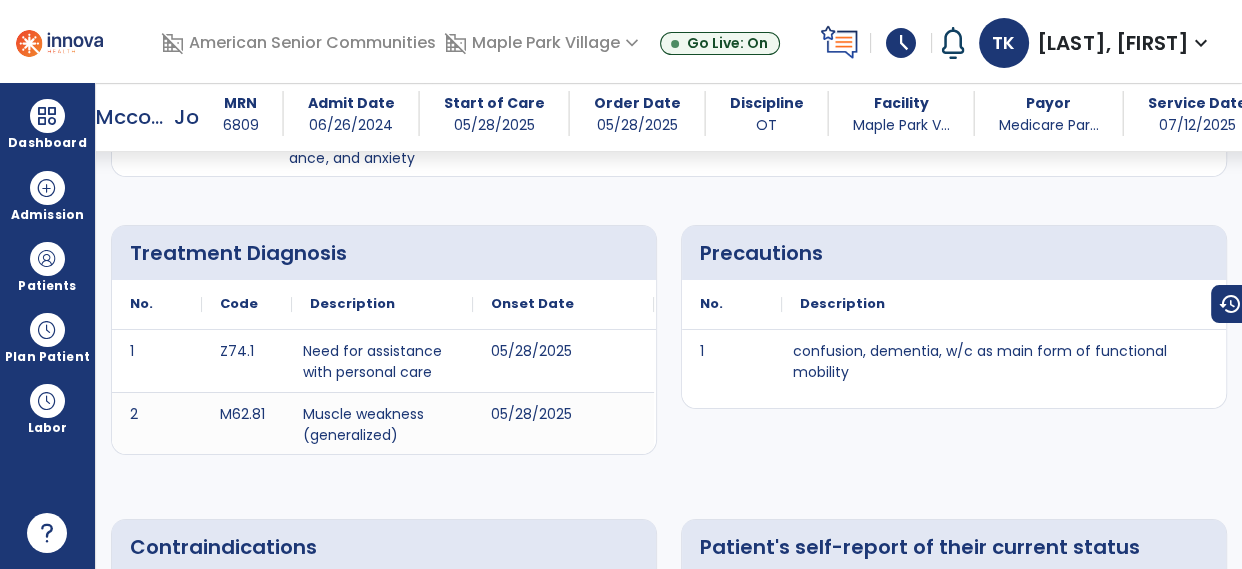 scroll, scrollTop: 548, scrollLeft: 0, axis: vertical 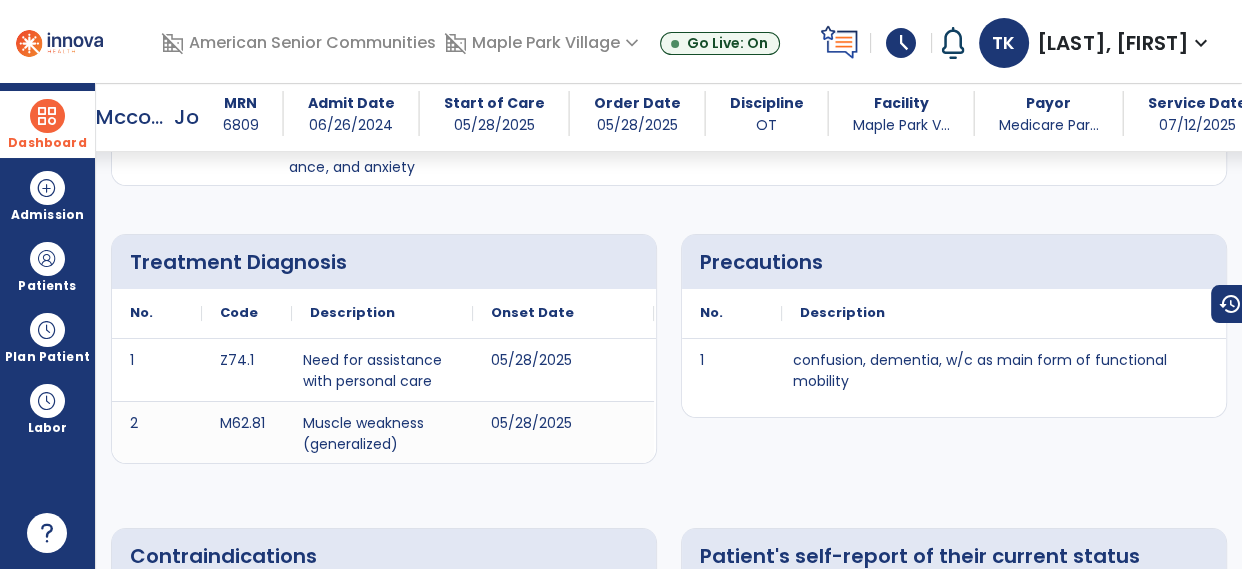 click on "Dashboard" at bounding box center (47, 124) 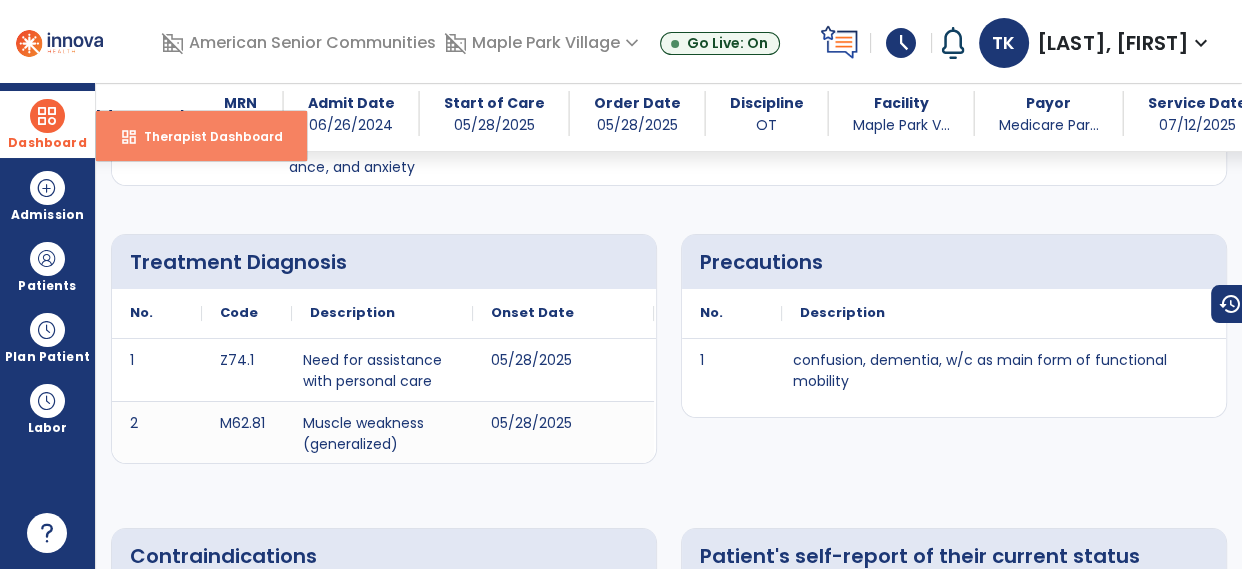 click on "Therapist Dashboard" at bounding box center (205, 136) 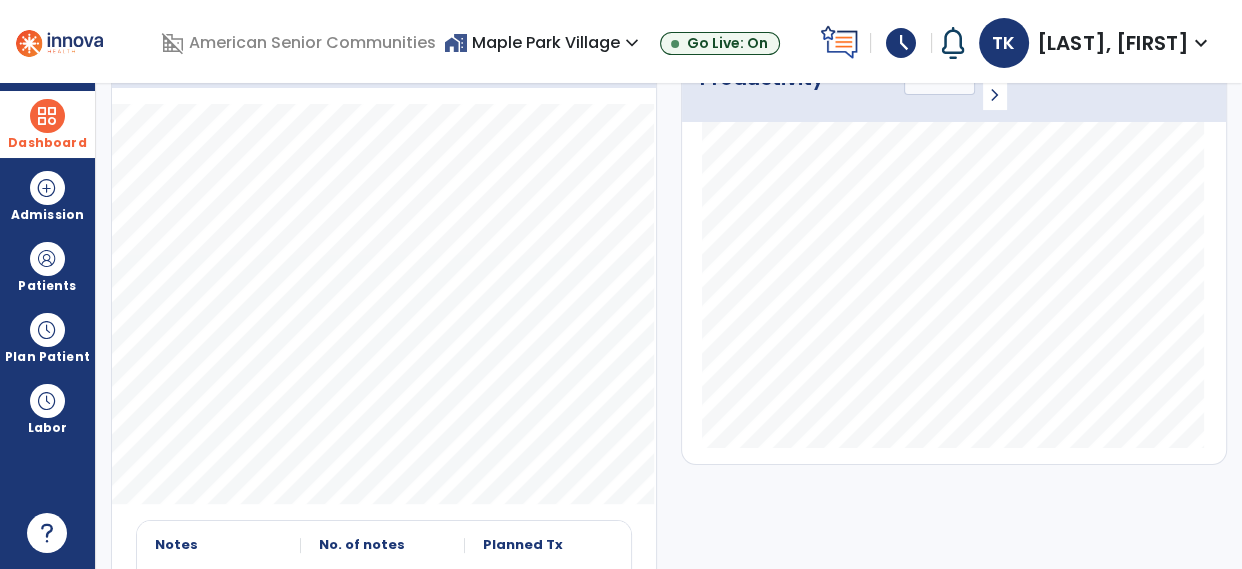 scroll, scrollTop: 271, scrollLeft: 0, axis: vertical 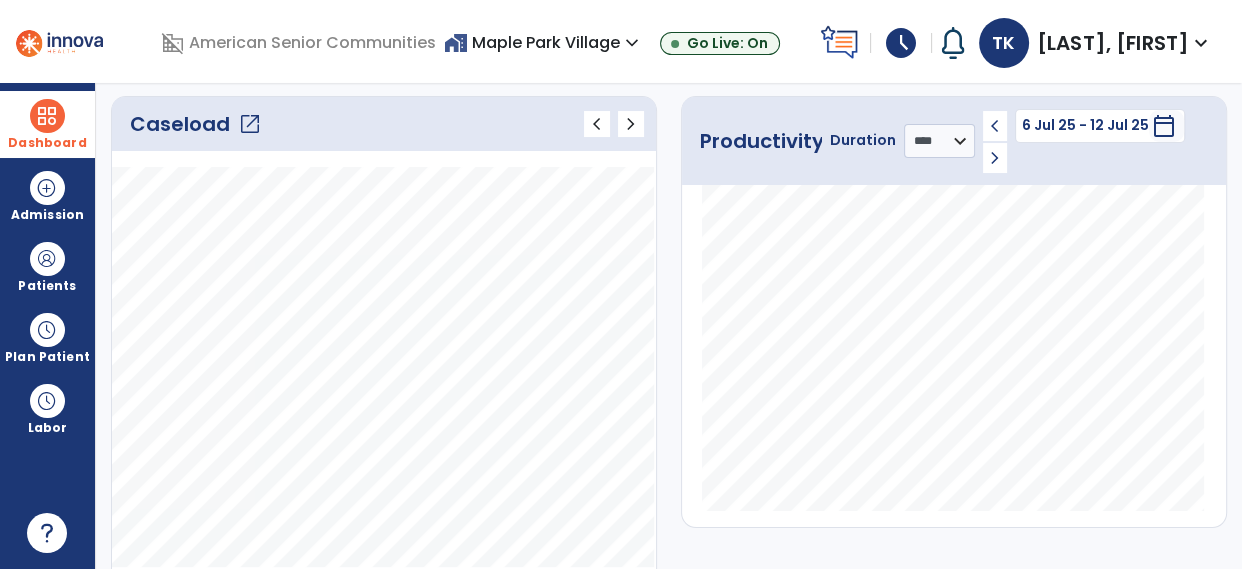 click on "Caseload   open_in_new" 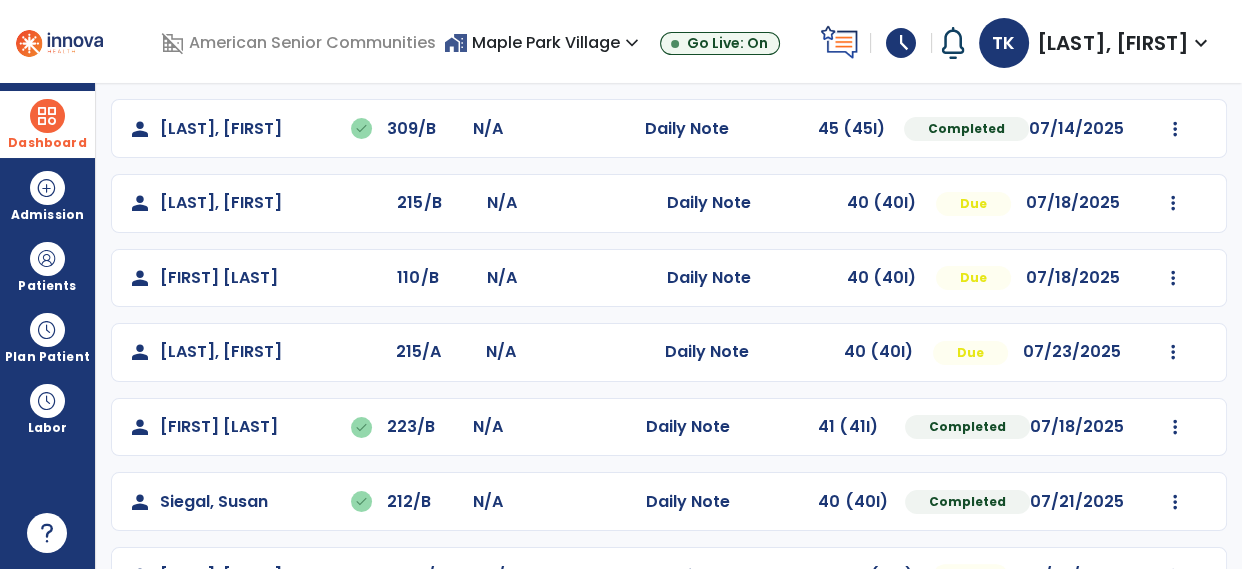 scroll, scrollTop: 468, scrollLeft: 0, axis: vertical 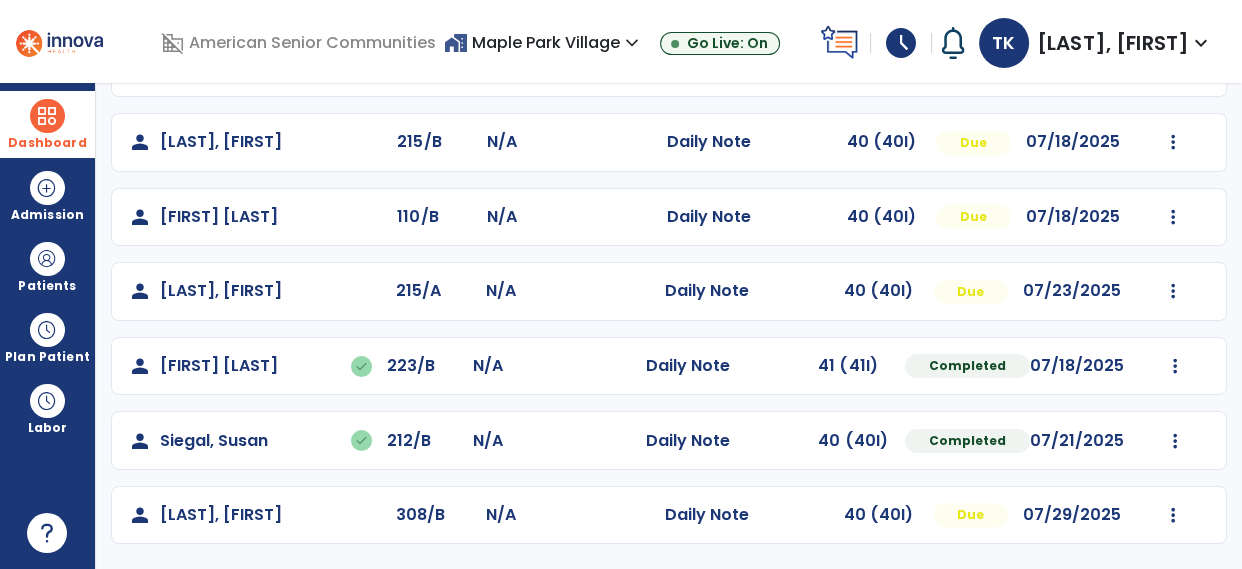 click on "person   [LAST], [FIRST]   done  [NUMBER]/[LETTER] N/A  Daily Note   30 (30I)  Completed 07/14/2025  Undo Visit Status   Reset Note   Open Document   G + C Mins   person   [LAST], [FIRST]   done  [NUMBER]/[LETTER] N/A  Daily Note   30 (30I)  Completed 07/14/2025  Undo Visit Status   Reset Note   Open Document   G + C Mins   person   [LAST], [FIRST]   done  [NUMBER]/[LETTER] N/A  Daily Note   40 (40I)  Completed 07/21/2025  Undo Visit Status   Reset Note   Open Document   G + C Mins   person   [LAST], [FIRST]   done  [NUMBER]/[LETTER] N/A  Daily Note   45 (45I)  Completed 07/14/2025  Undo Visit Status   Reset Note   Open Document   G + C Mins   person   [LAST], [FIRST]  [NUMBER]/[LETTER] N/A  Daily Note   40 (40I)  Due 07/18/2025  Mark Visit As Complete   Reset Note   Open Document   G + C Mins   person   [LAST], [FIRST]  [NUMBER]/[LETTER] N/A  Daily Note   40 (40I)  Due 07/18/2025  Mark Visit As Complete   Reset Note   Open Document   G + C Mins   person   [LAST], [FIRST]  [NUMBER]/[LETTER] N/A  Daily Note   40 (40I)  Due 07/23/2025  Mark Visit As Complete   Reset Note   Open Document   G + C Mins" 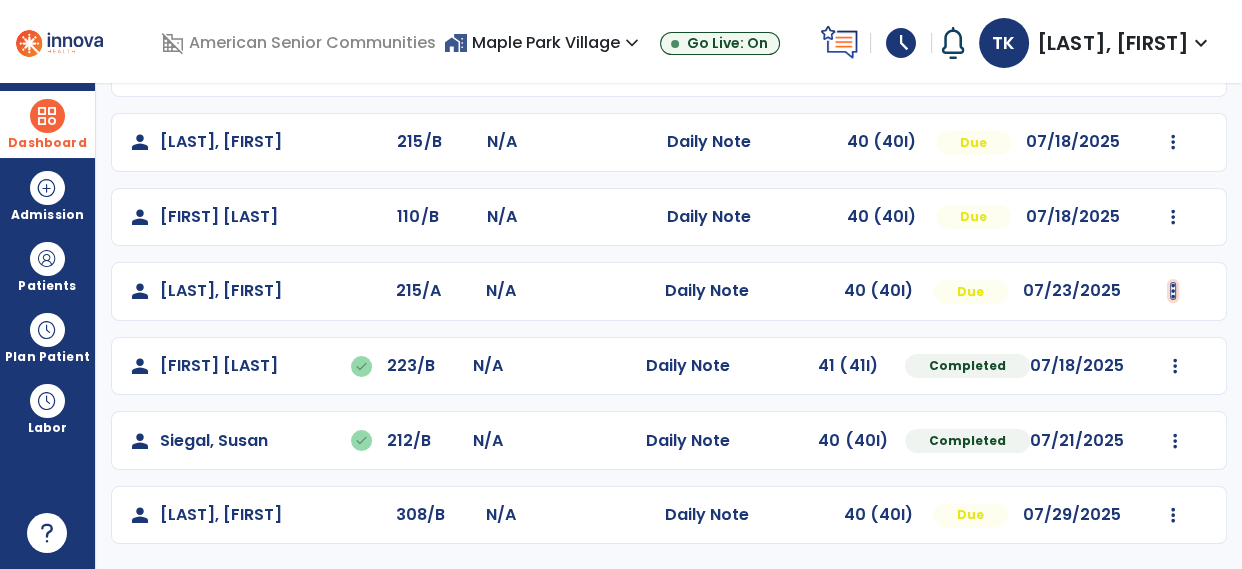 click at bounding box center [1175, -156] 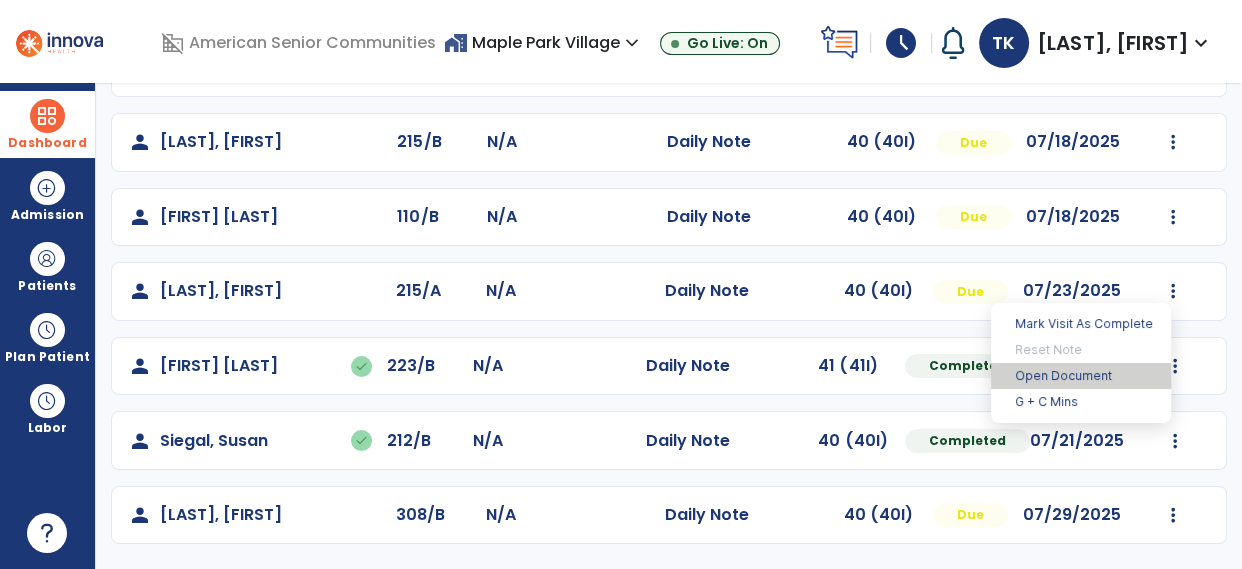 click on "Open Document" at bounding box center (1081, 376) 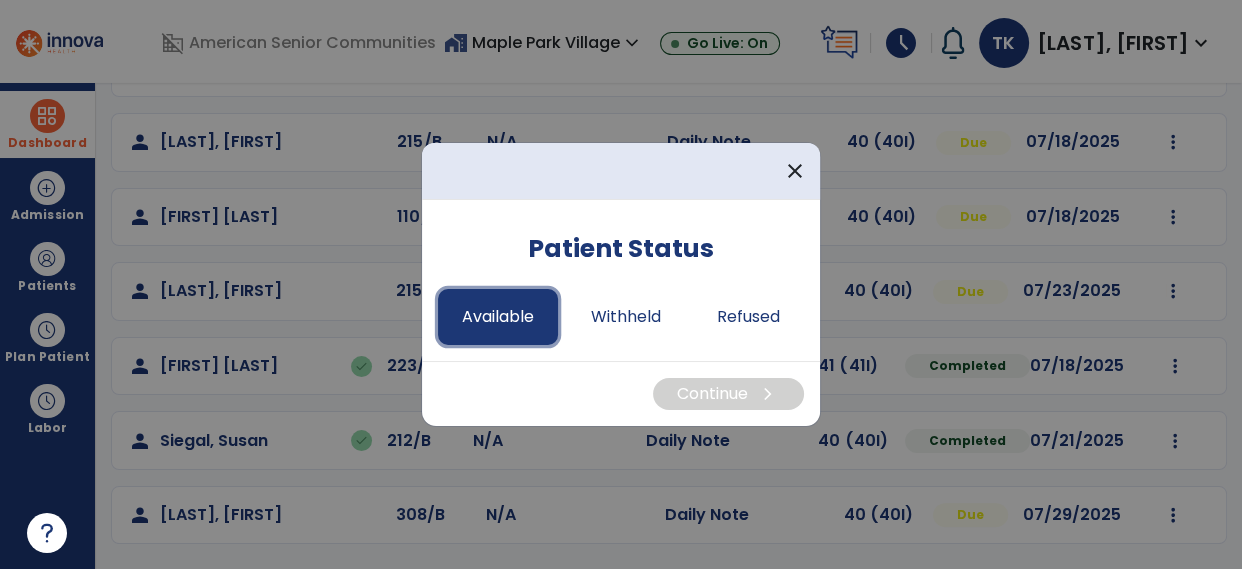 click on "Available" at bounding box center [498, 317] 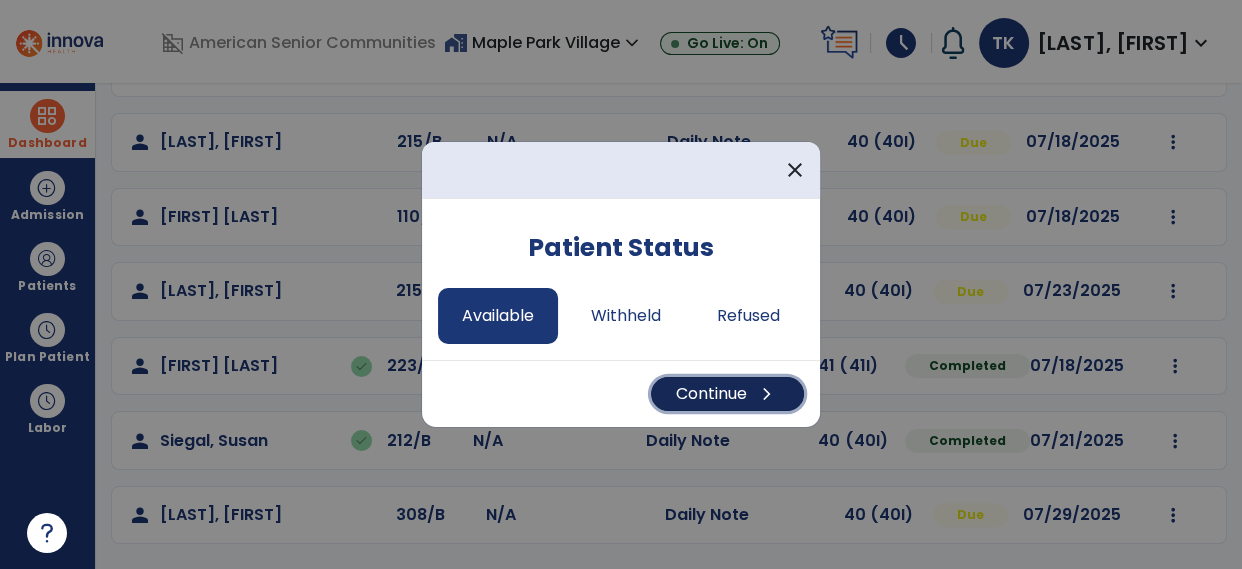 click on "Continue   chevron_right" at bounding box center (727, 394) 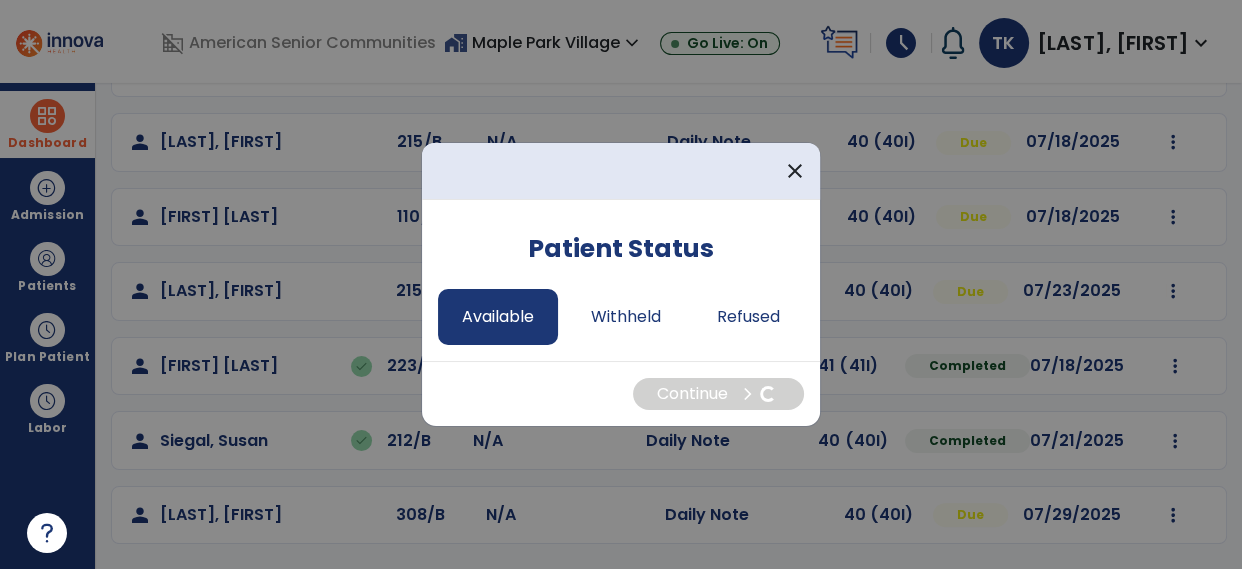 select on "*" 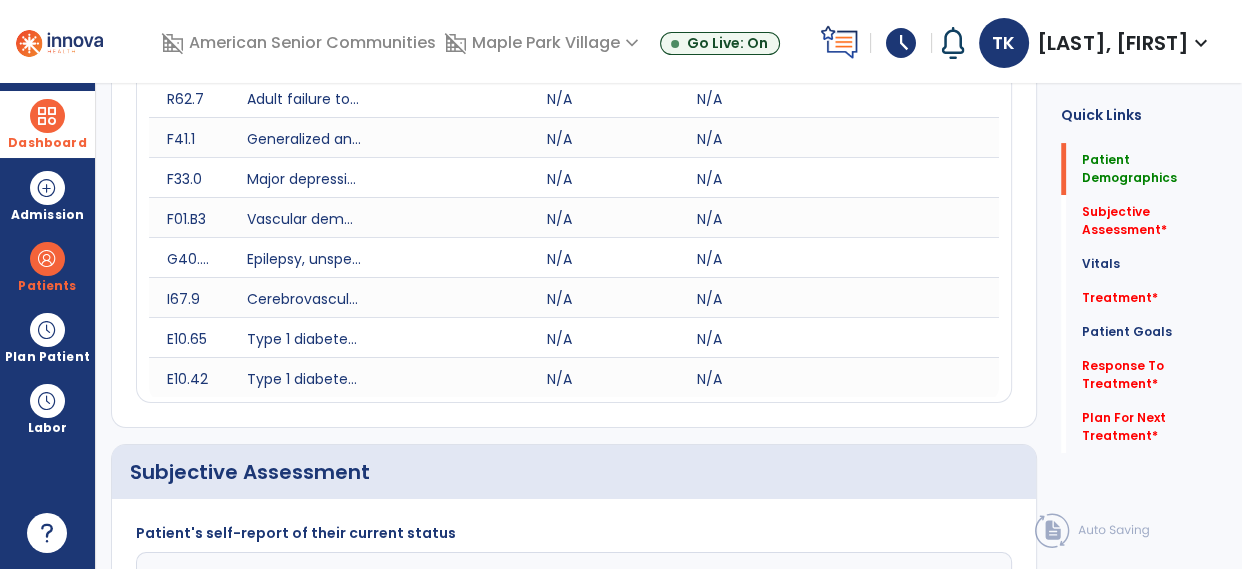 scroll, scrollTop: 0, scrollLeft: 0, axis: both 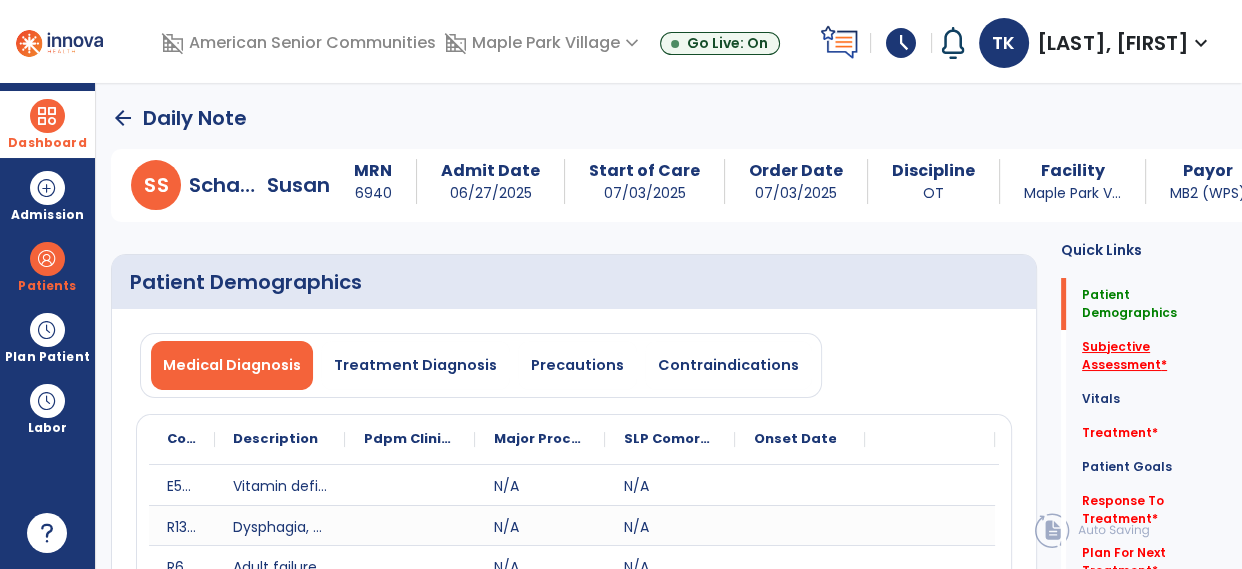 click on "Subjective Assessment   *" 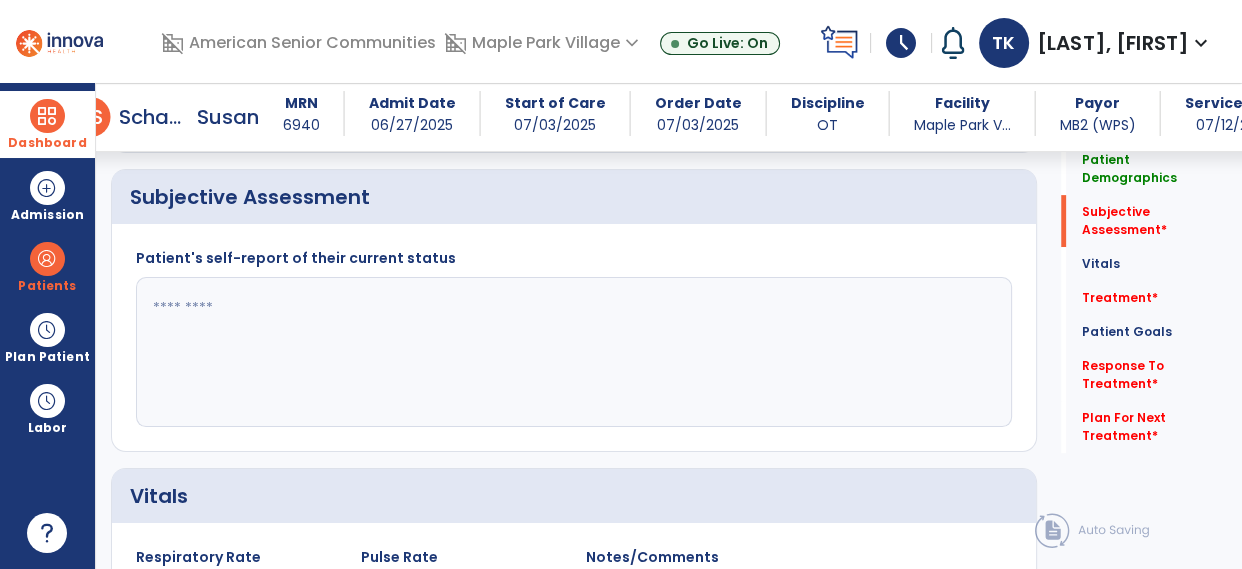 scroll, scrollTop: 721, scrollLeft: 0, axis: vertical 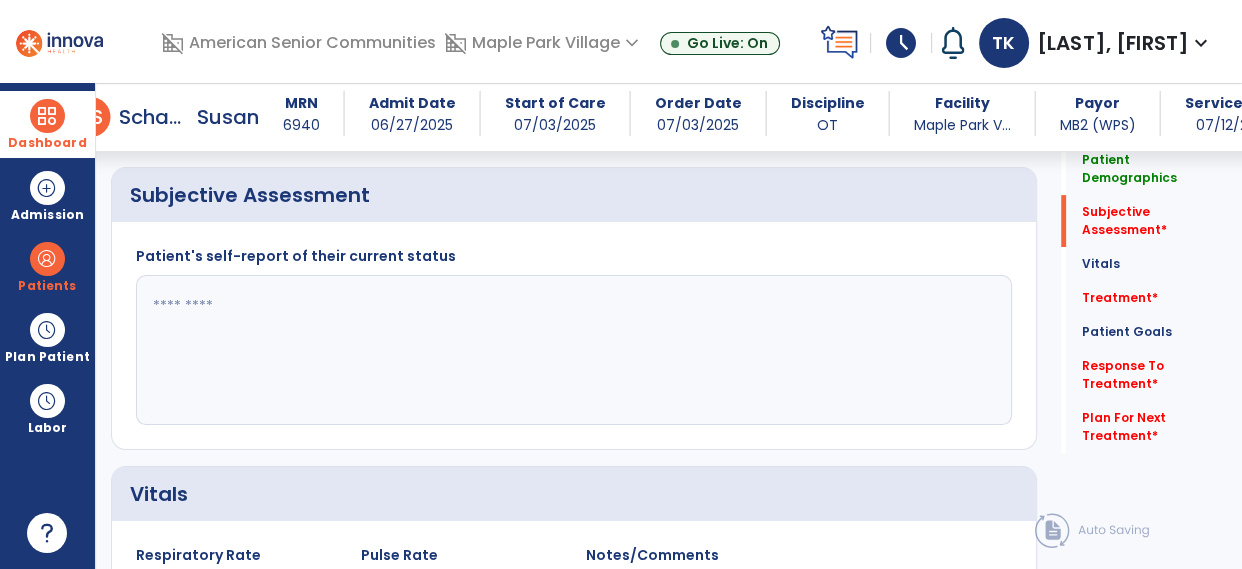 click 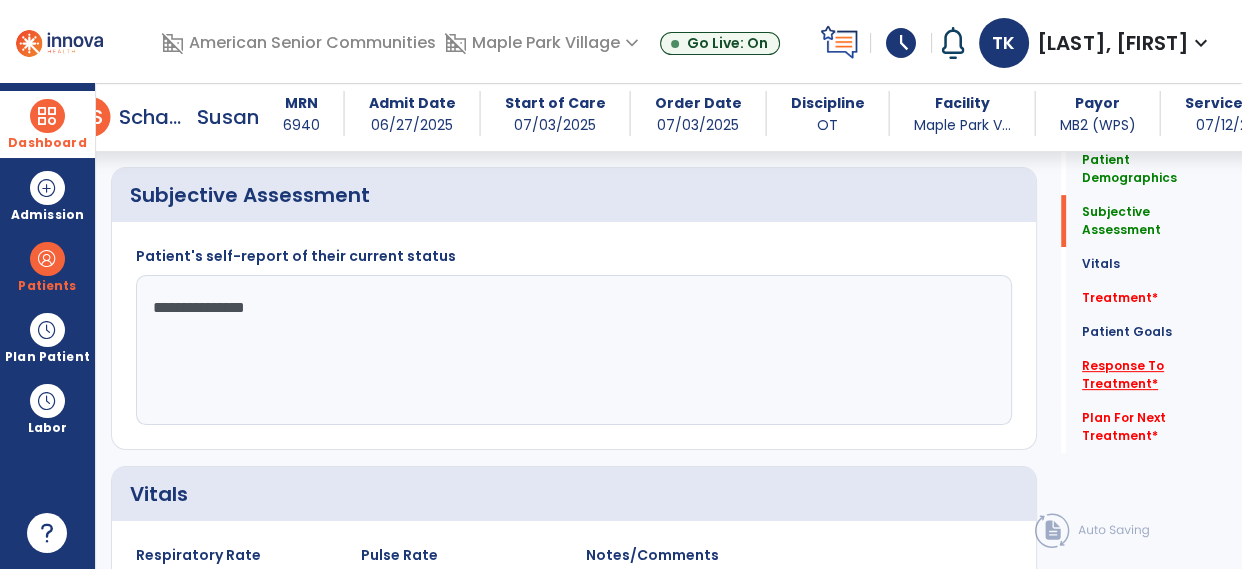 type on "**********" 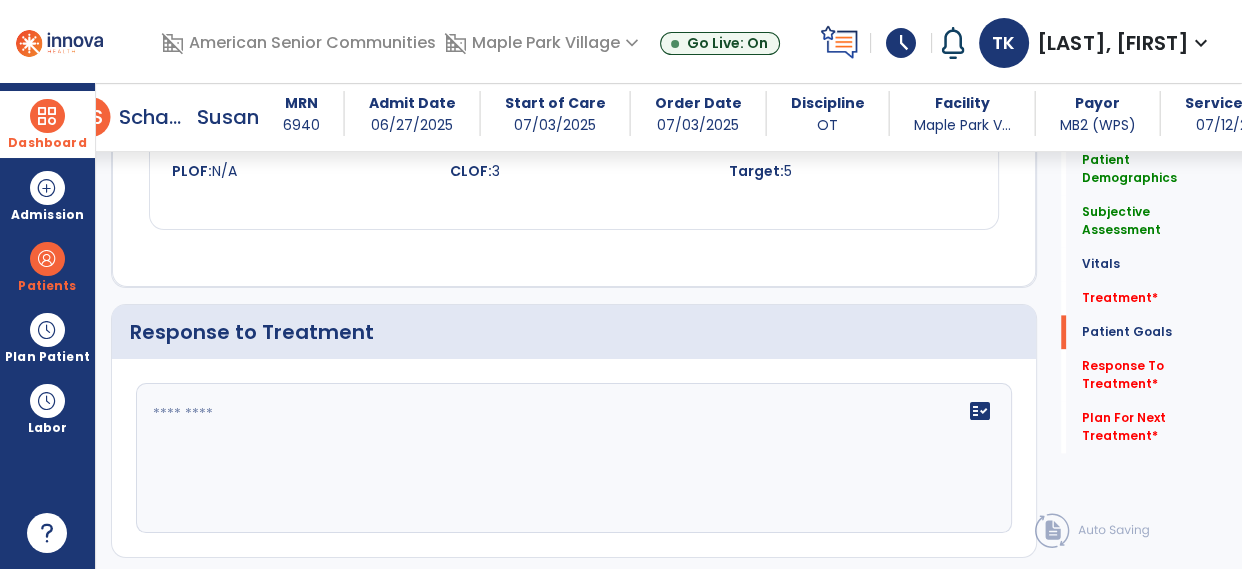 scroll, scrollTop: 2538, scrollLeft: 0, axis: vertical 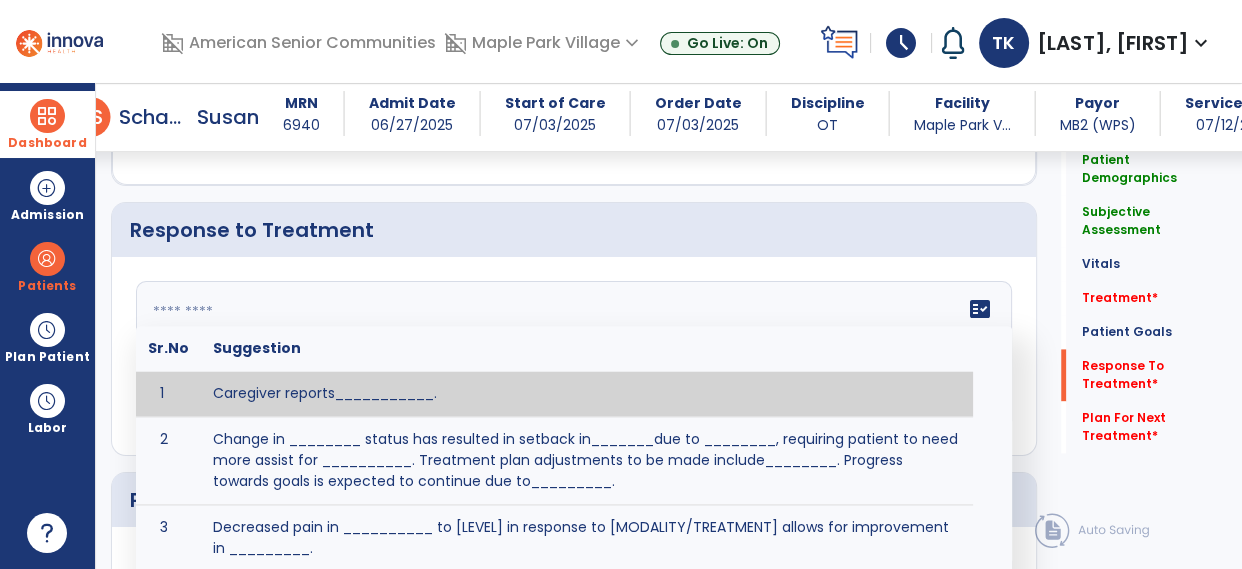 click on "fact_check  Sr.No Suggestion 1 Caregiver reports___________. 2 Change in ________ status has resulted in setback in_______due to ________, requiring patient to need more assist for __________.   Treatment plan adjustments to be made include________.  Progress towards goals is expected to continue due to_________. 3 Decreased pain in __________ to [LEVEL] in response to [MODALITY/TREATMENT] allows for improvement in _________. 4 Functional gains in _______ have impacted the patient's ability to perform_________ with a reduction in assist levels to_________. 5 Functional progress this week has been significant due to__________. 6 Gains in ________ have improved the patient's ability to perform ______with decreased levels of assist to___________. 7 Improvement in ________allows patient to tolerate higher levels of challenges in_________. 8 Pain in [AREA] has decreased to [LEVEL] in response to [TREATMENT/MODALITY], allowing fore ease in completing__________. 9 10 11 12 13 14 15 16 17 18 19 20 21" 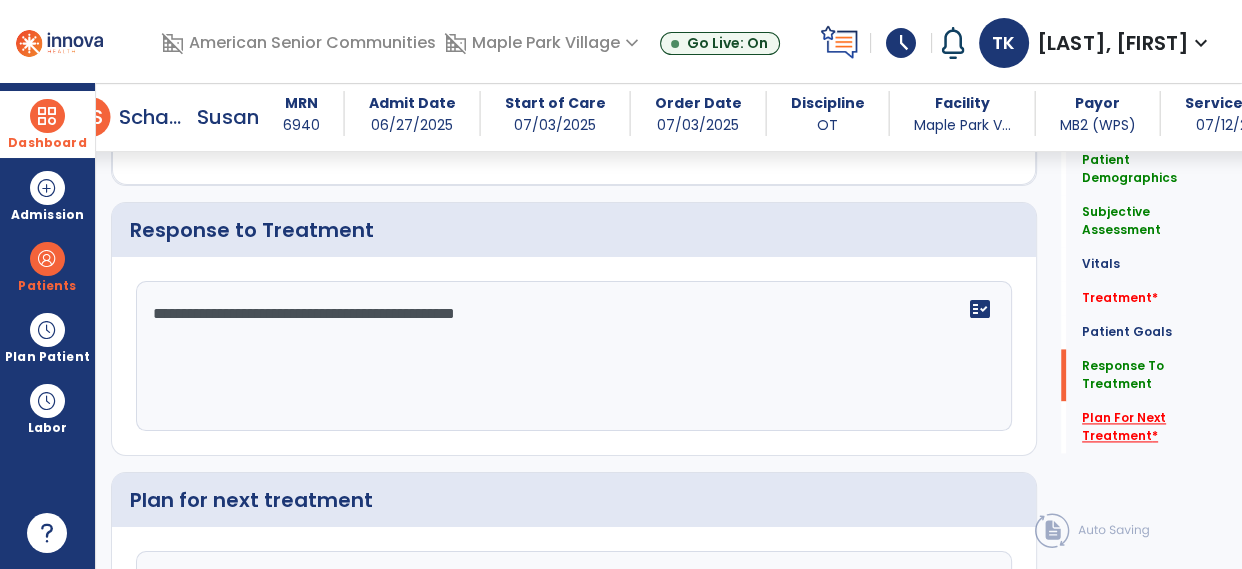 type on "**********" 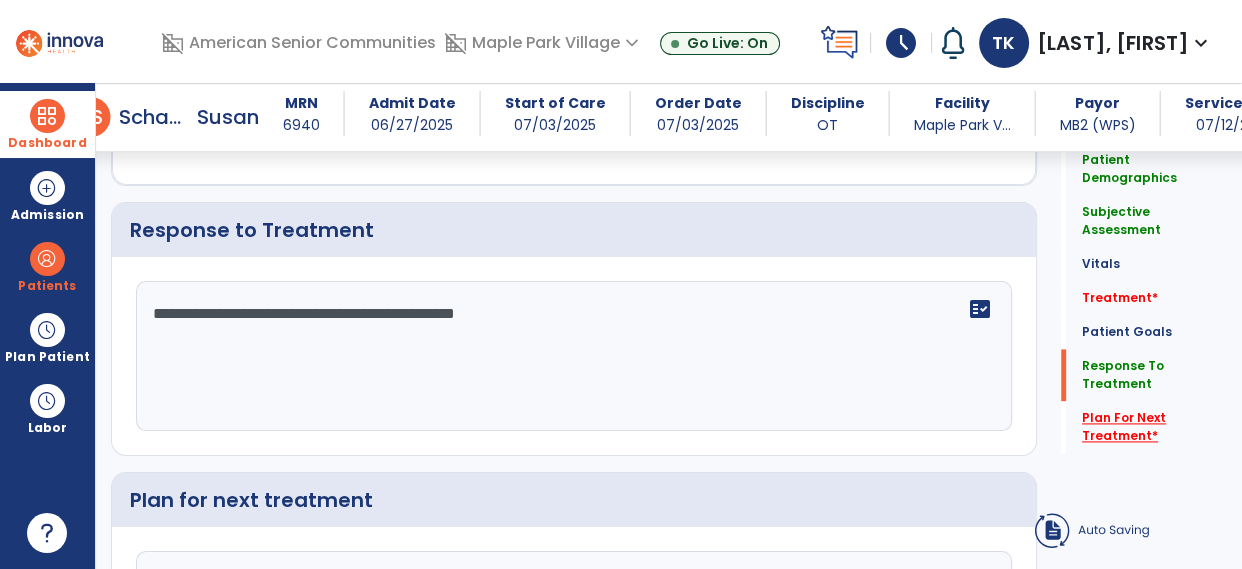 click on "Plan For Next Treatment   *" 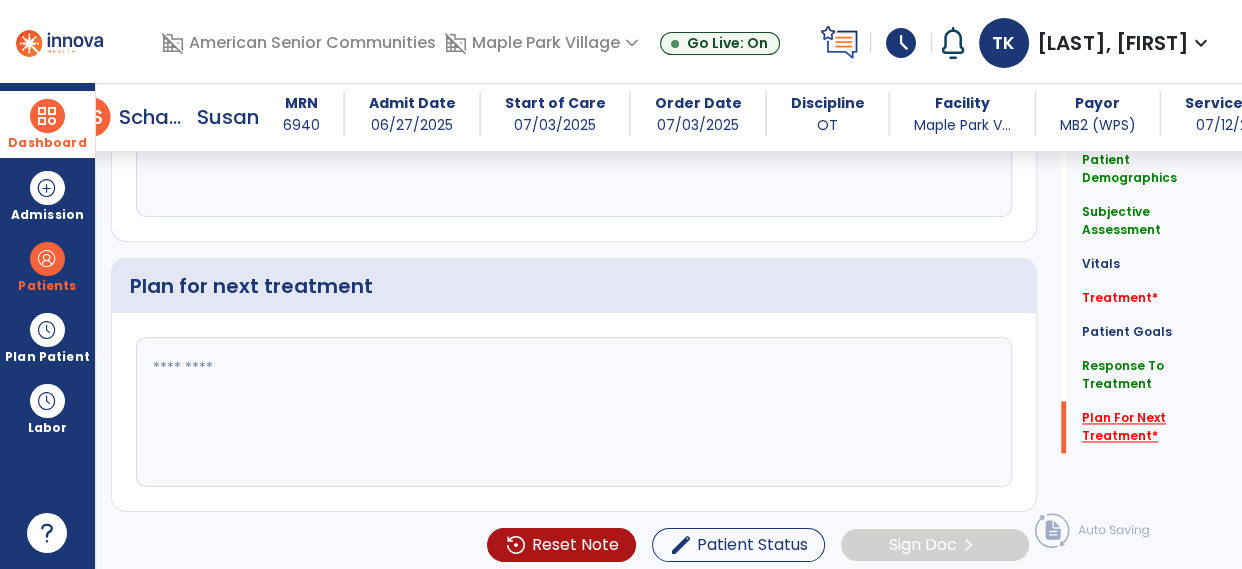 scroll, scrollTop: 2757, scrollLeft: 0, axis: vertical 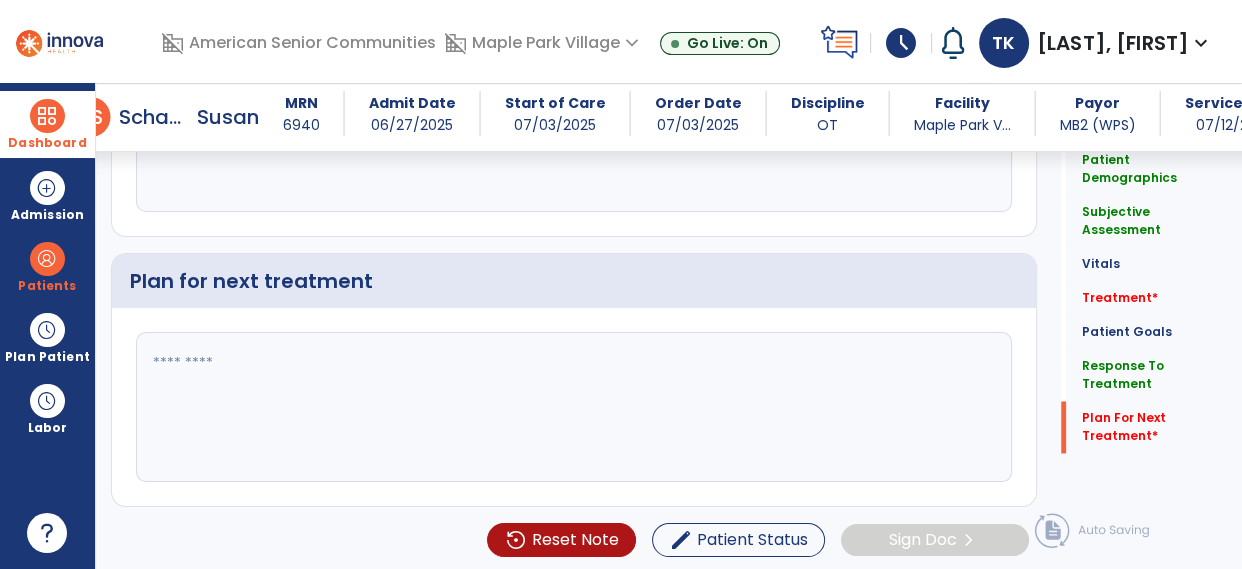 click 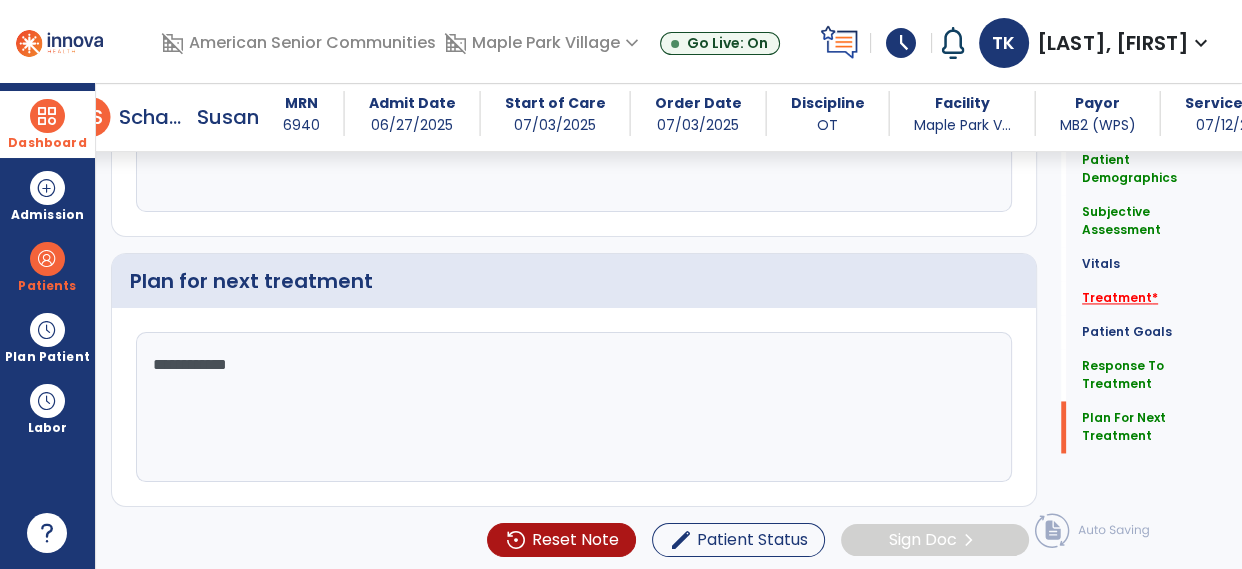 type on "**********" 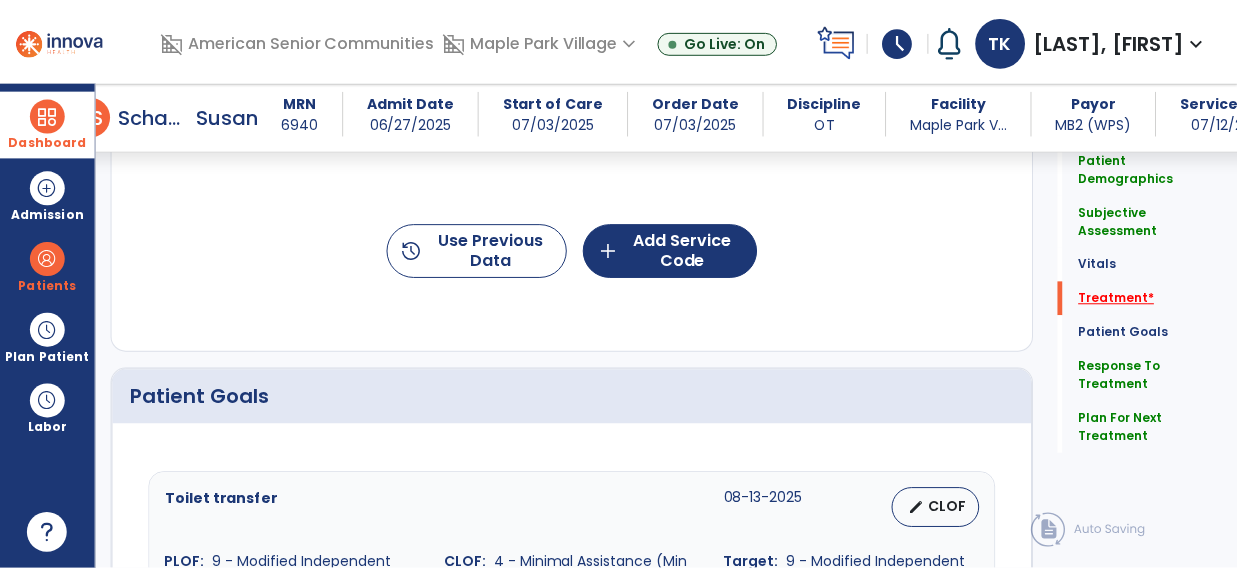 scroll, scrollTop: 1409, scrollLeft: 0, axis: vertical 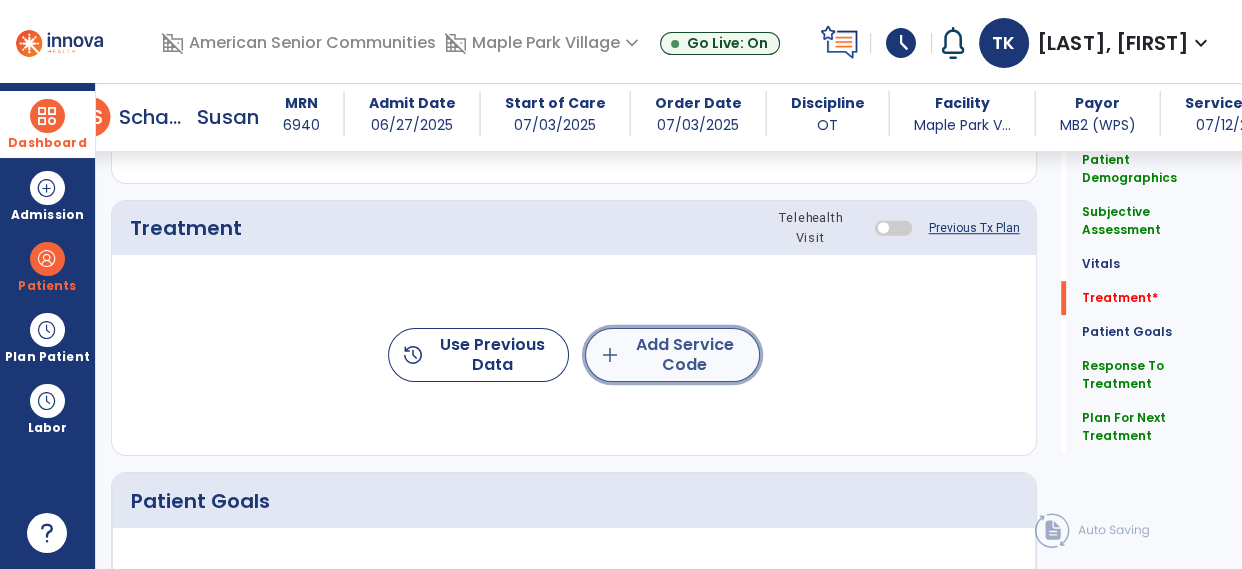 click on "add" 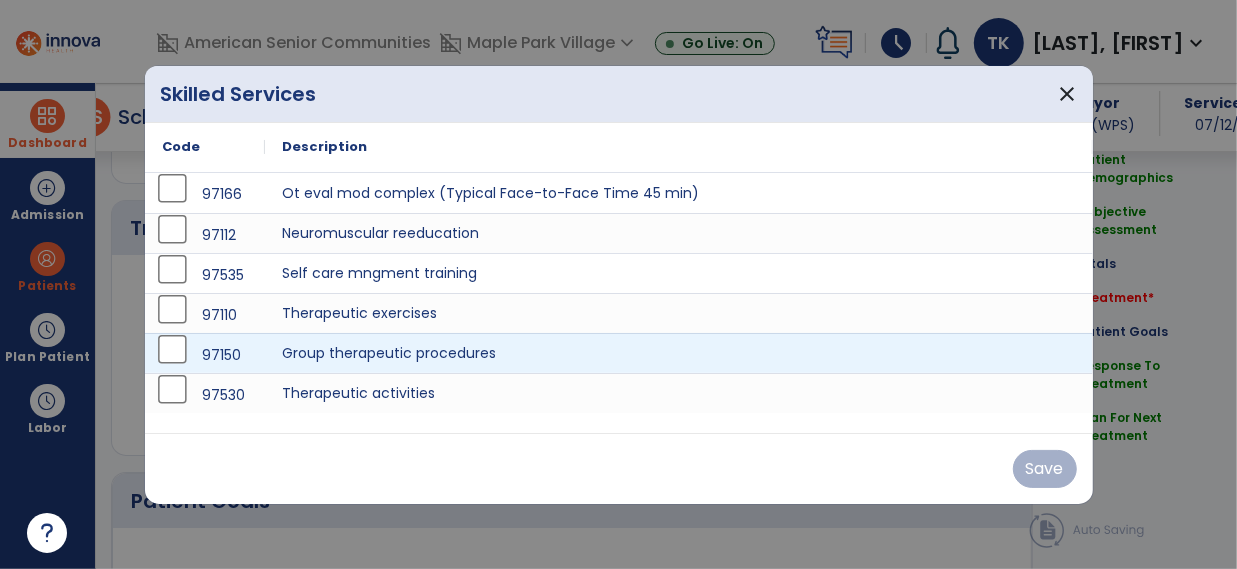 scroll, scrollTop: 1409, scrollLeft: 0, axis: vertical 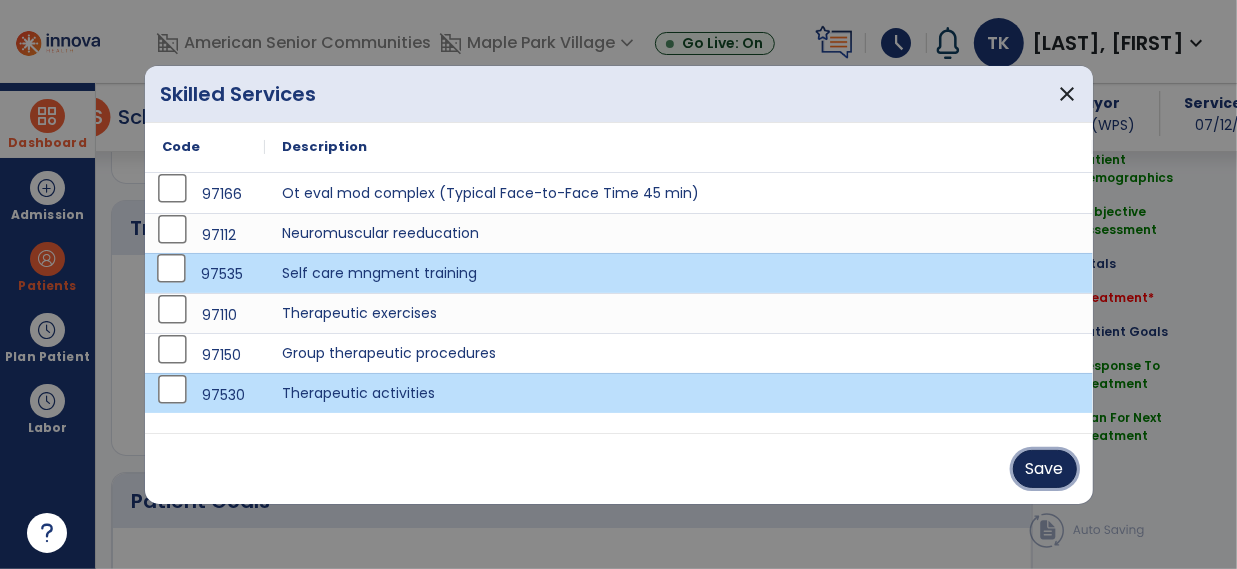click on "Save" at bounding box center (1045, 469) 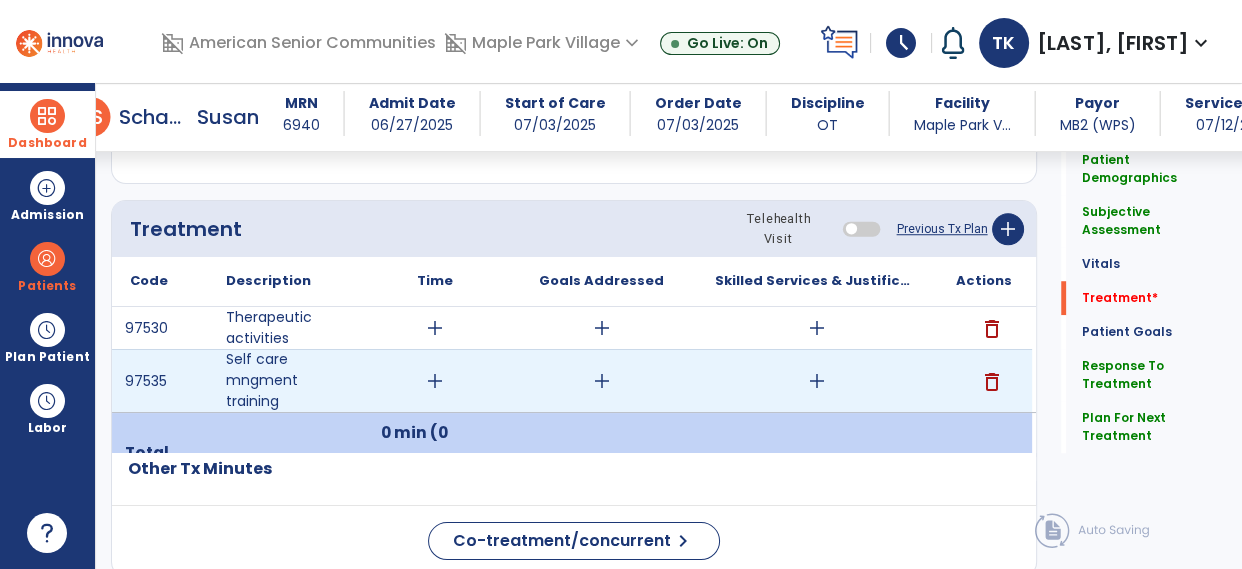 click on "add" at bounding box center [435, 381] 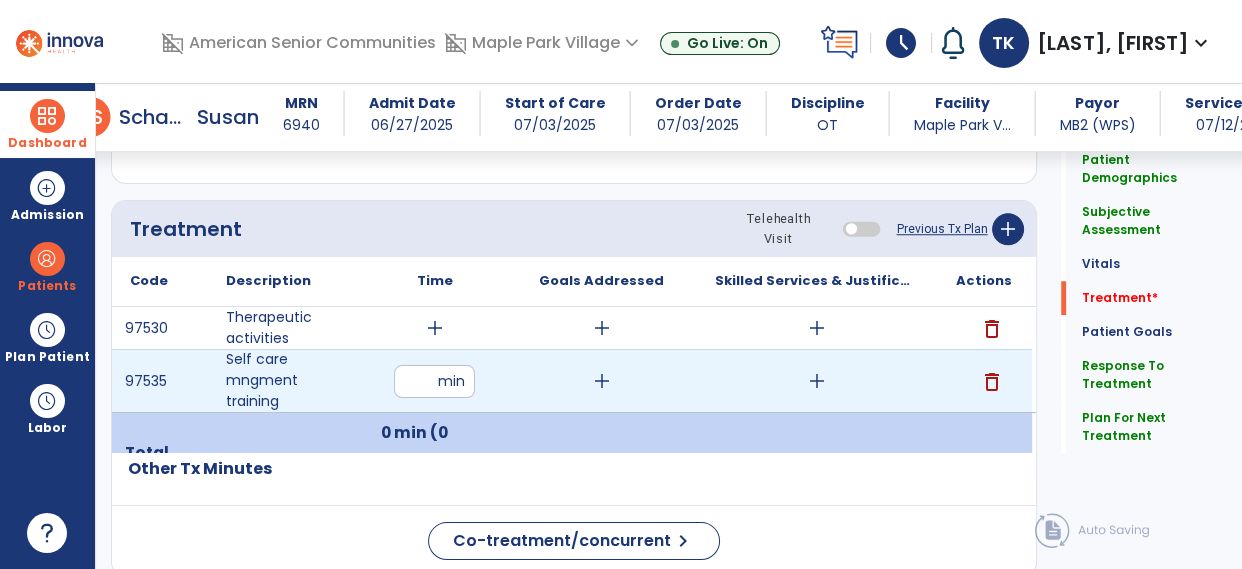 type on "**" 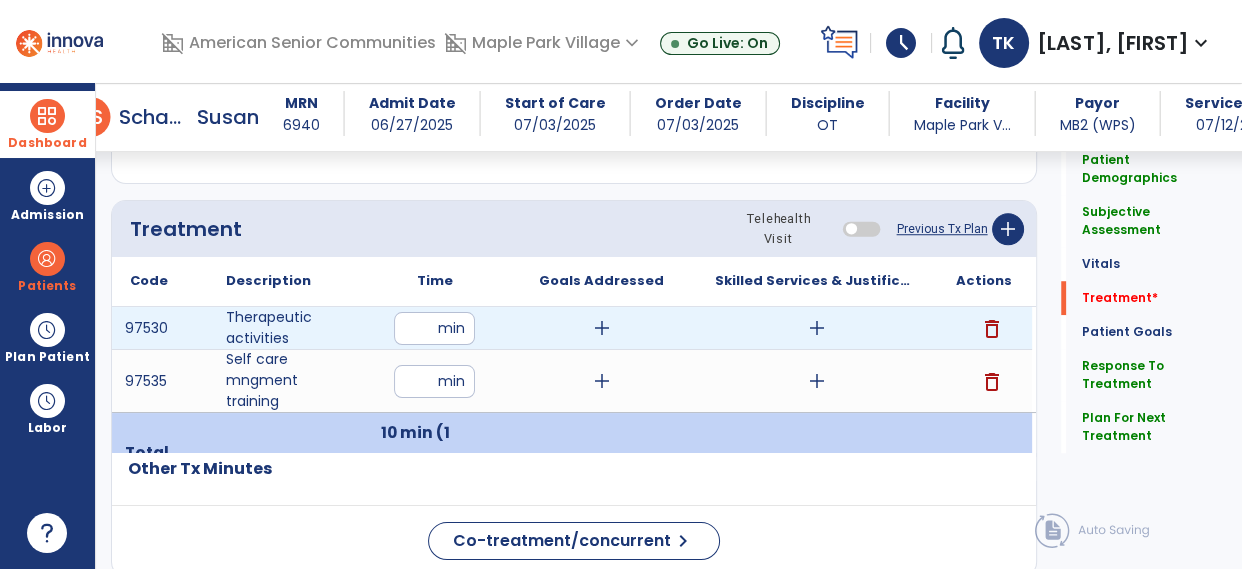 type on "**" 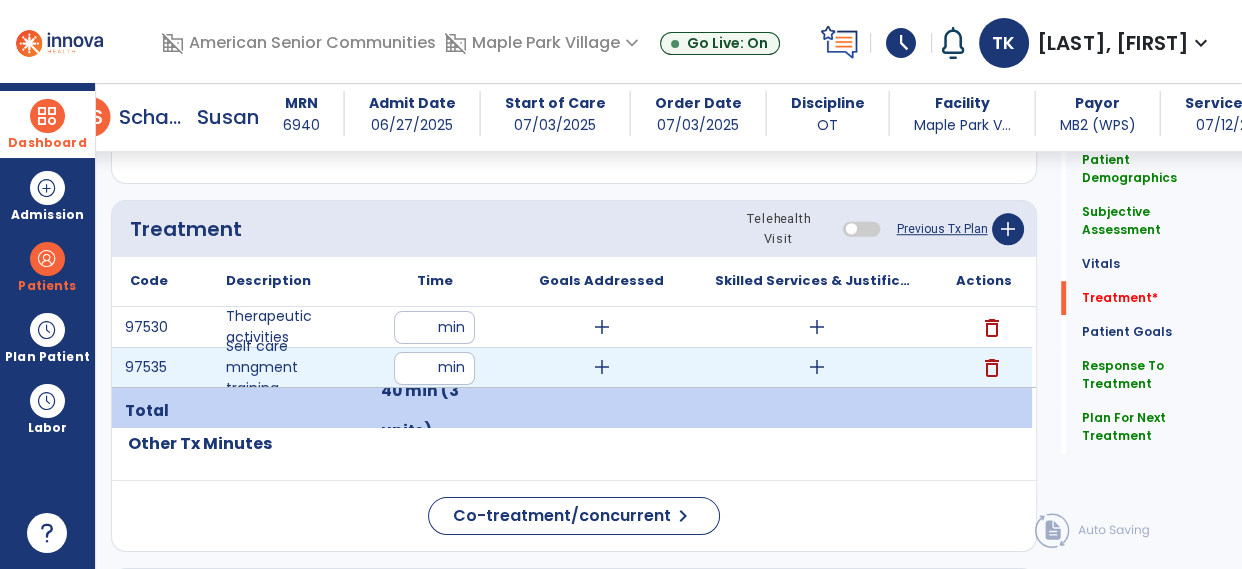 click on "add" at bounding box center (602, 367) 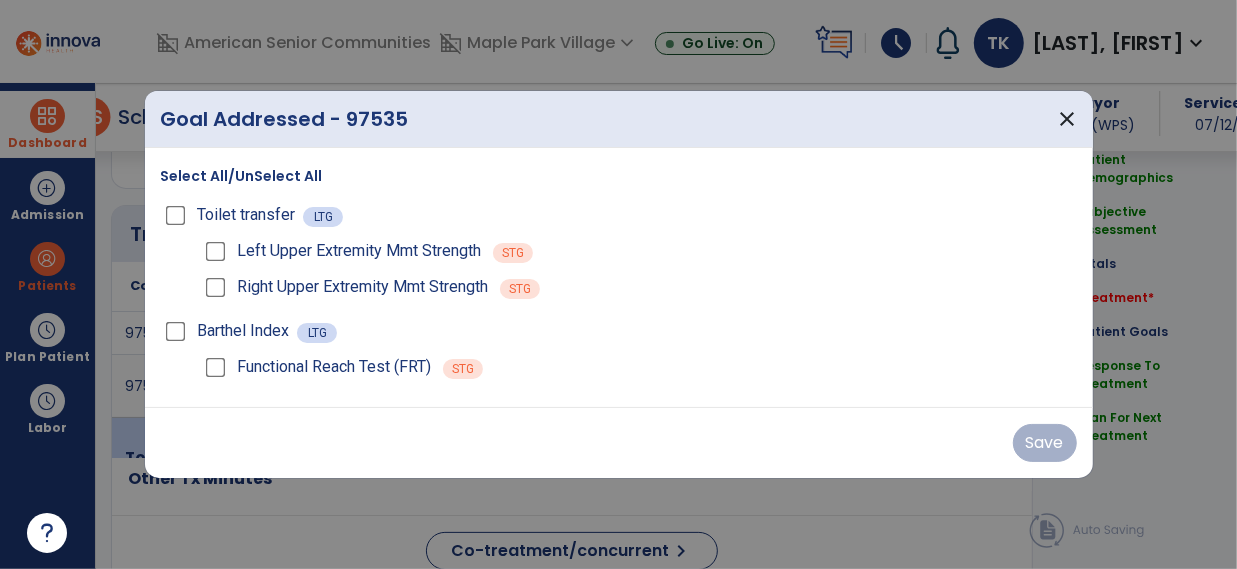 scroll, scrollTop: 1409, scrollLeft: 0, axis: vertical 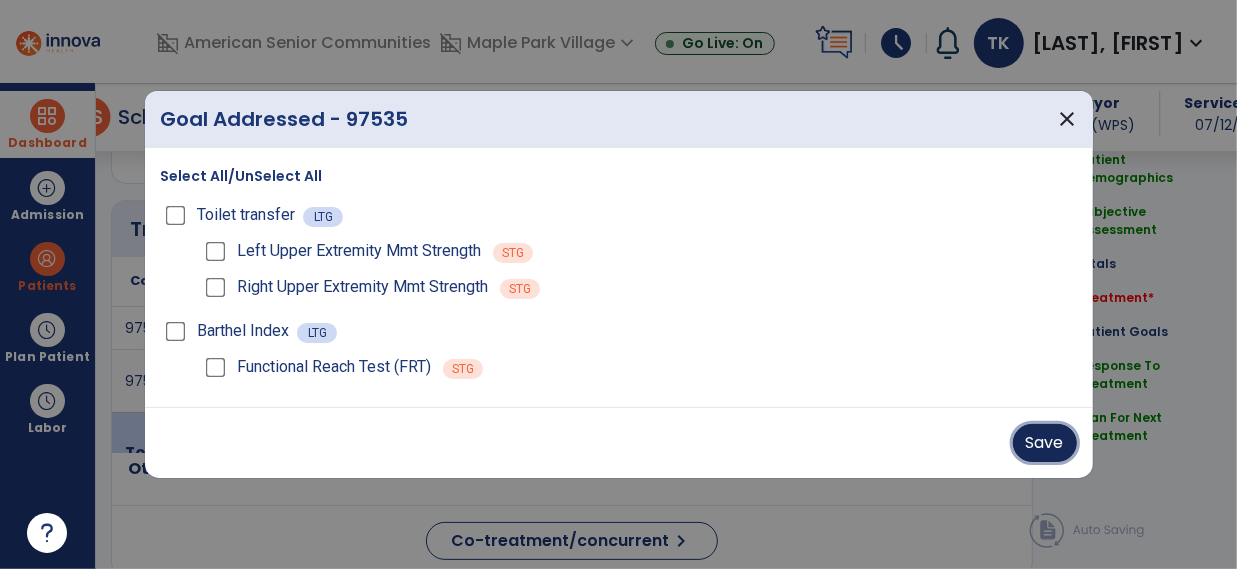 click on "Save" at bounding box center [1045, 443] 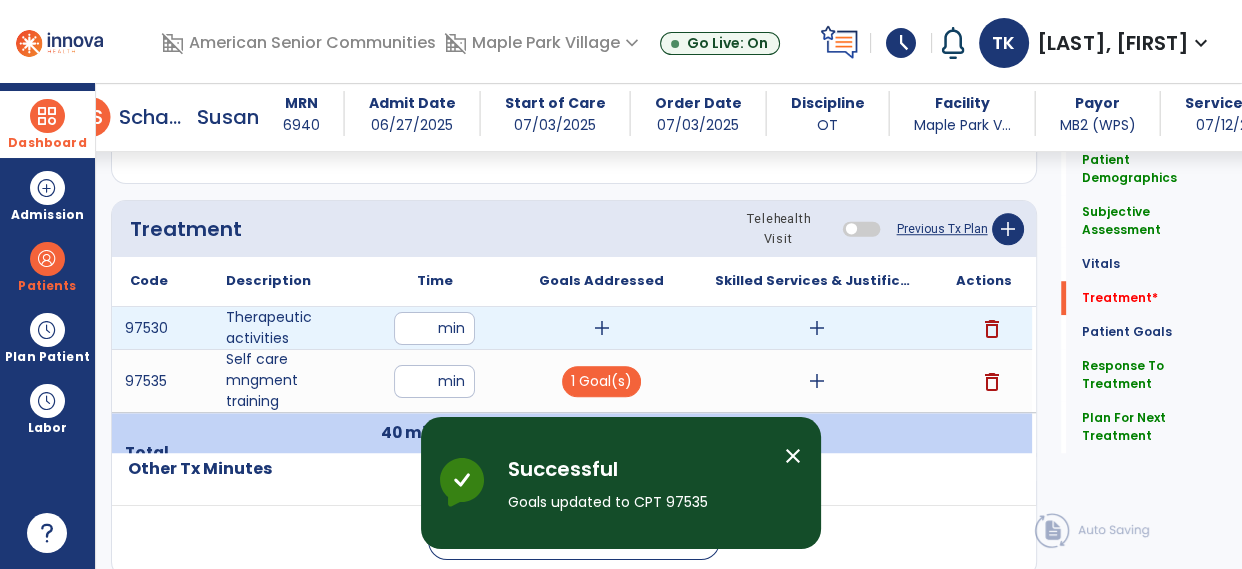 click on "add" at bounding box center [602, 328] 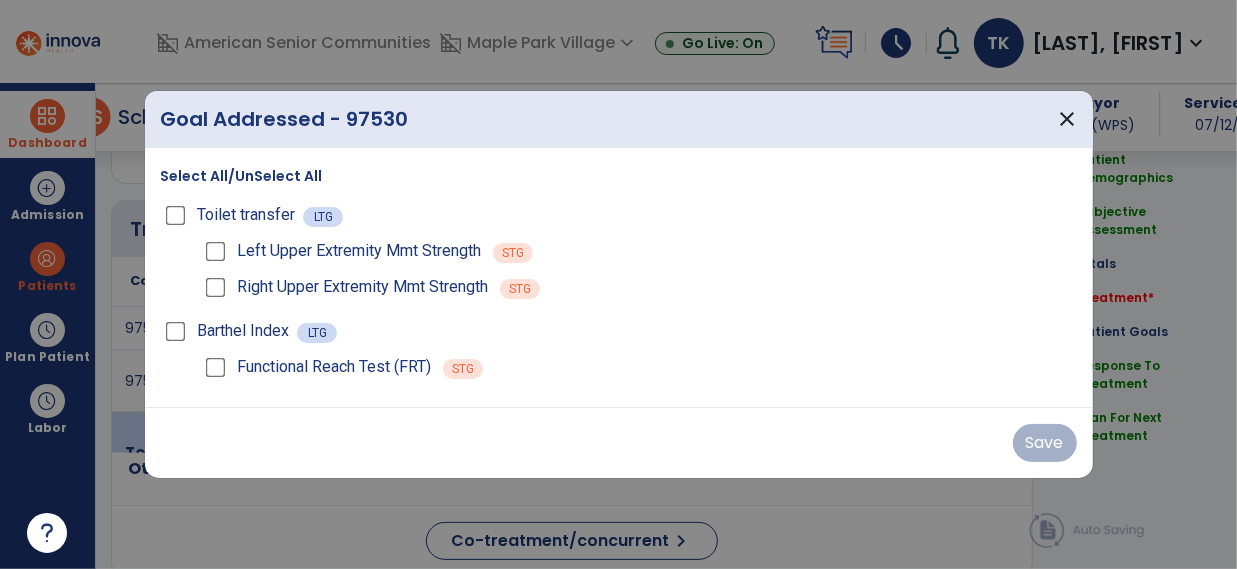scroll, scrollTop: 1409, scrollLeft: 0, axis: vertical 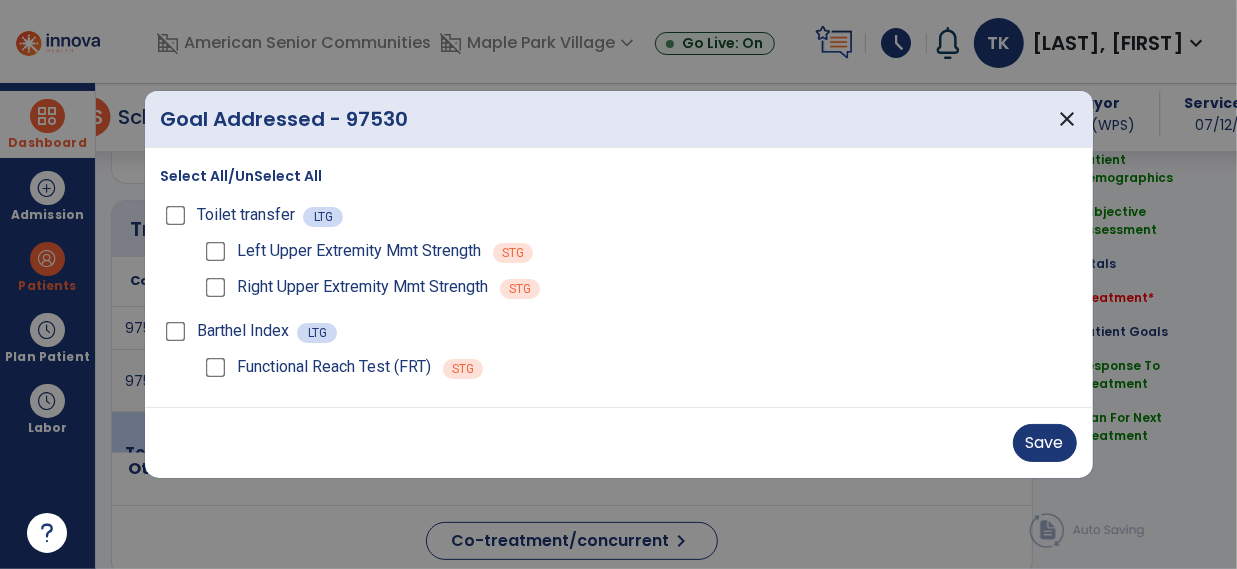 click on "Save" at bounding box center [619, 443] 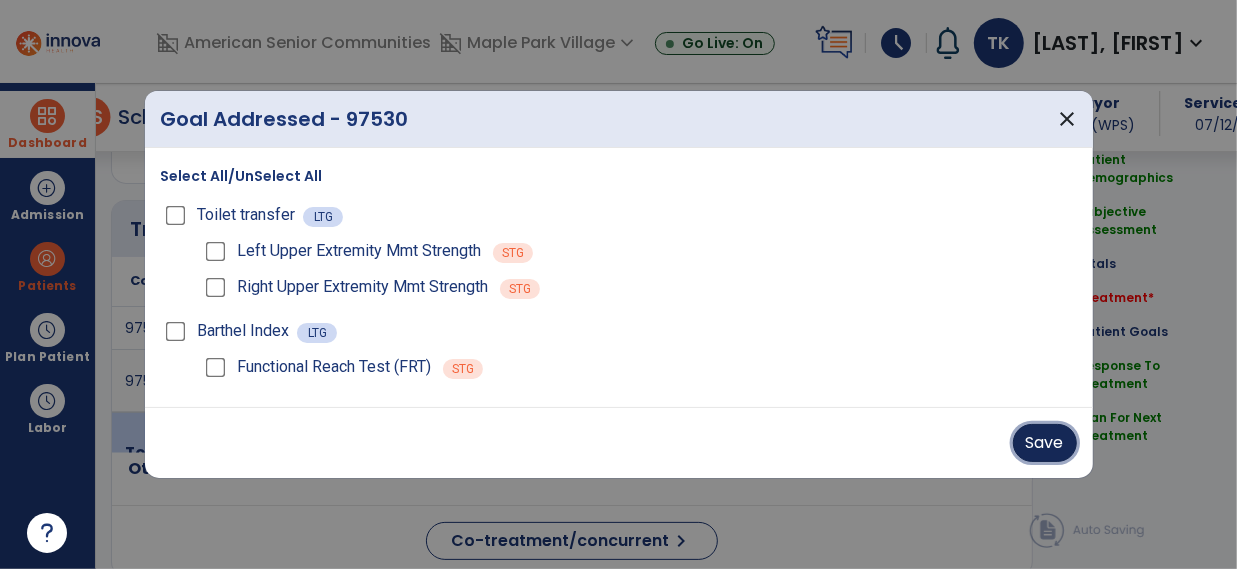 click on "Save" at bounding box center [1045, 443] 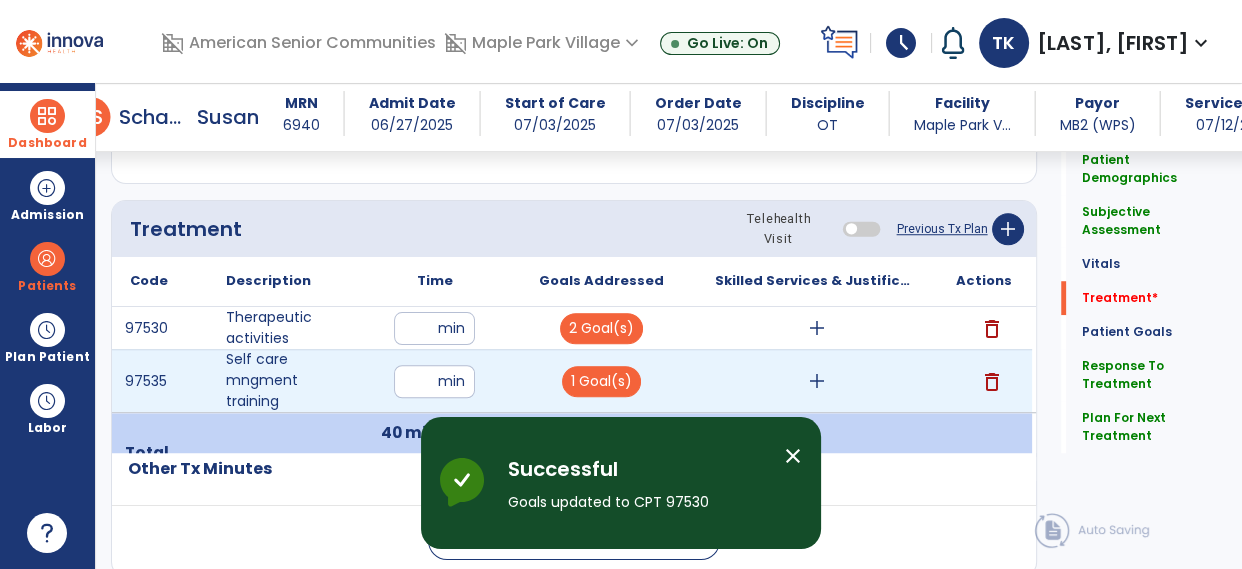 click on "add" at bounding box center (817, 381) 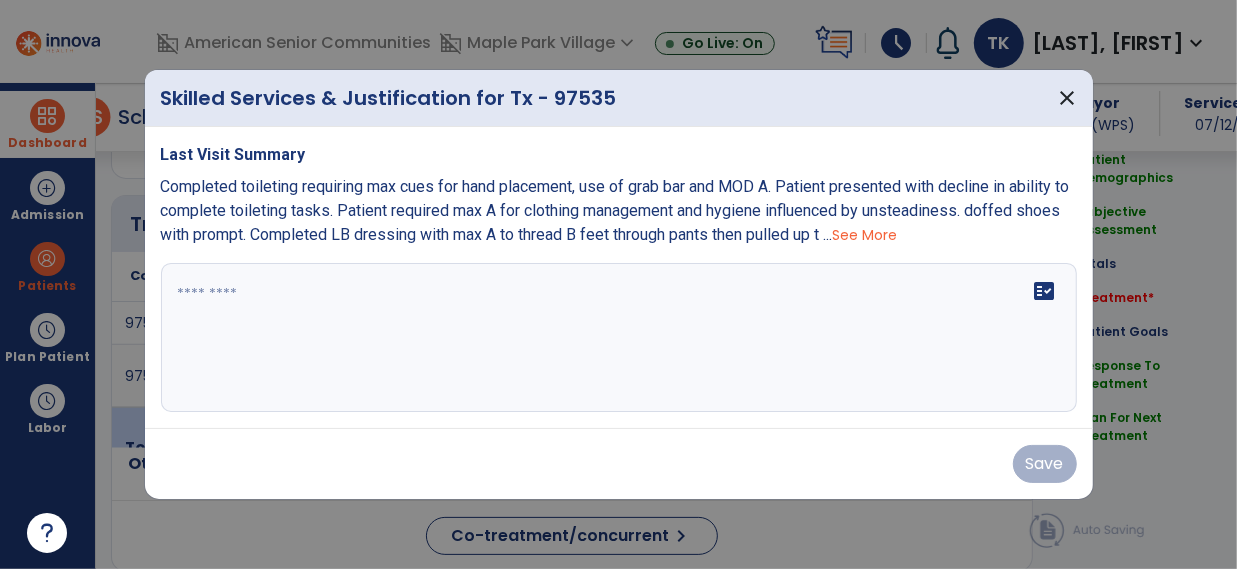 scroll, scrollTop: 1409, scrollLeft: 0, axis: vertical 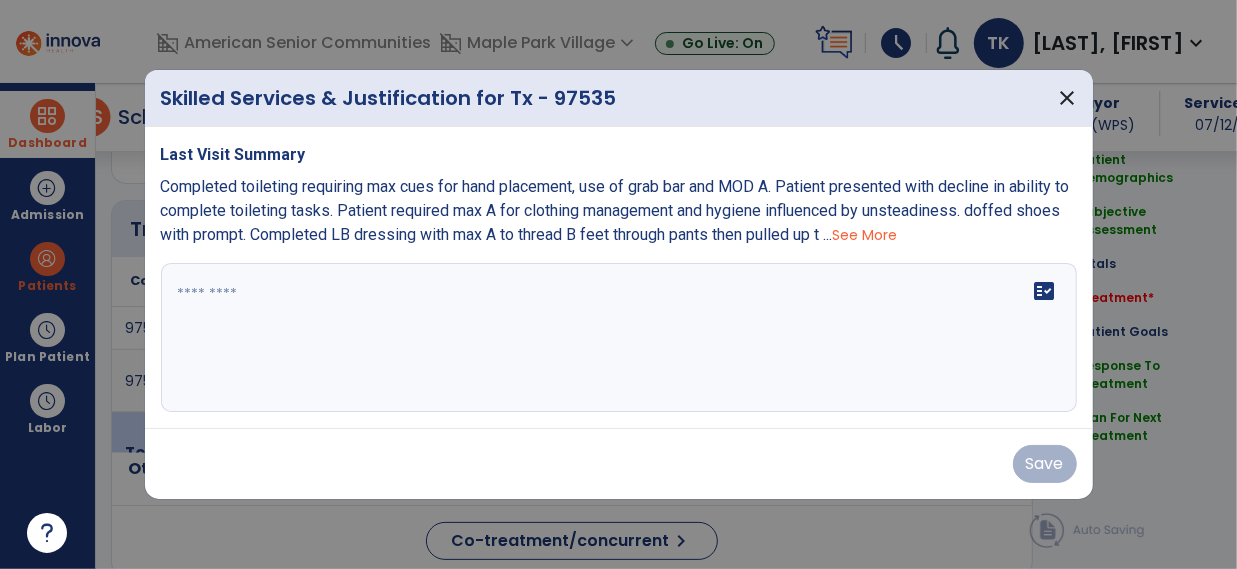 click on "fact_check" at bounding box center [619, 338] 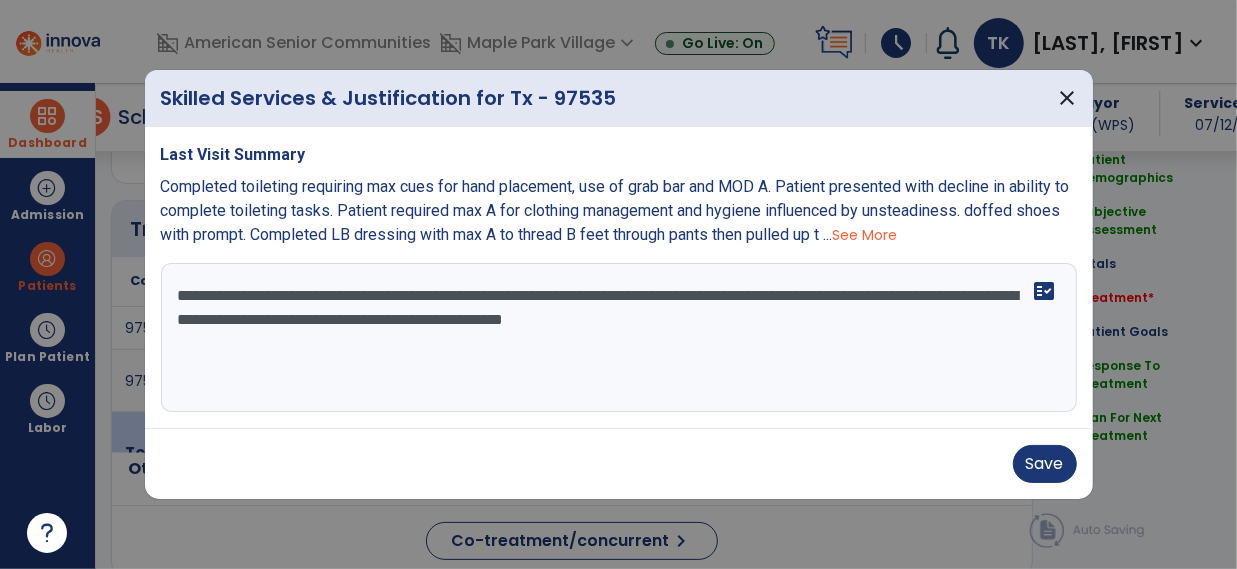 click on "**********" at bounding box center (619, 338) 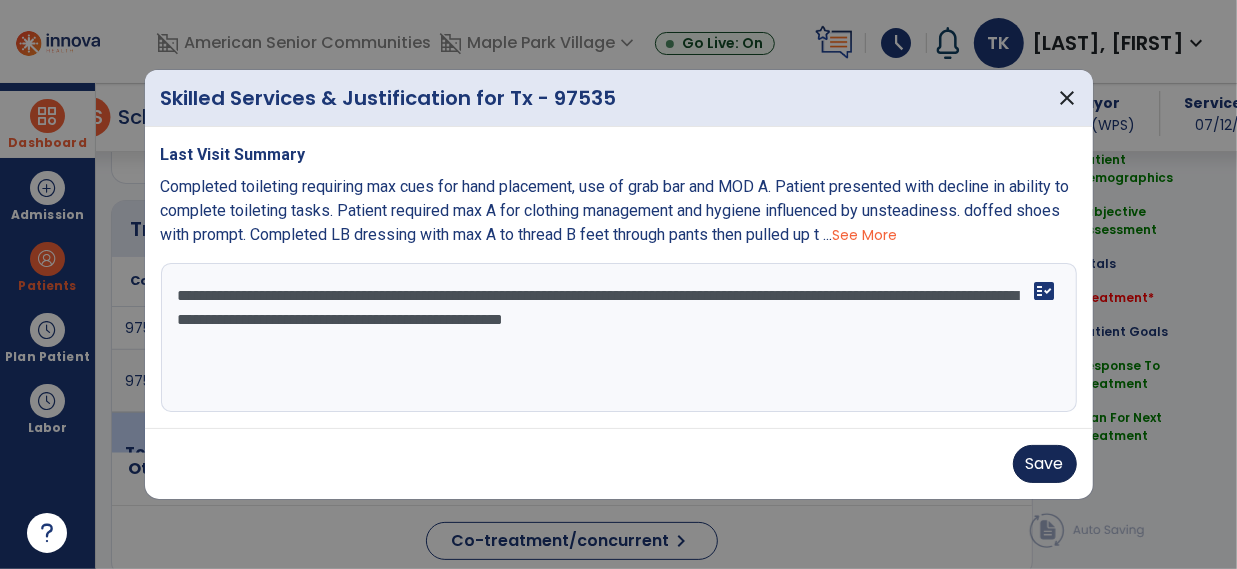 type on "**********" 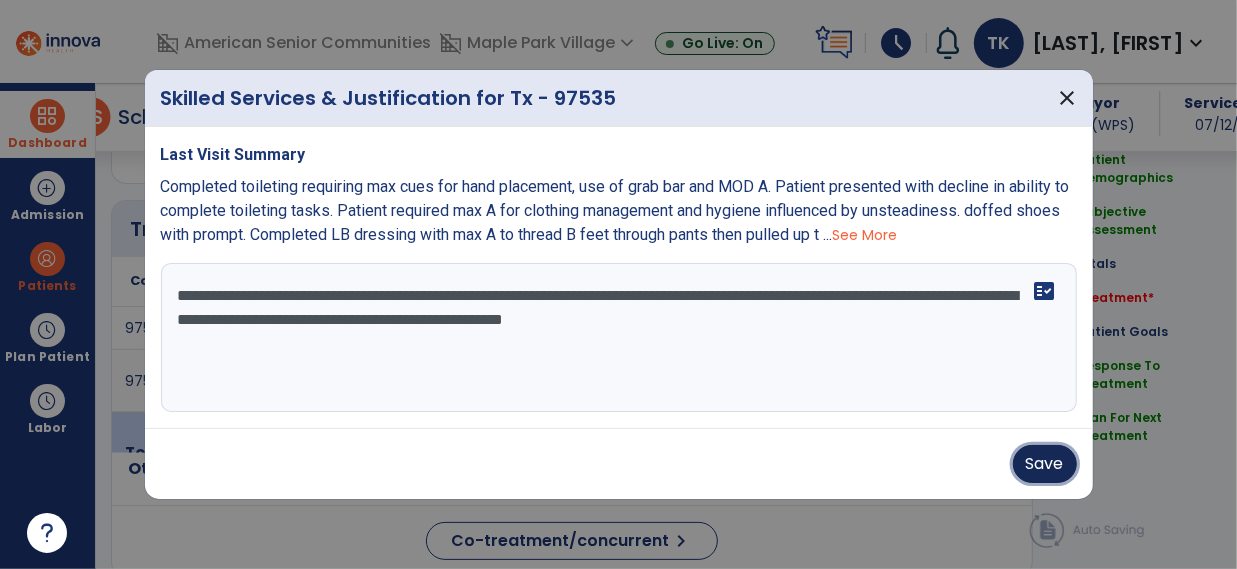 click on "Save" at bounding box center (1045, 464) 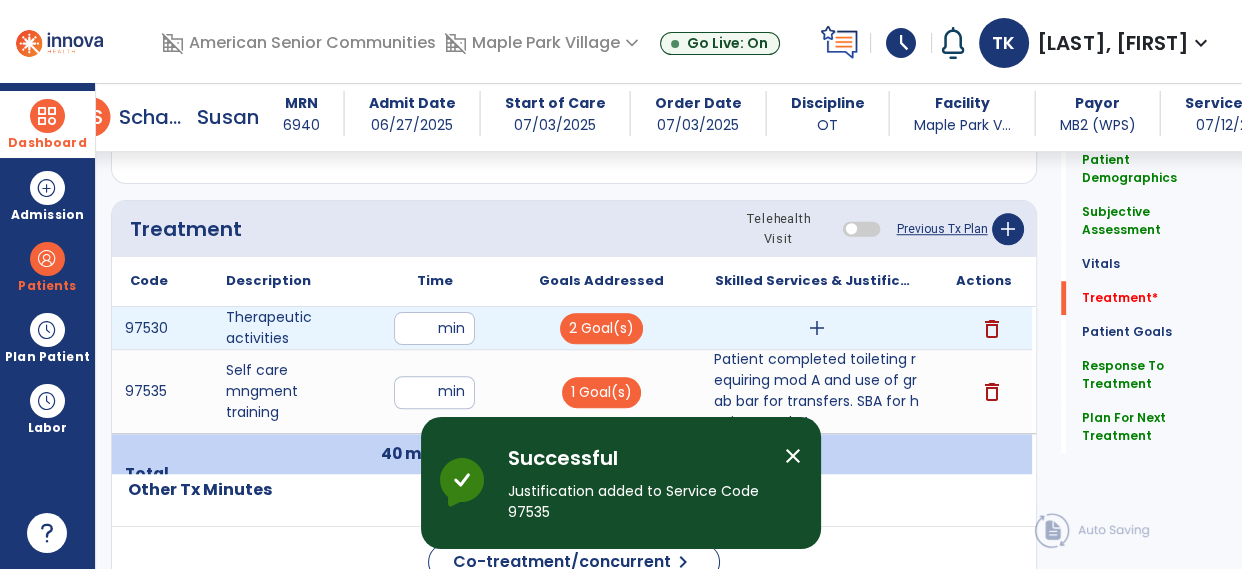 click on "add" at bounding box center [817, 328] 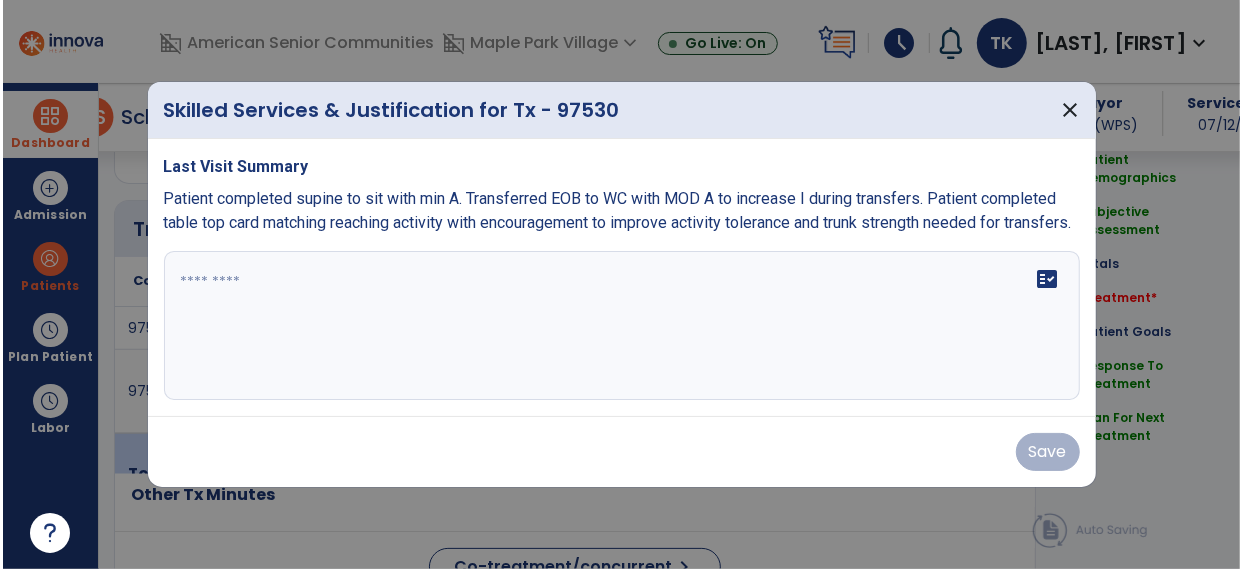 scroll, scrollTop: 1409, scrollLeft: 0, axis: vertical 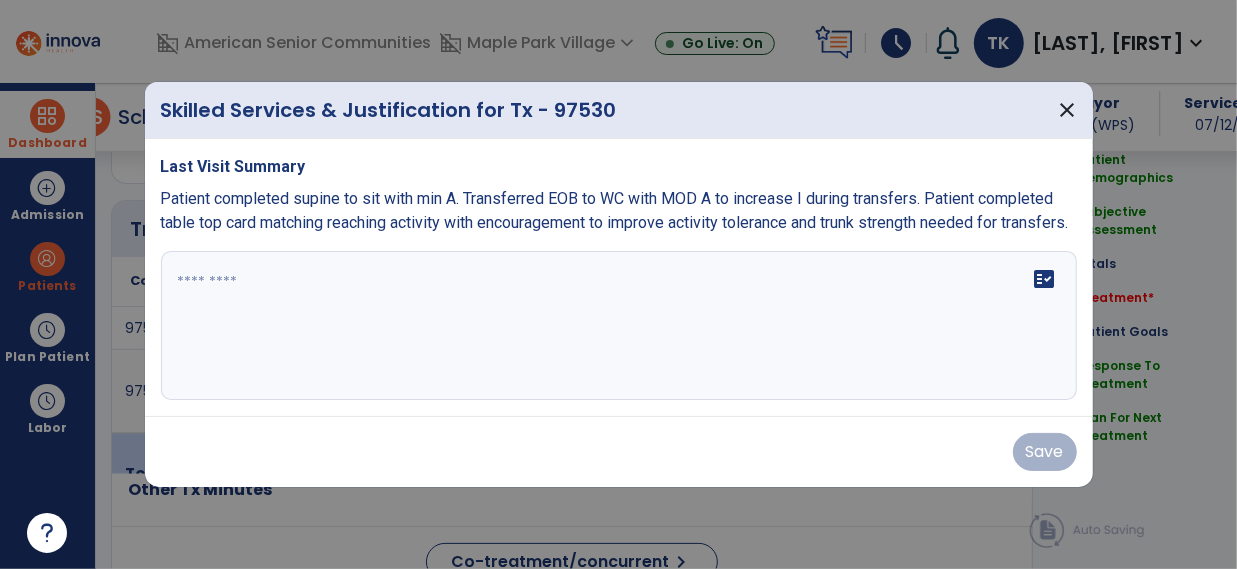 click on "fact_check" at bounding box center [619, 326] 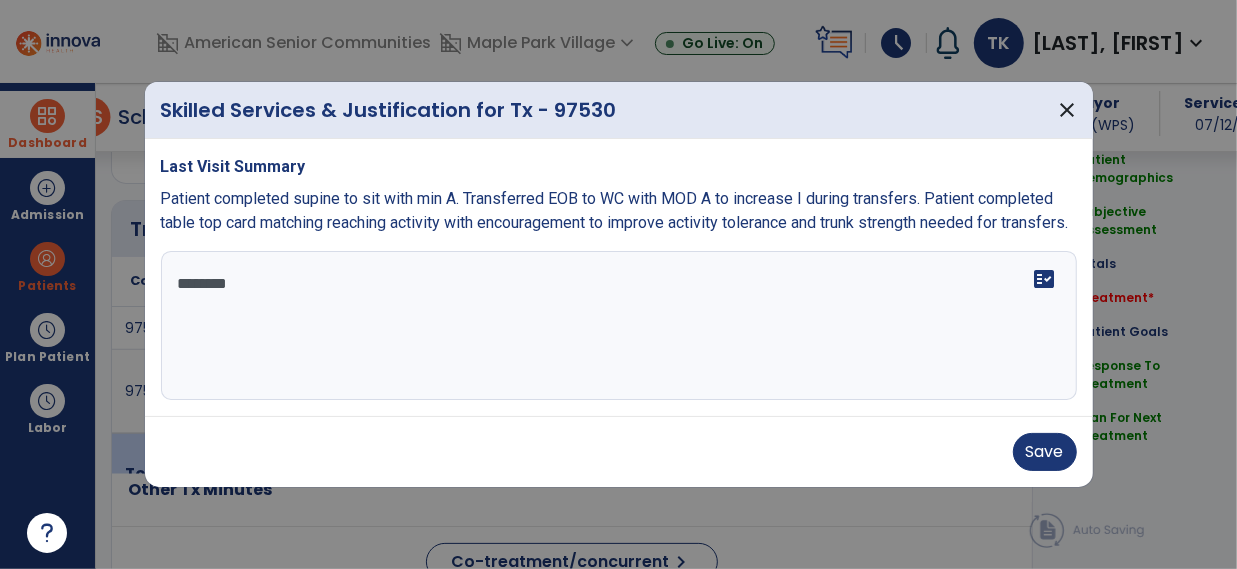 type on "*********" 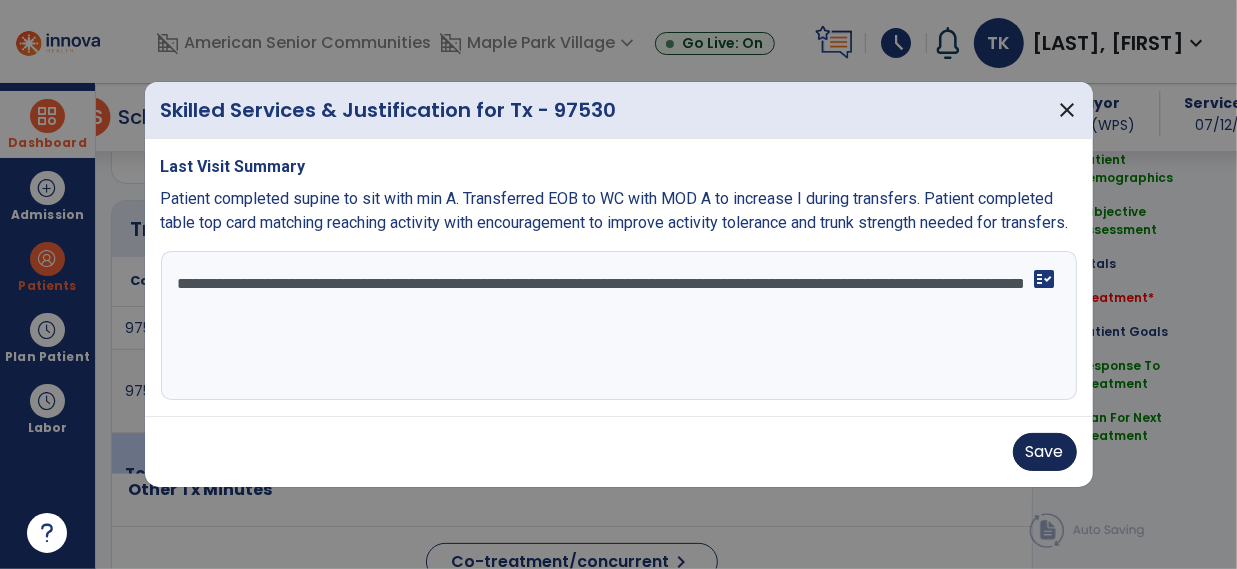 type on "**********" 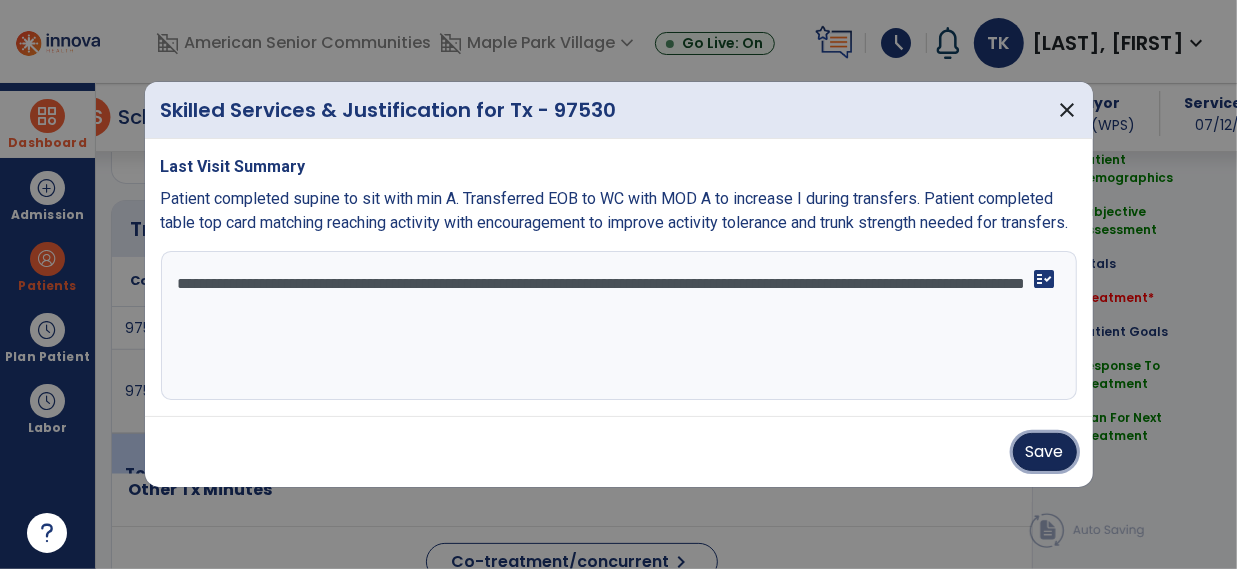 click on "Save" at bounding box center [1045, 452] 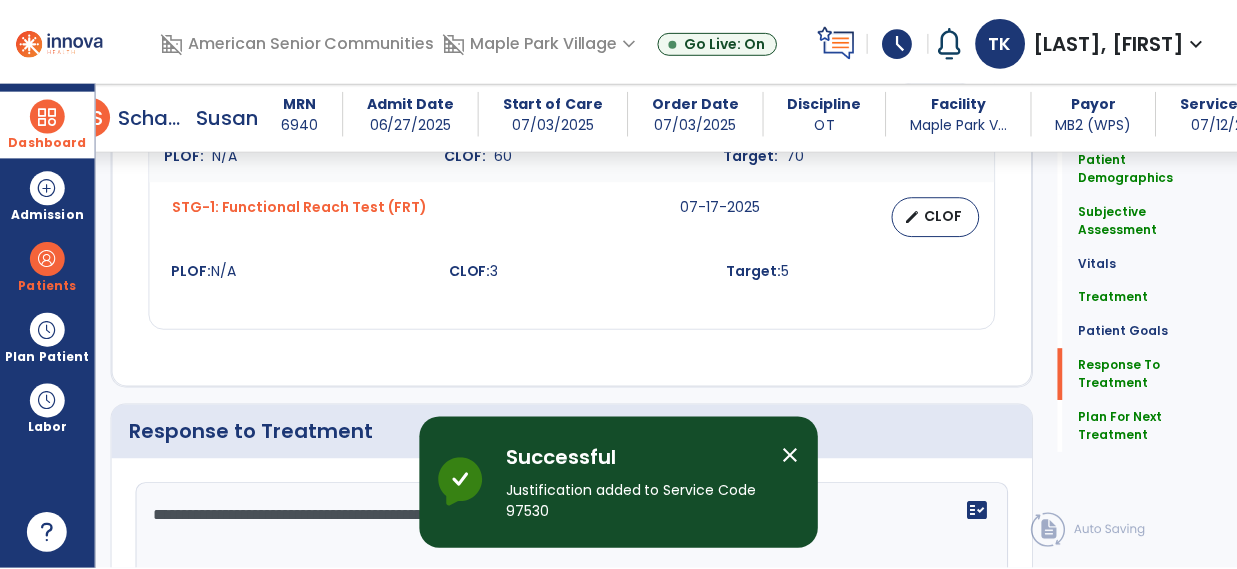 scroll, scrollTop: 2940, scrollLeft: 0, axis: vertical 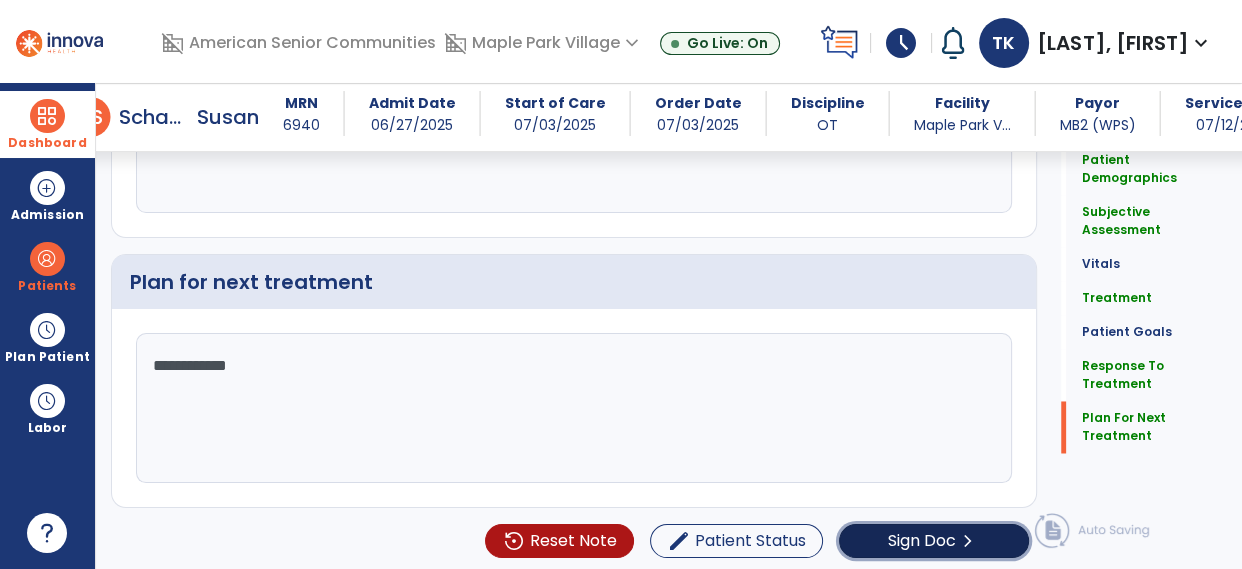 click on "Sign Doc  chevron_right" 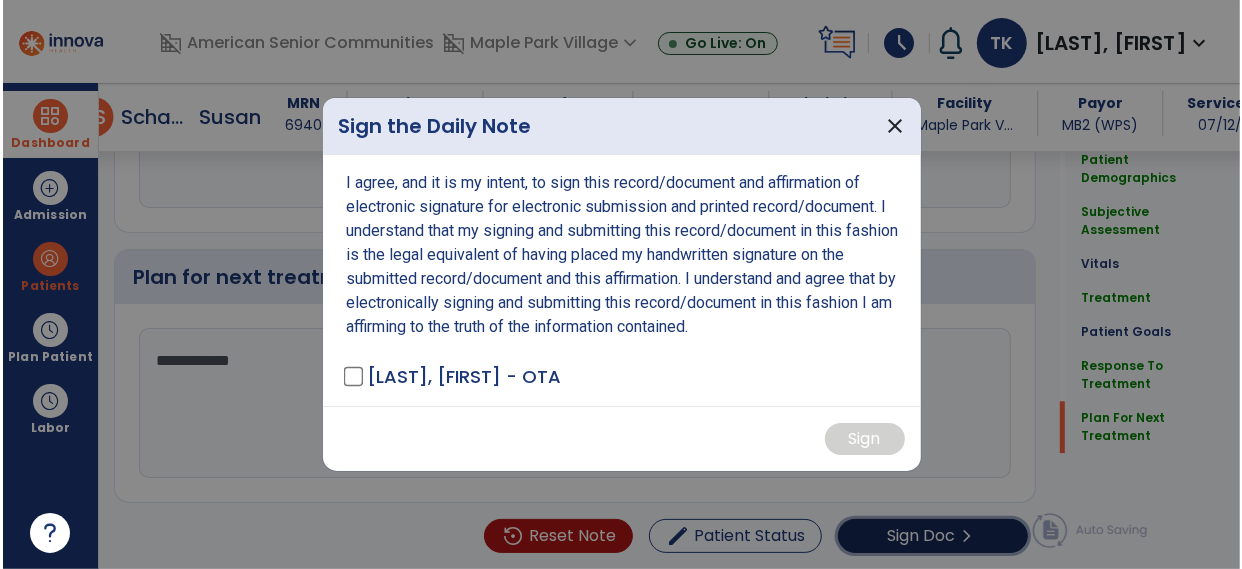scroll, scrollTop: 2940, scrollLeft: 0, axis: vertical 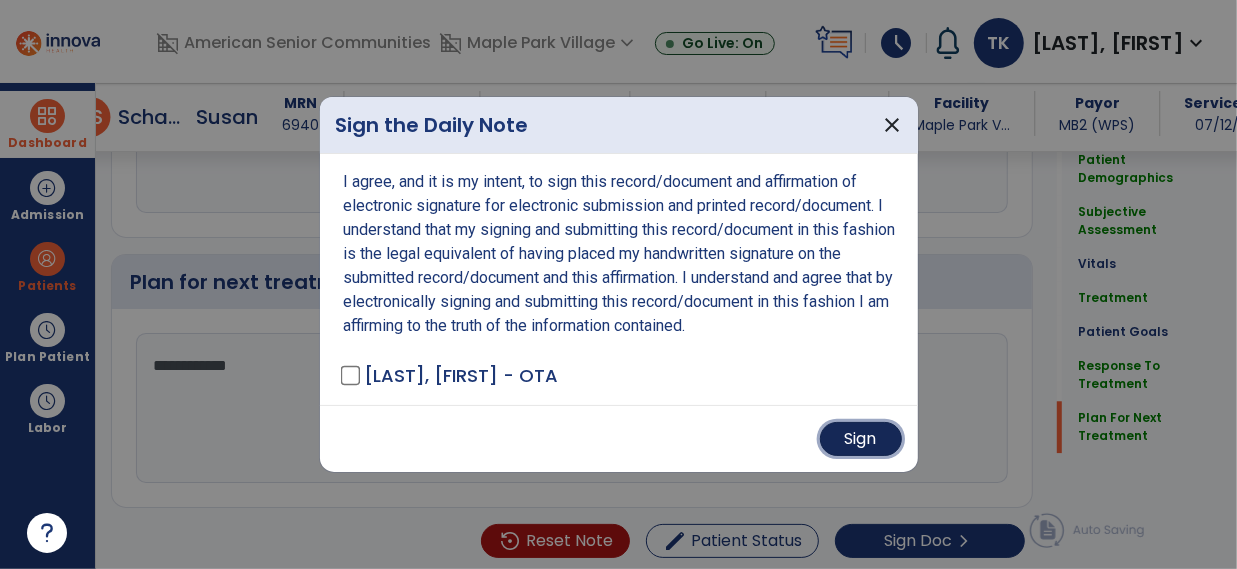click on "Sign" at bounding box center [861, 439] 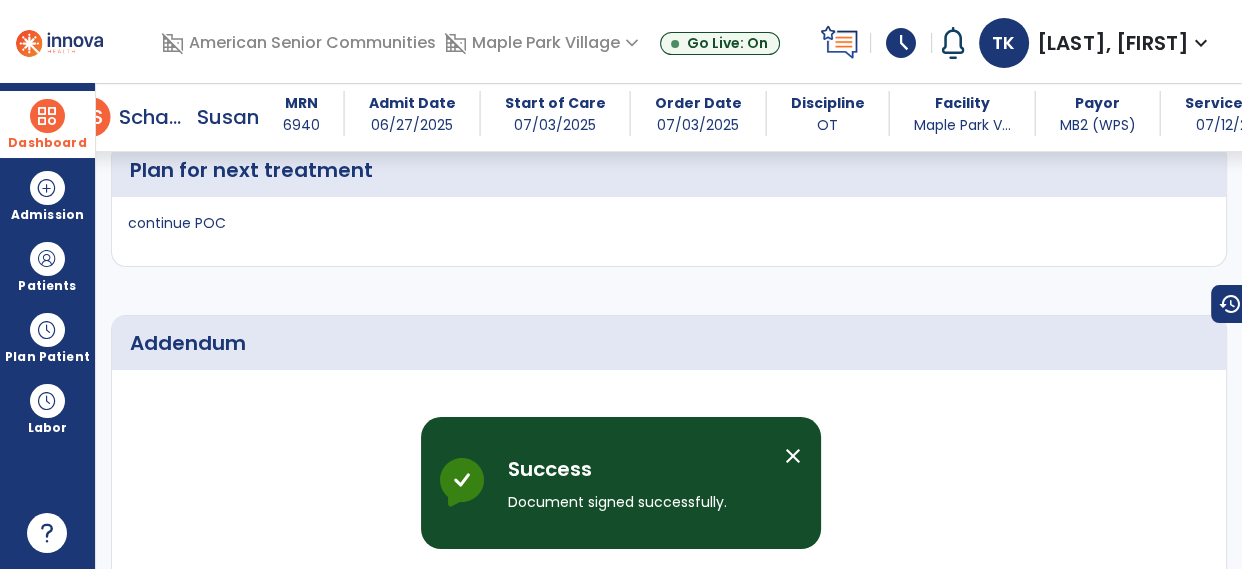 scroll, scrollTop: 4284, scrollLeft: 0, axis: vertical 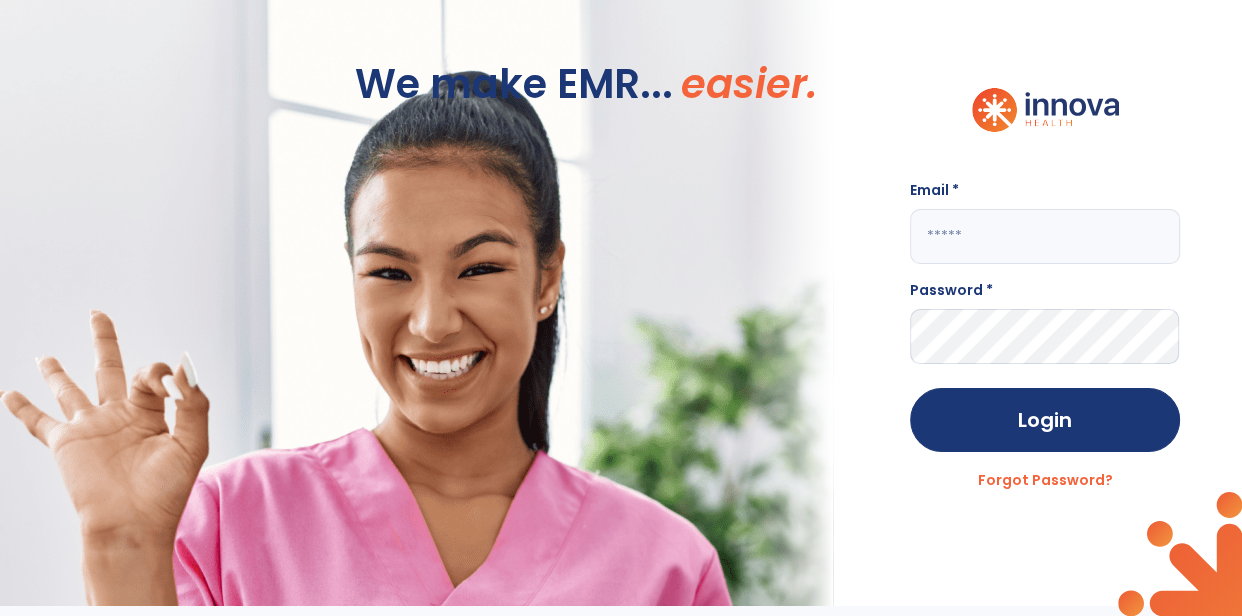 click 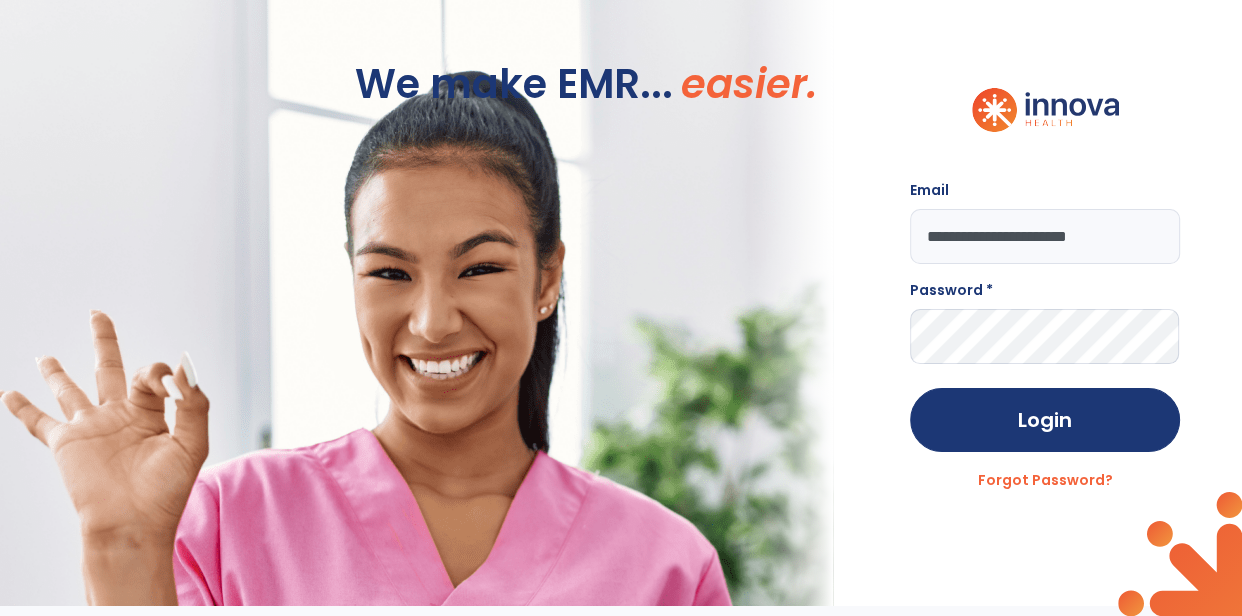 type on "**********" 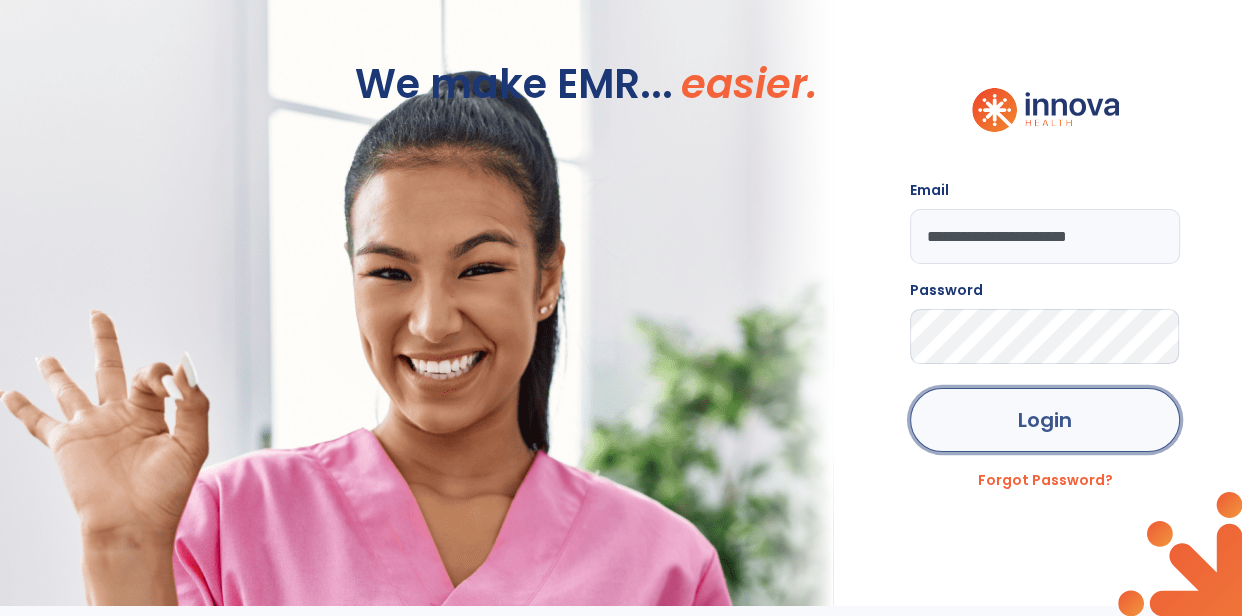 click on "Login" 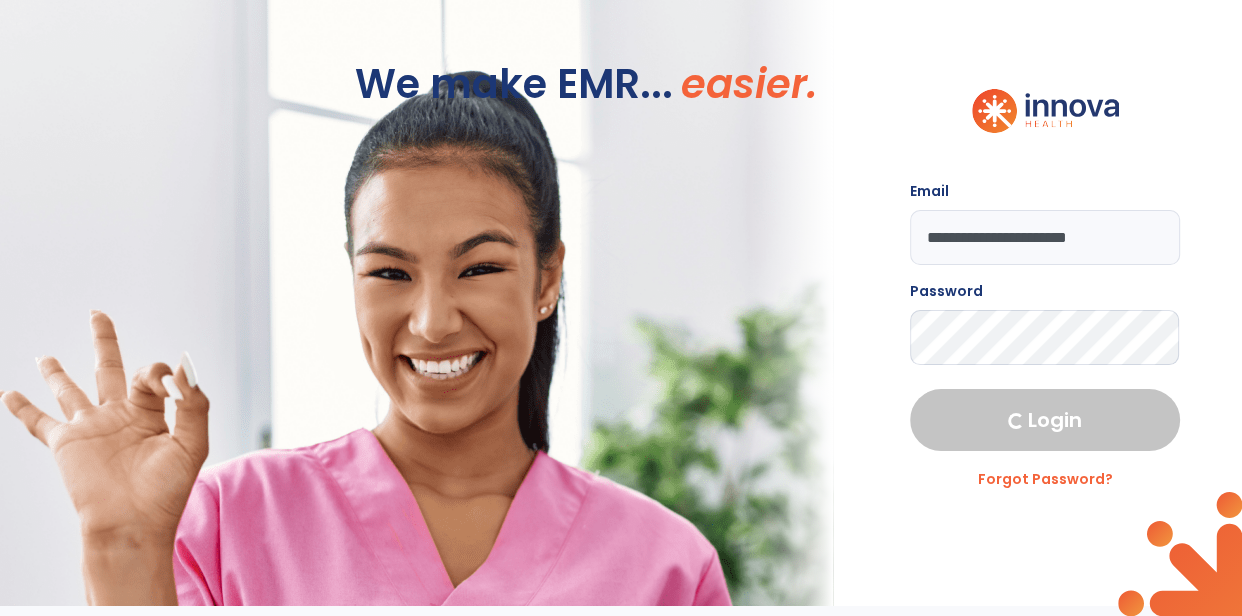 select on "****" 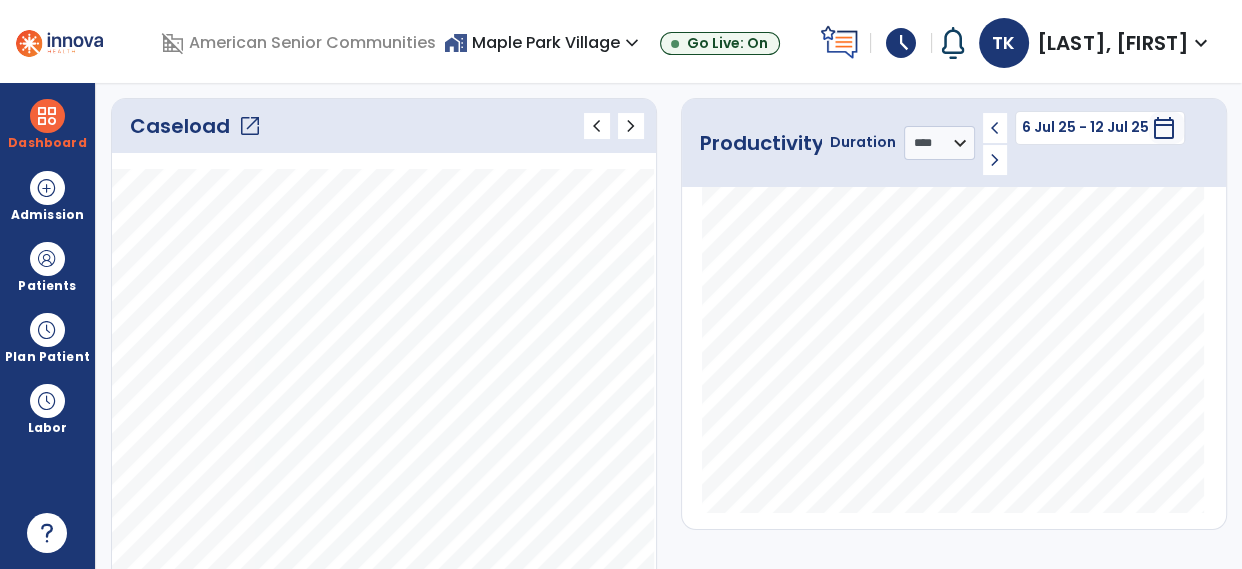 scroll, scrollTop: 0, scrollLeft: 0, axis: both 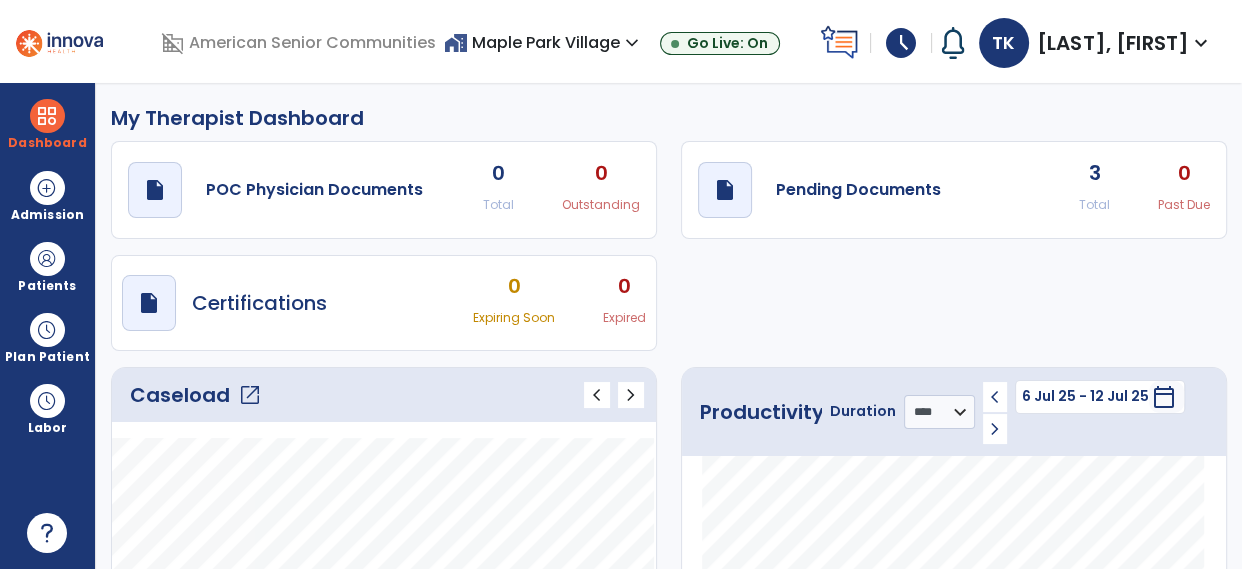 click on "Caseload   open_in_new" 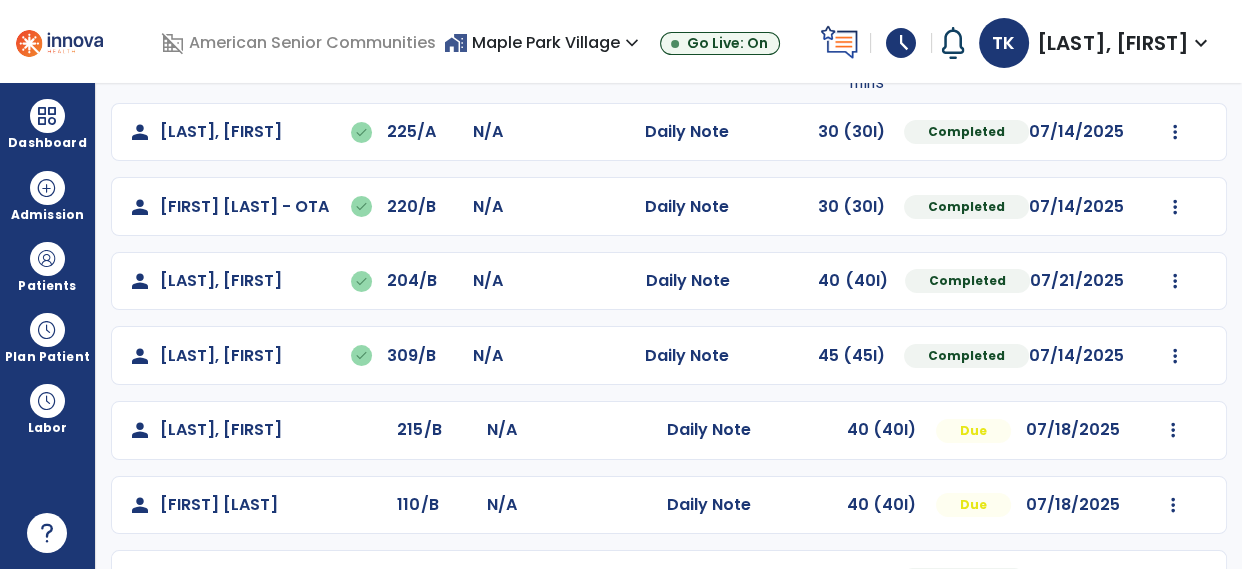 scroll, scrollTop: 186, scrollLeft: 0, axis: vertical 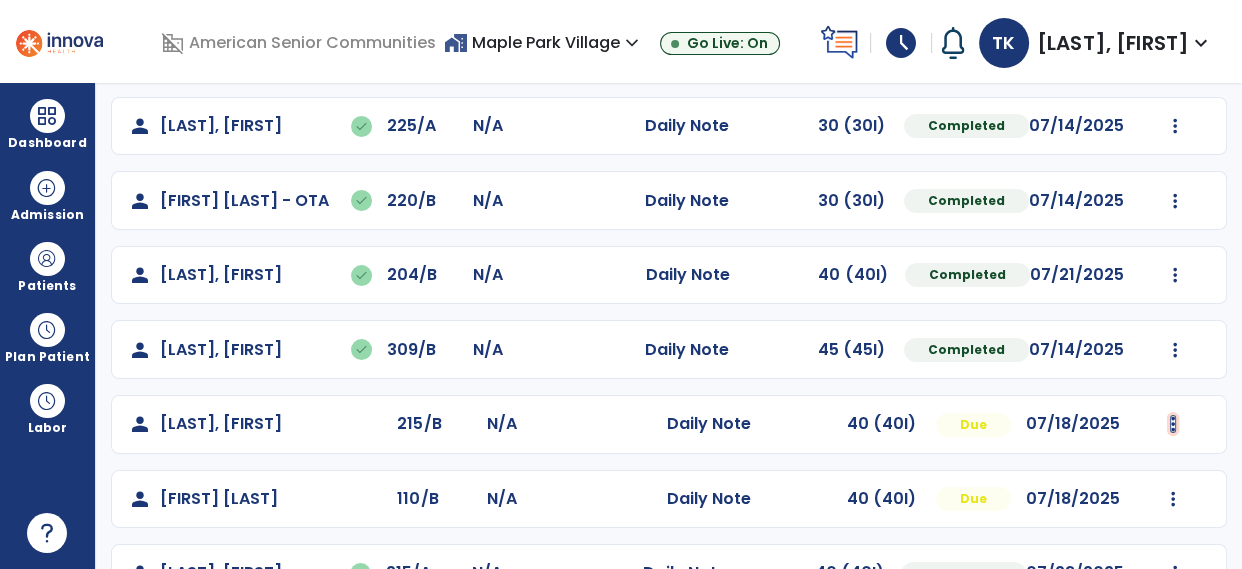 click at bounding box center [1175, 126] 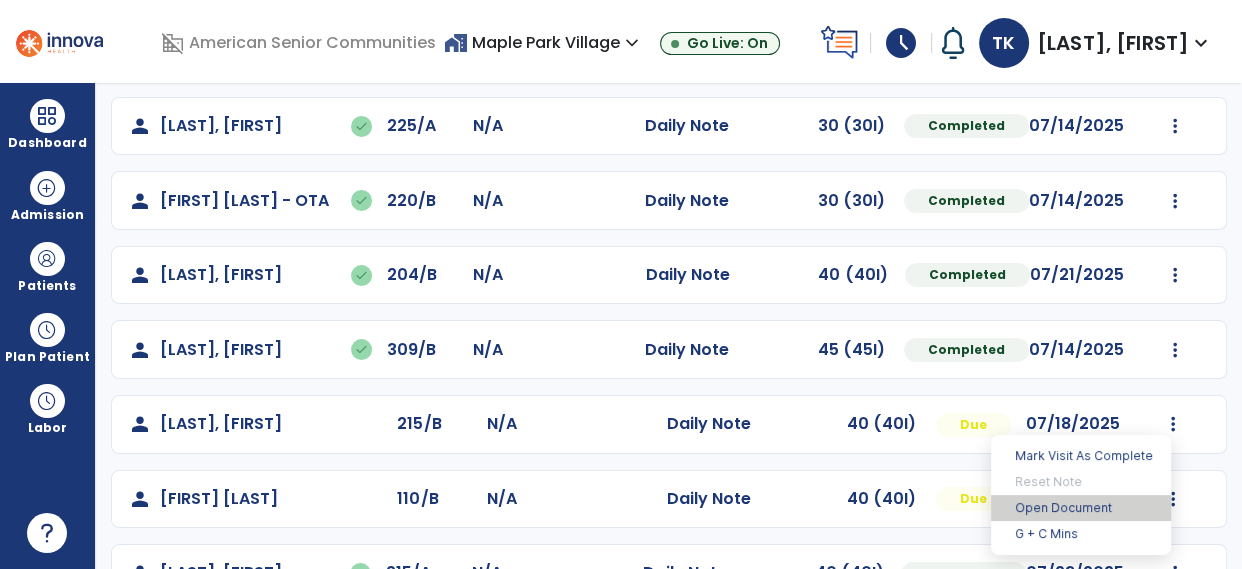 click on "Open Document" at bounding box center (1081, 508) 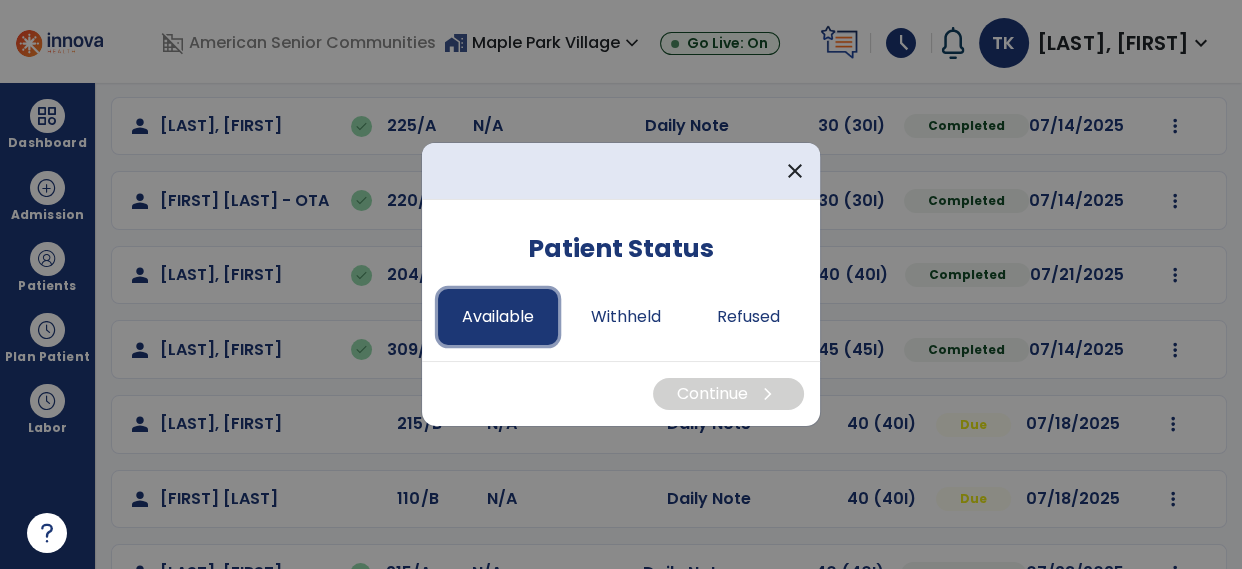 click on "Available" at bounding box center [498, 317] 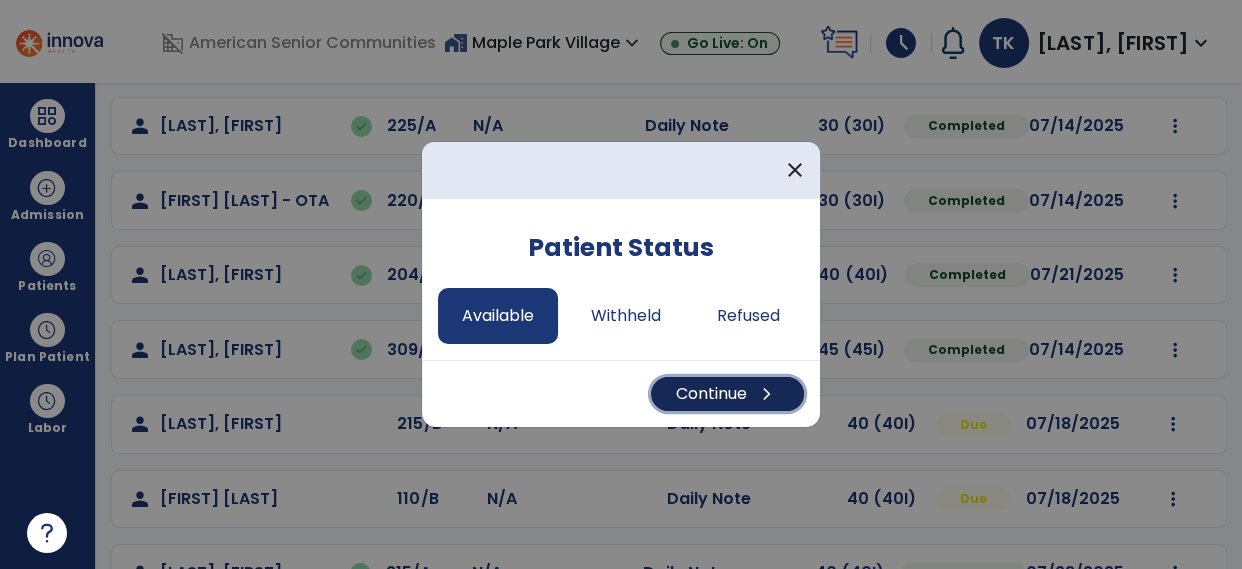click on "Continue   chevron_right" at bounding box center (727, 394) 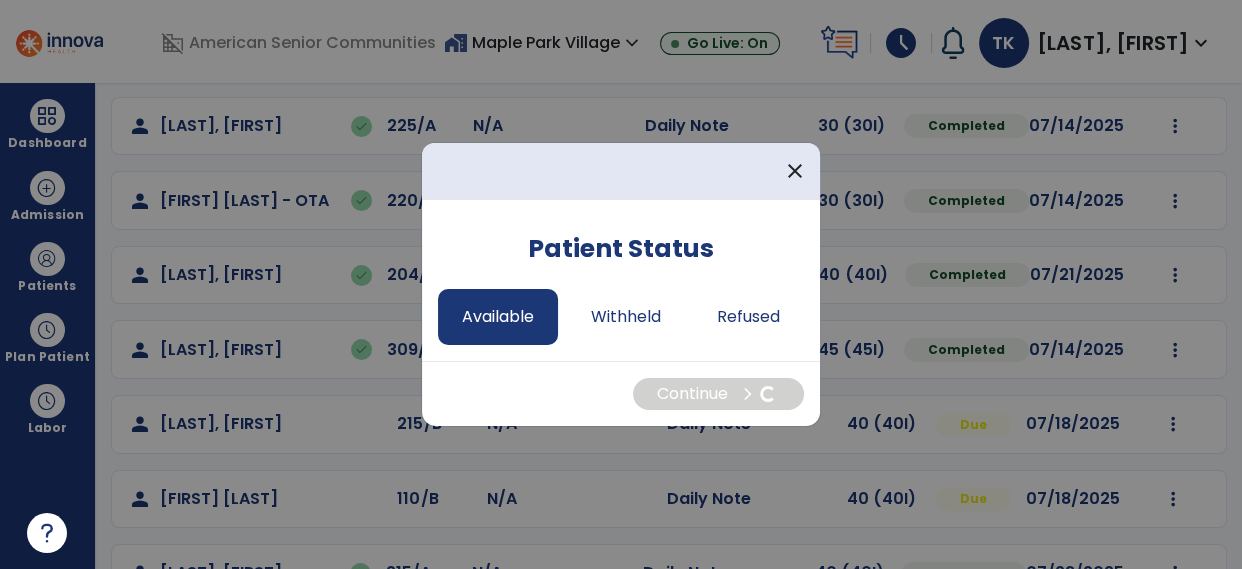 select on "*" 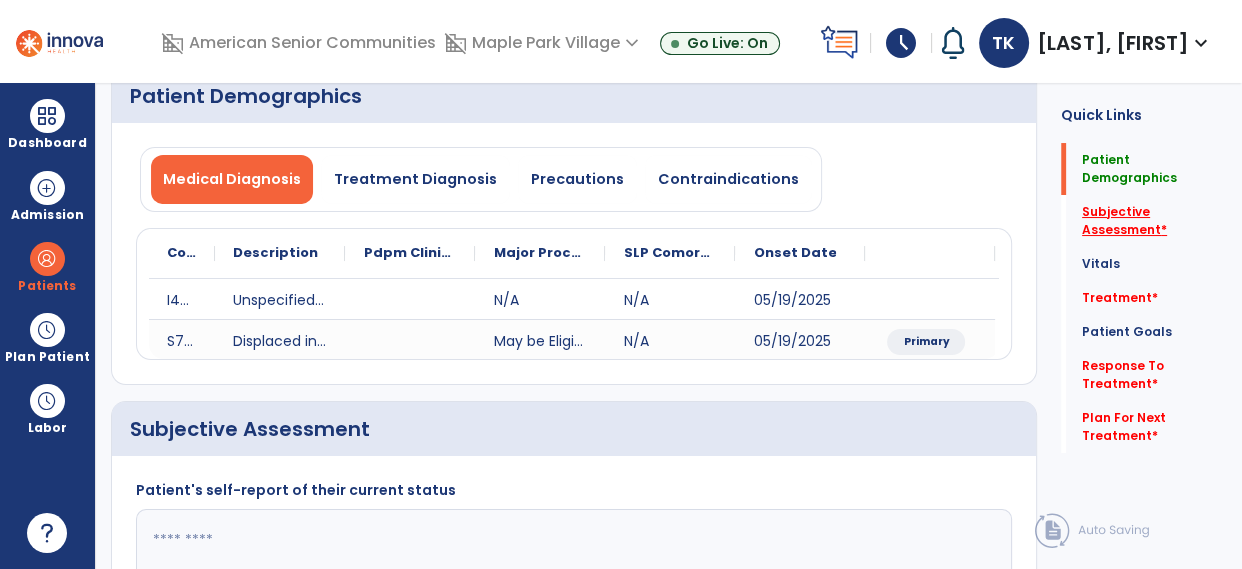 click on "Subjective Assessment   *" 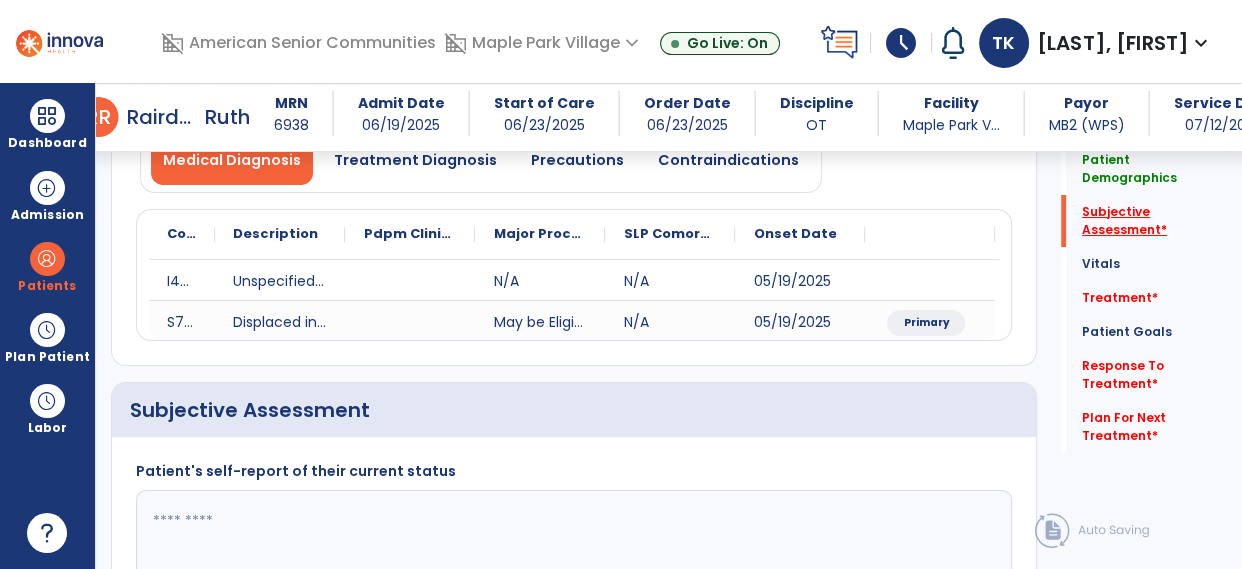 scroll, scrollTop: 401, scrollLeft: 0, axis: vertical 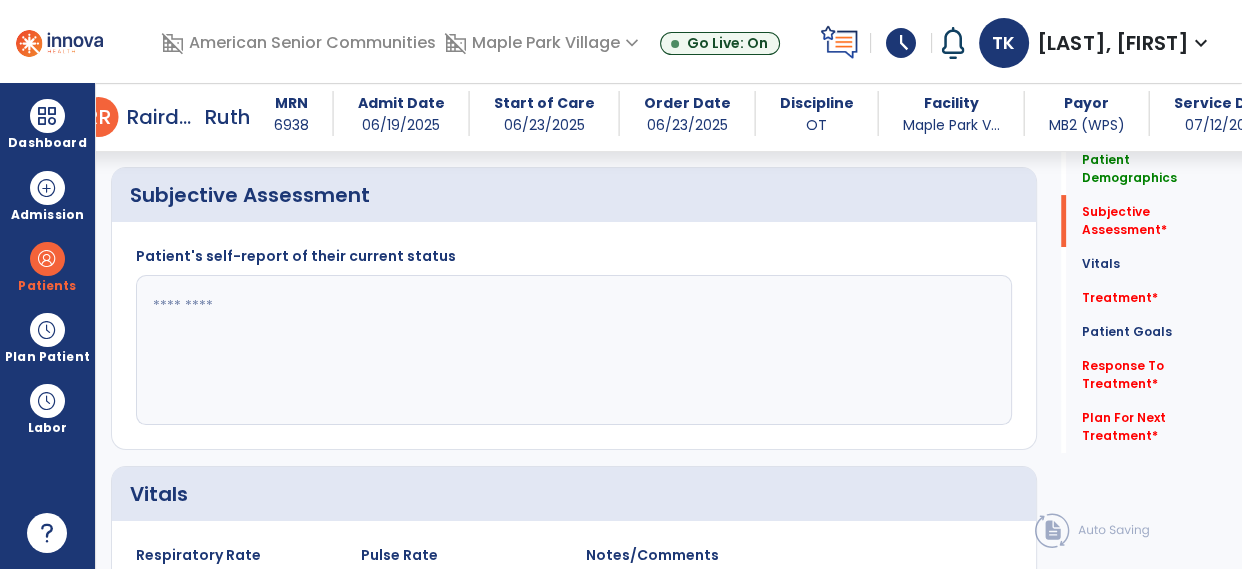 click on "Patient's self-report of their current status" 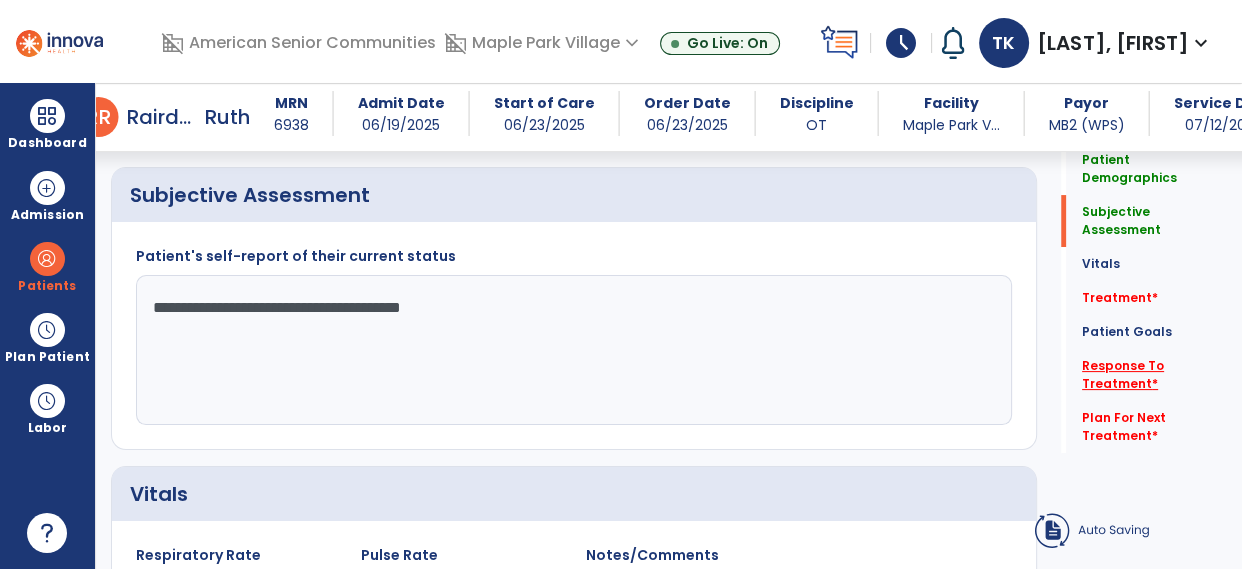 type on "**********" 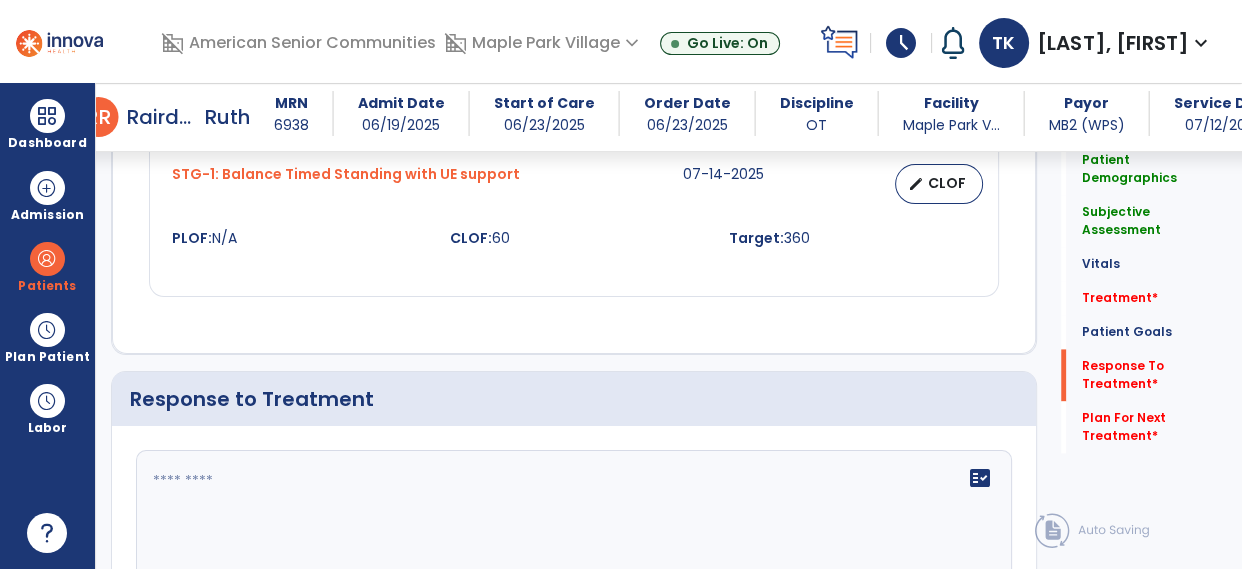 scroll, scrollTop: 2698, scrollLeft: 0, axis: vertical 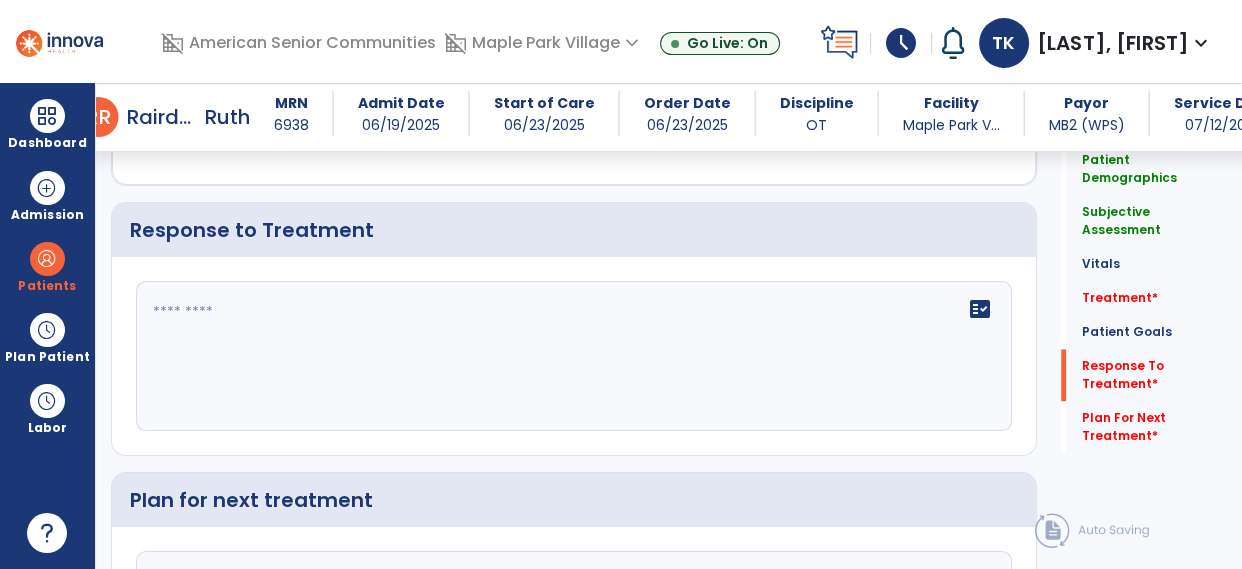 click on "fact_check" 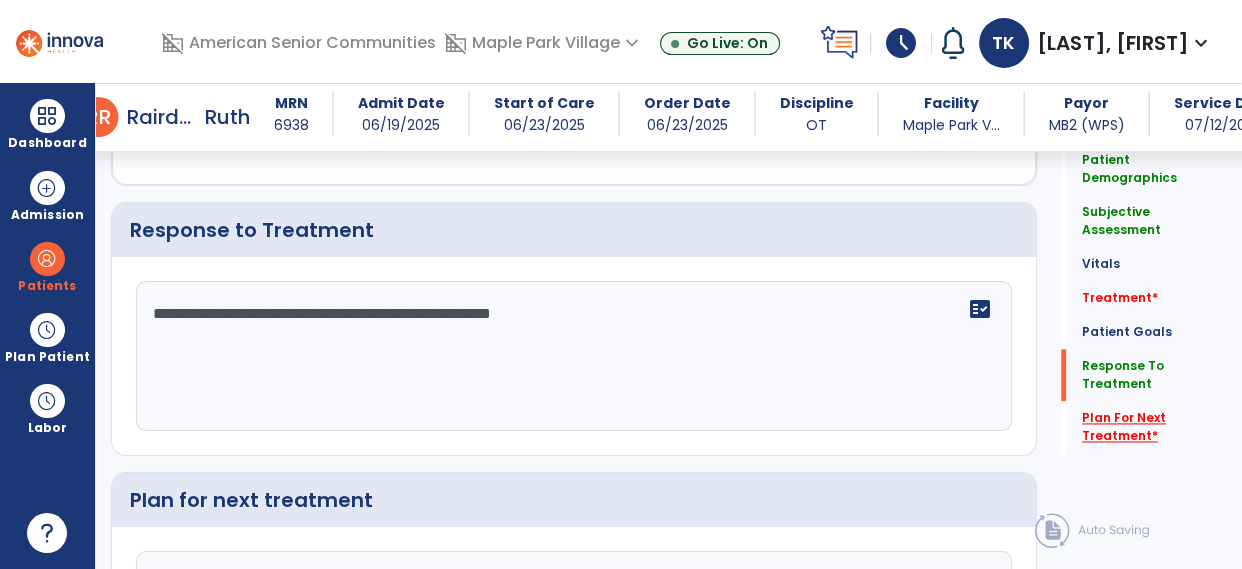 type on "**********" 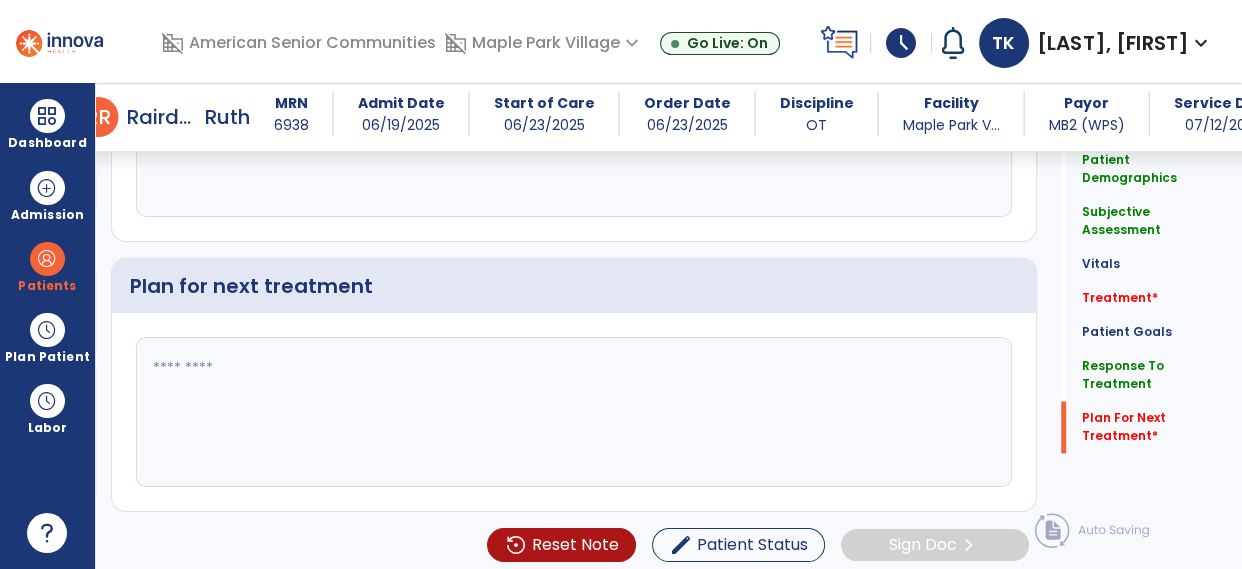 scroll, scrollTop: 2916, scrollLeft: 0, axis: vertical 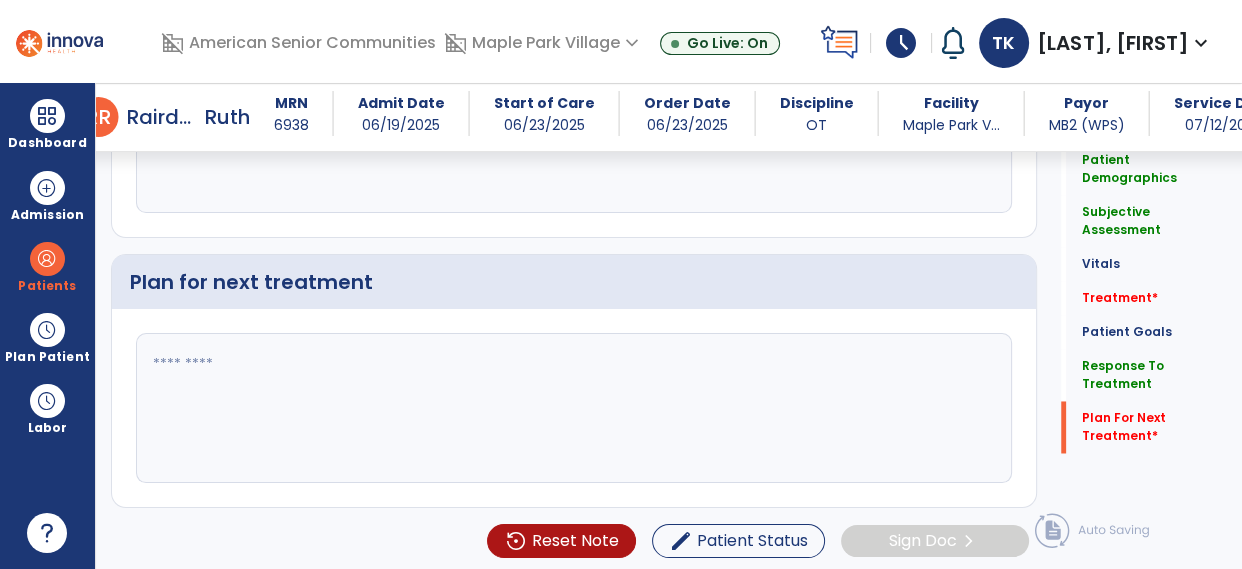 click 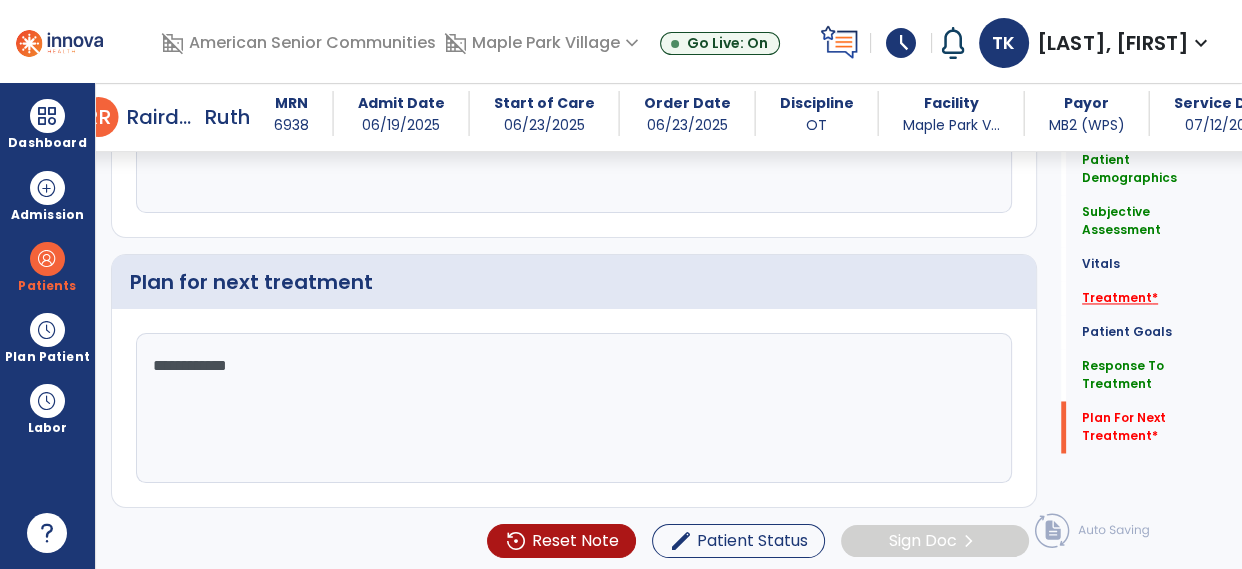 type on "**********" 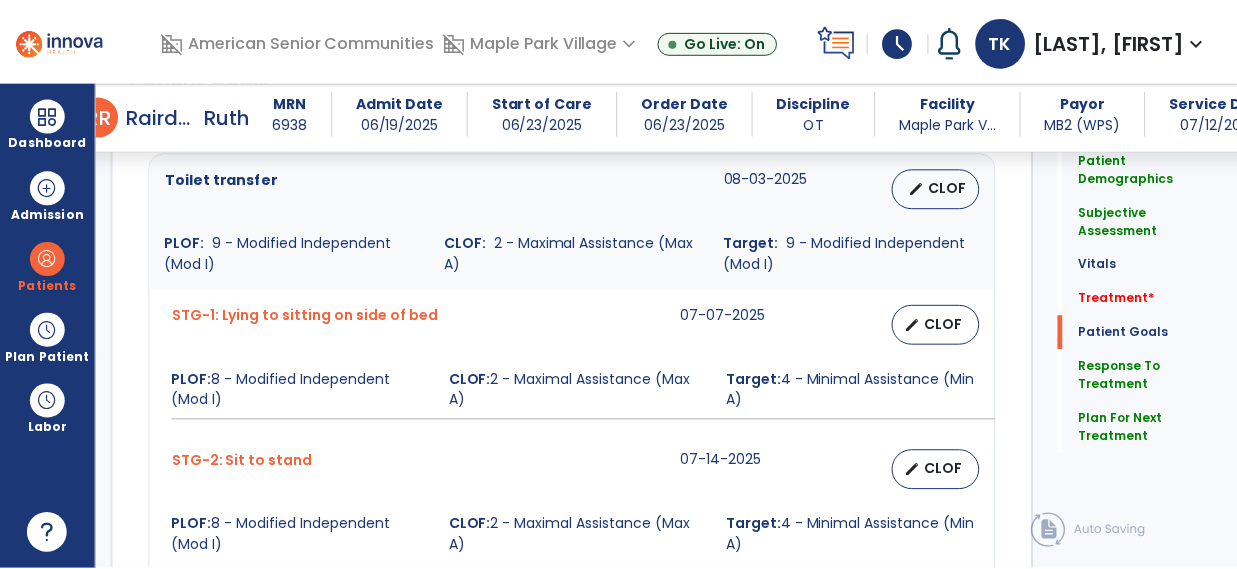 scroll, scrollTop: 1089, scrollLeft: 0, axis: vertical 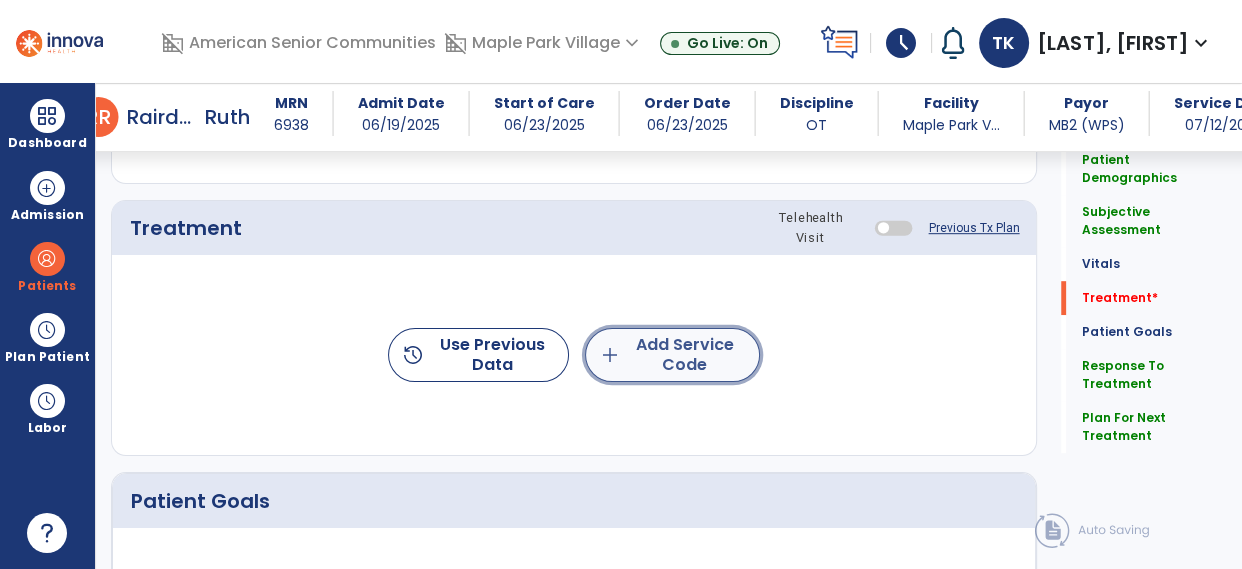click on "add" 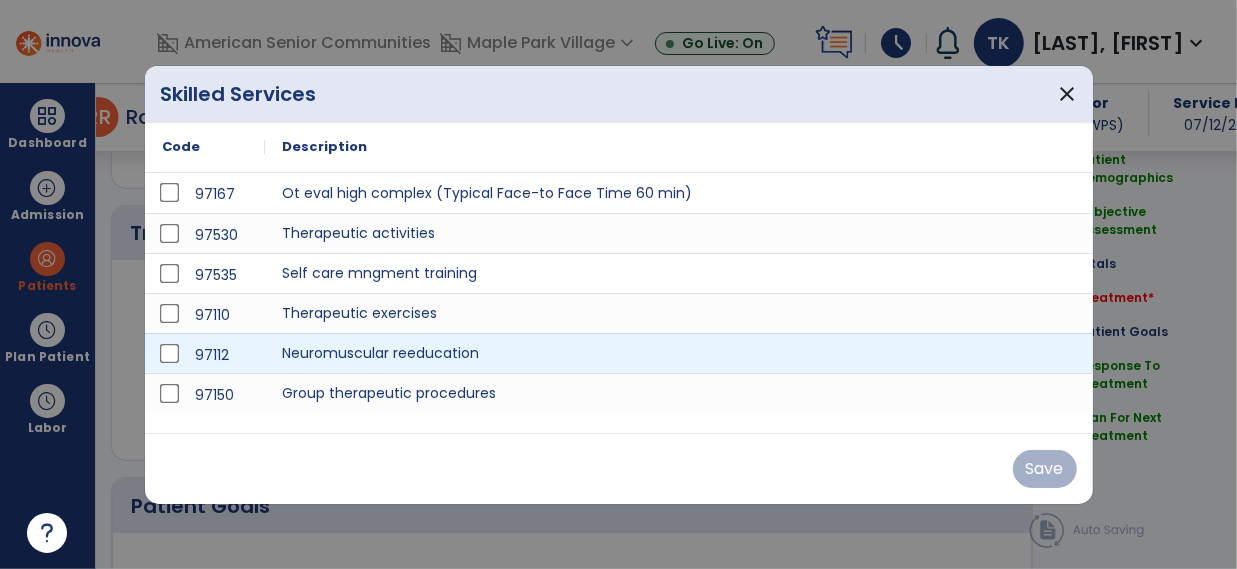 scroll, scrollTop: 1089, scrollLeft: 0, axis: vertical 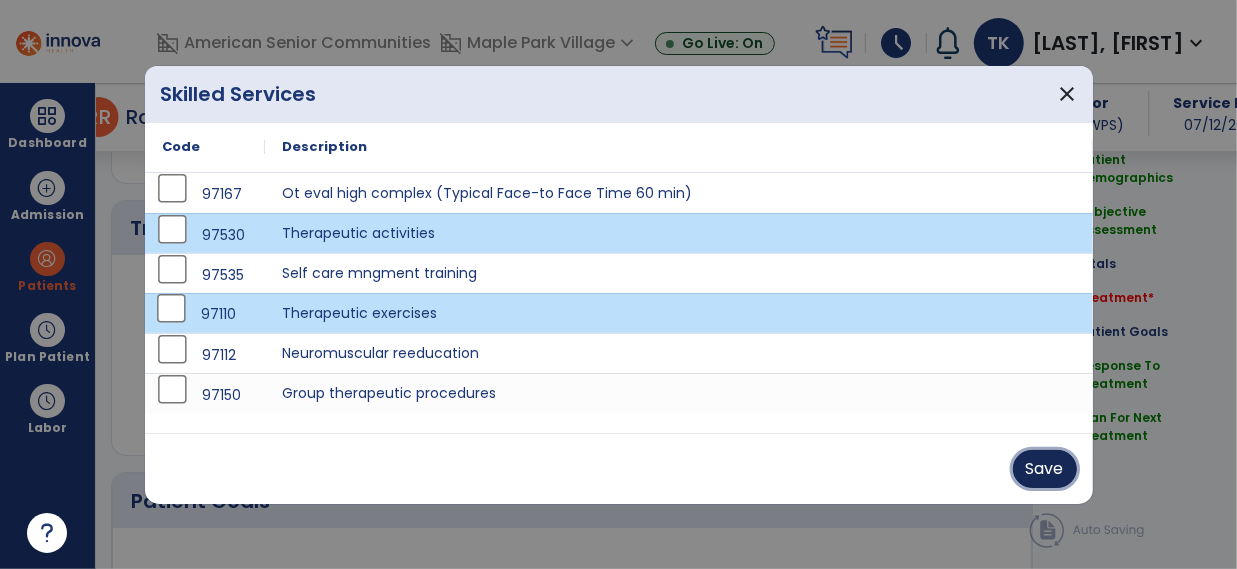 click on "Save" at bounding box center (1045, 469) 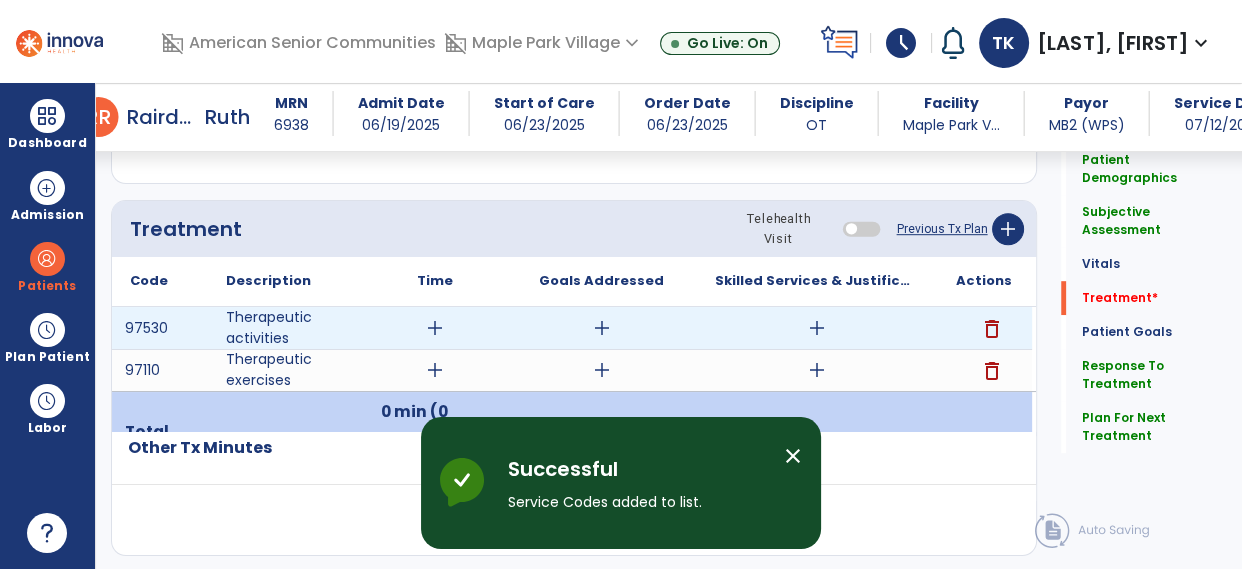 click on "add" at bounding box center [435, 328] 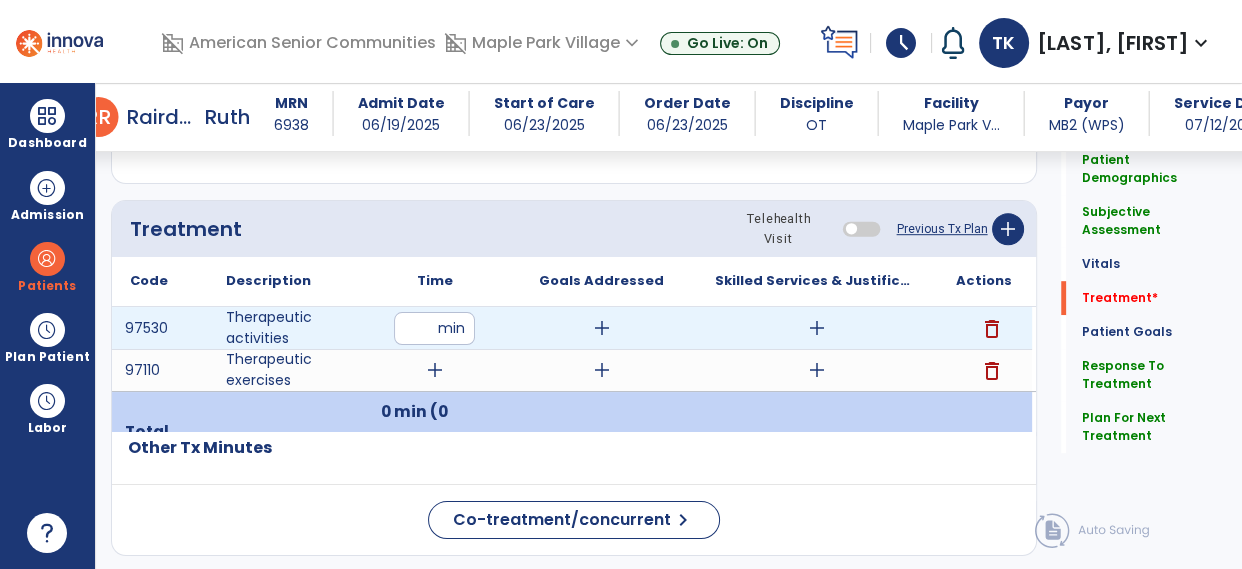 type on "*" 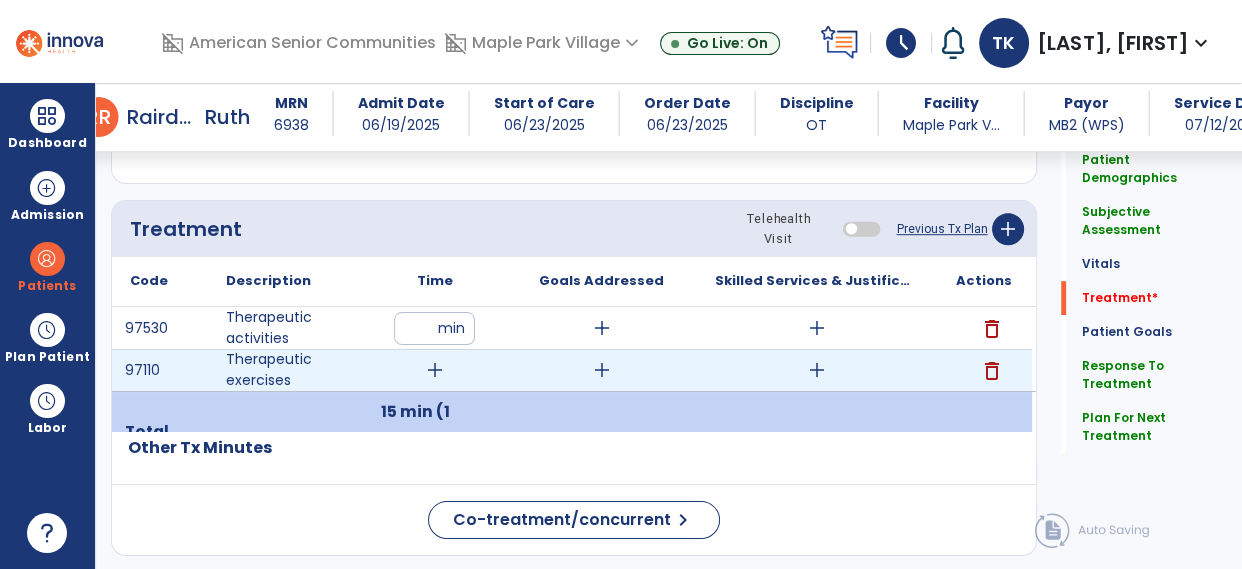 click on "add" at bounding box center (435, 370) 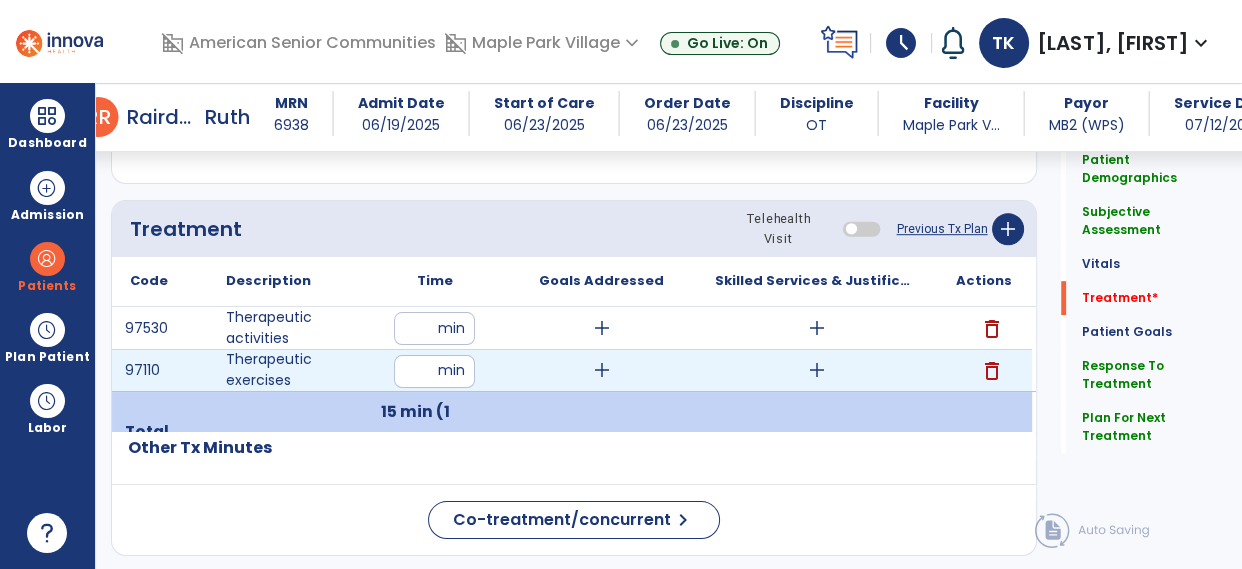 type on "**" 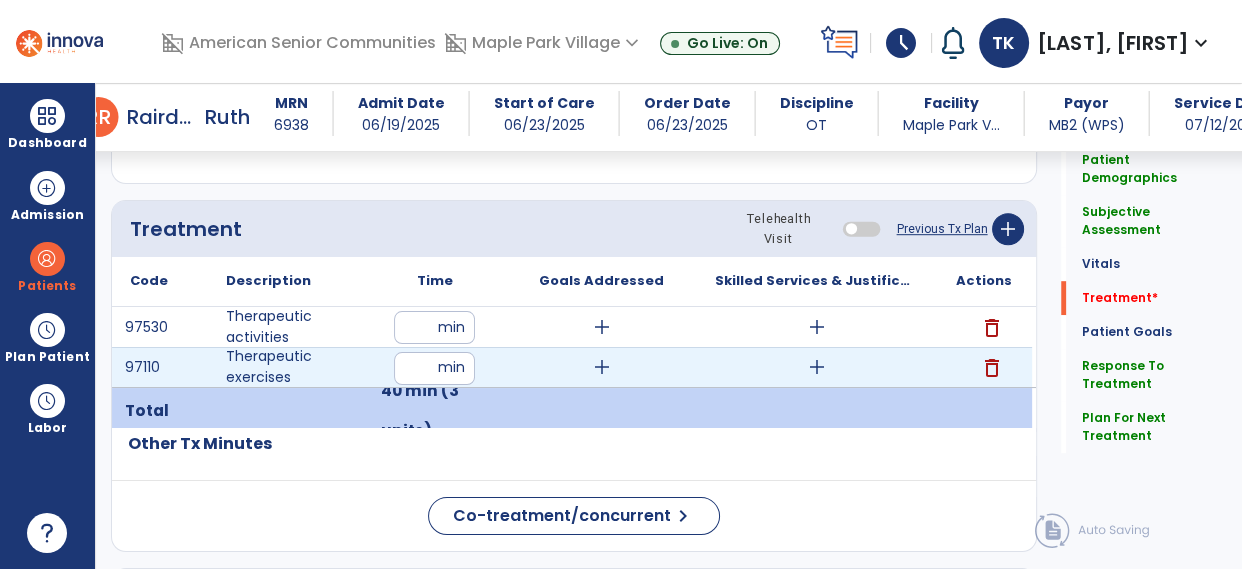 click on "add" at bounding box center [602, 367] 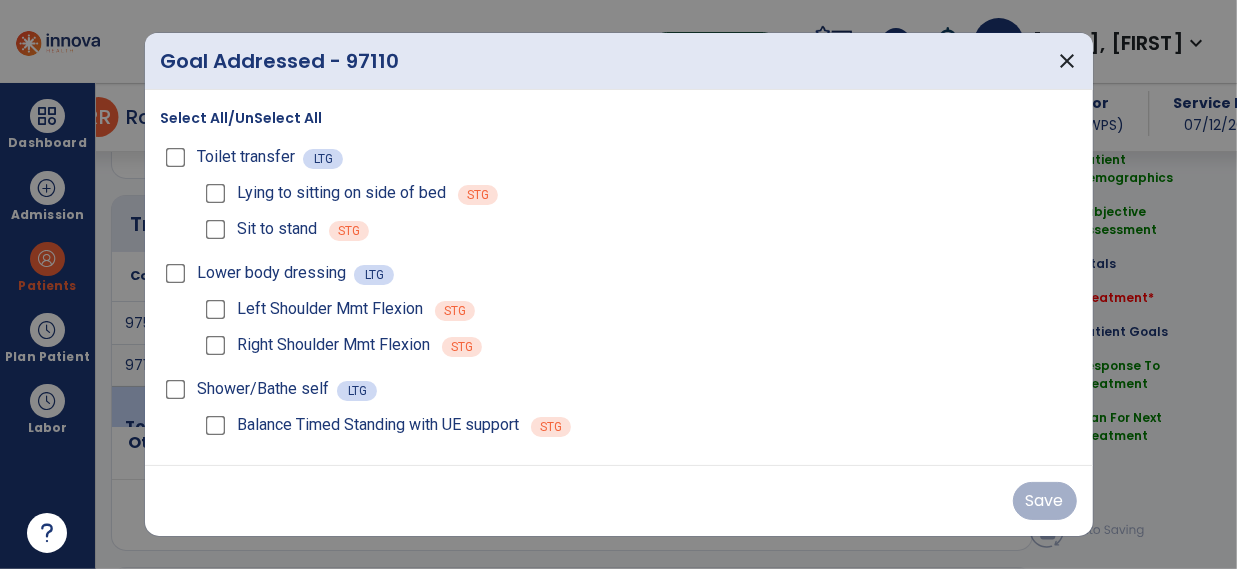 scroll, scrollTop: 1089, scrollLeft: 0, axis: vertical 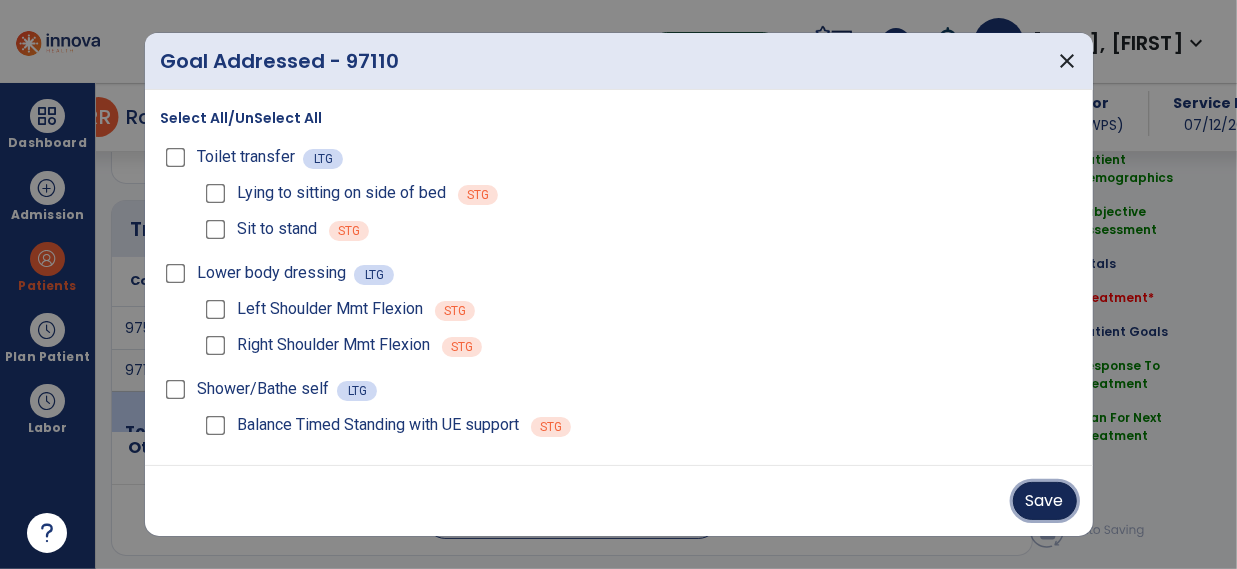 click on "Save" at bounding box center (1045, 501) 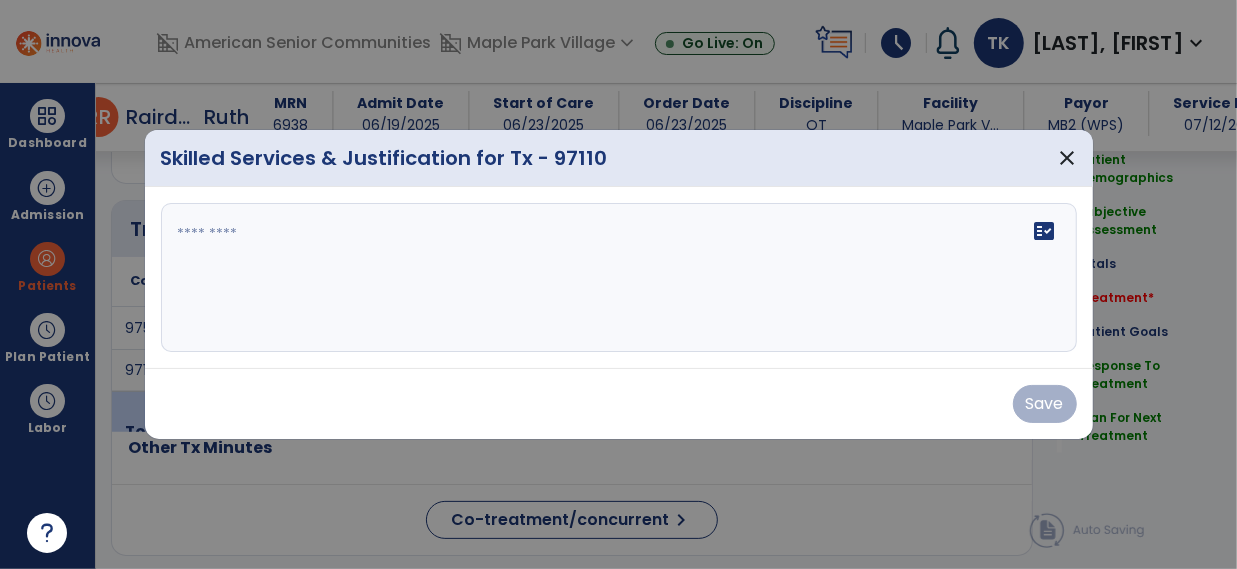scroll, scrollTop: 1089, scrollLeft: 0, axis: vertical 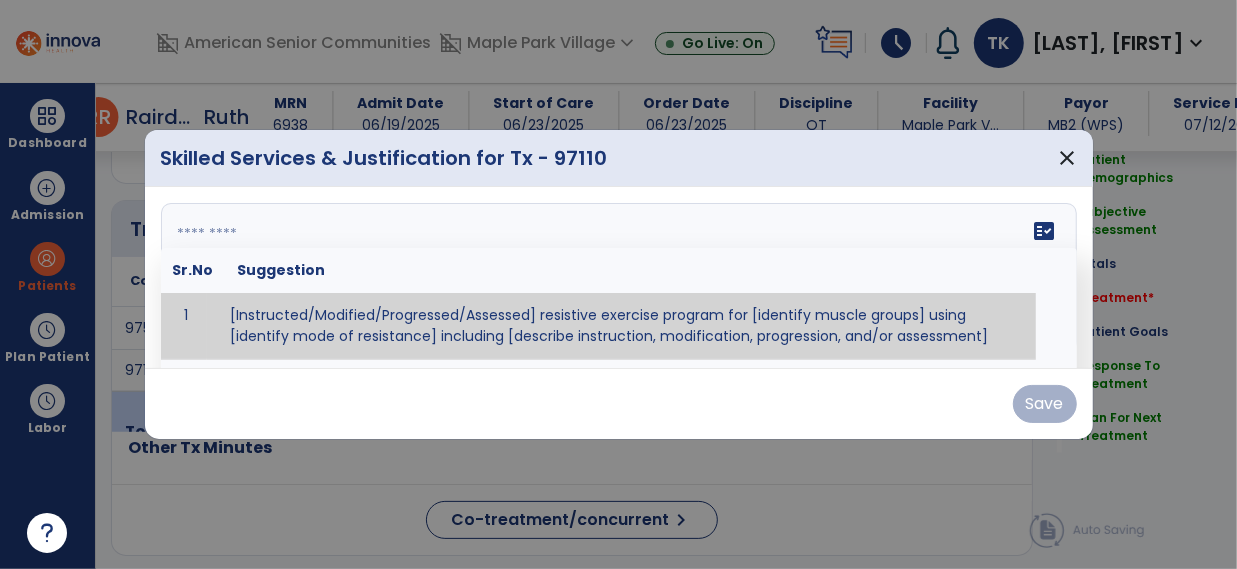 click on "fact_check  Sr.No Suggestion 1 [Instructed/Modified/Progressed/Assessed] resistive exercise program for [identify muscle groups] using [identify mode of resistance] including [describe instruction, modification, progression, and/or assessment] 2 [Instructed/Modified/Progressed/Assessed] aerobic exercise program using [identify equipment/mode] including [describe instruction, modification,progression, and/or assessment] 3 [Instructed/Modified/Progressed/Assessed] [PROM/A/AROM/AROM] program for [identify joint movements] using [contract-relax, over-pressure, inhibitory techniques, other] 4 [Assessed/Tested] aerobic capacity with administration of [aerobic capacity test]" at bounding box center (619, 278) 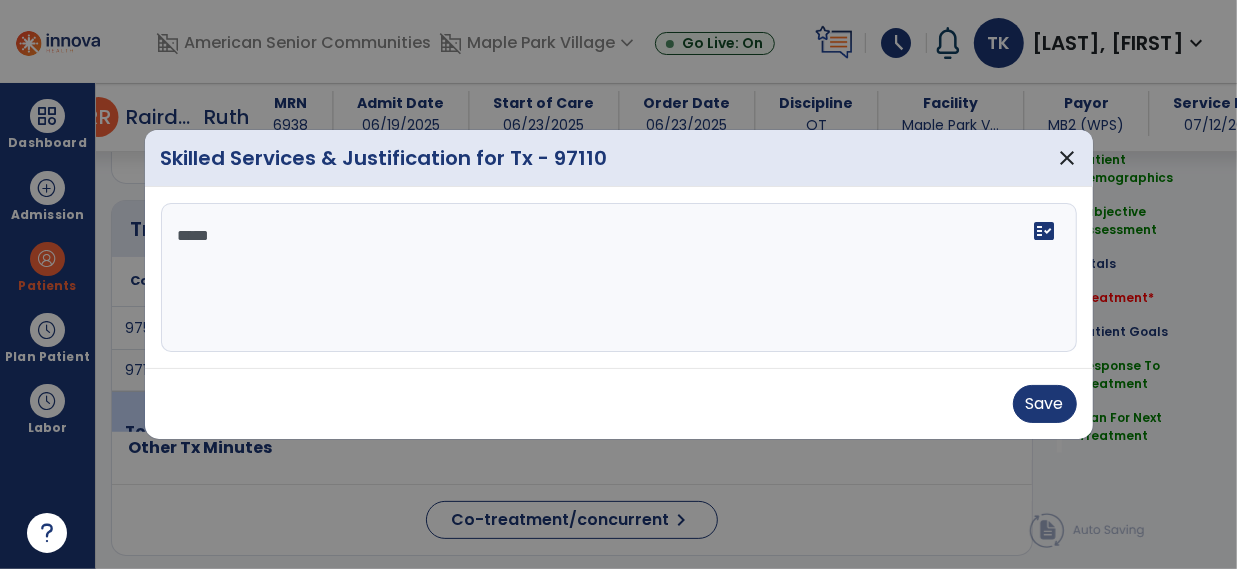 type on "******" 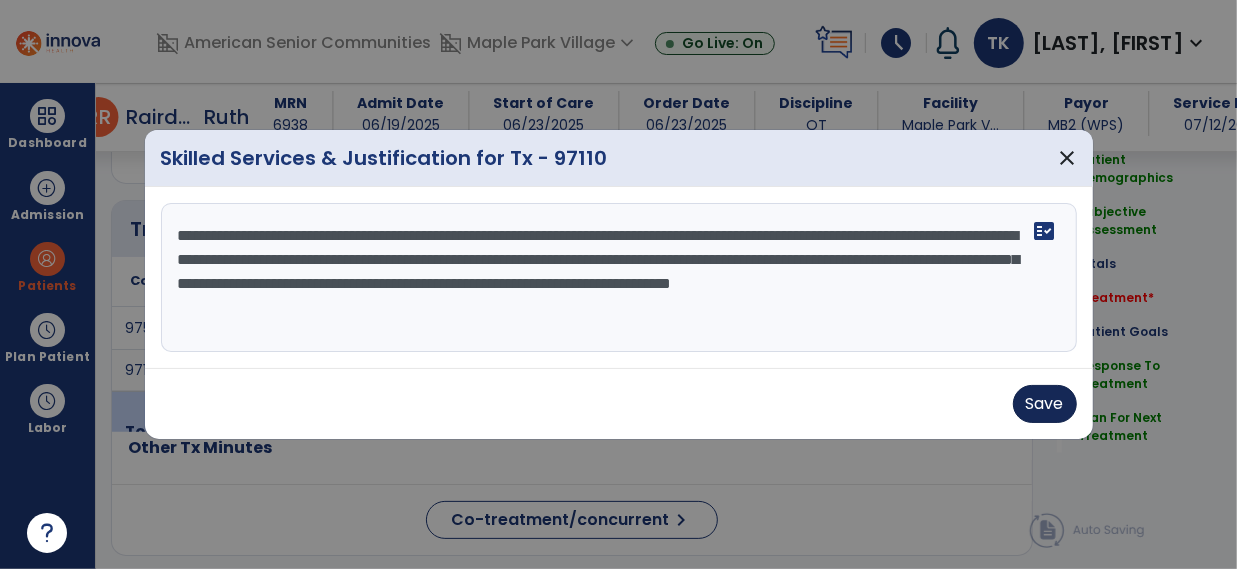 type on "**********" 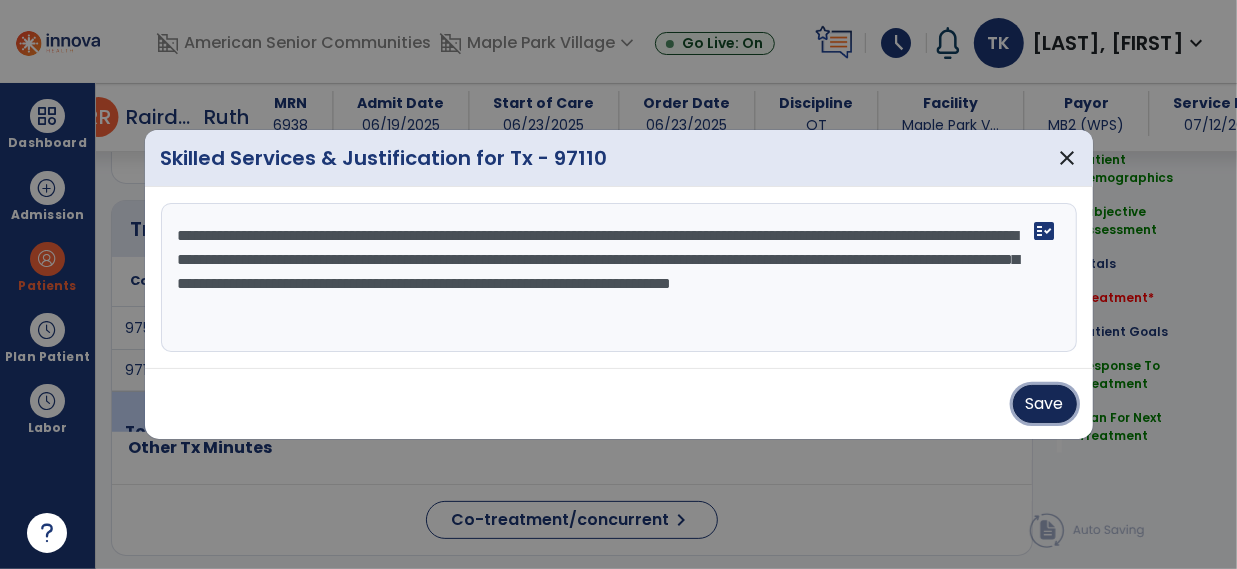 click on "Save" at bounding box center (1045, 404) 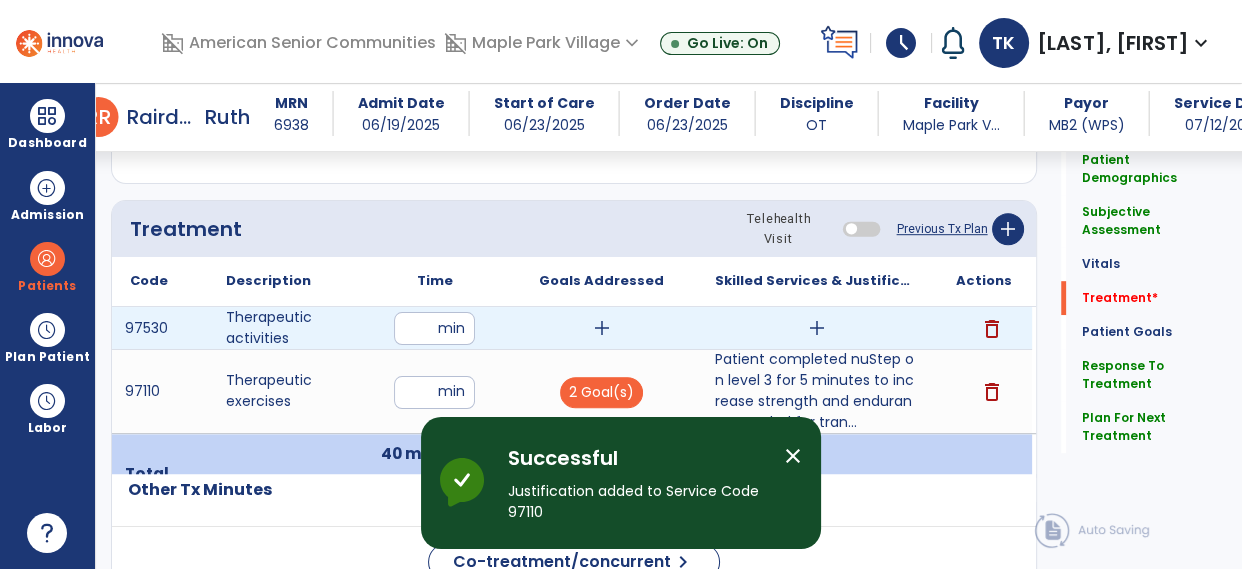 click on "add" at bounding box center (602, 328) 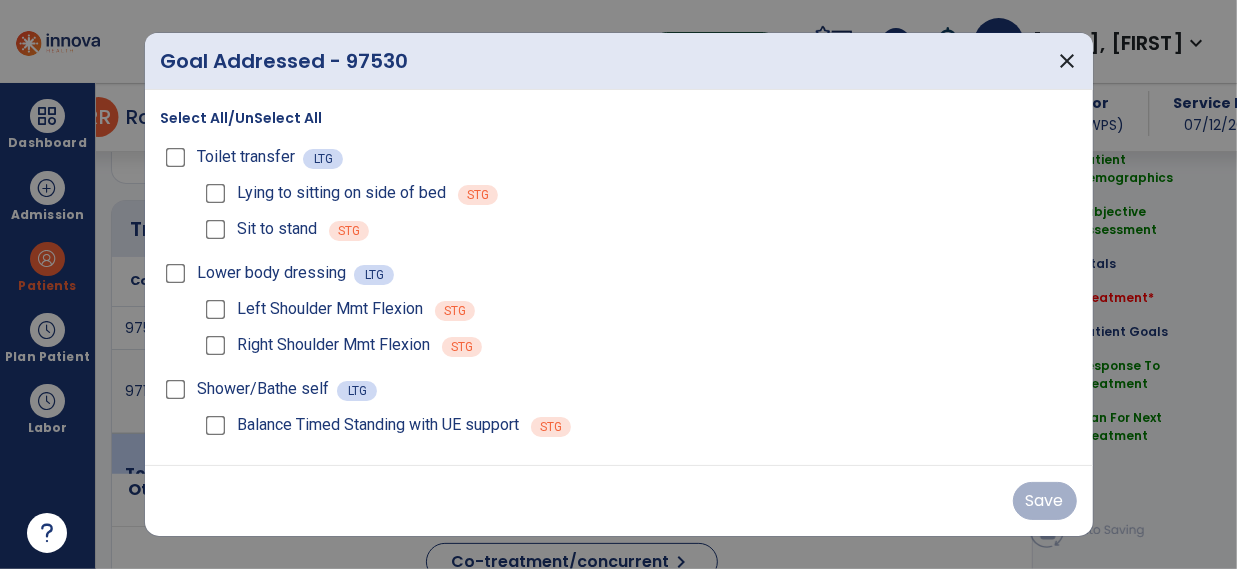 scroll, scrollTop: 1089, scrollLeft: 0, axis: vertical 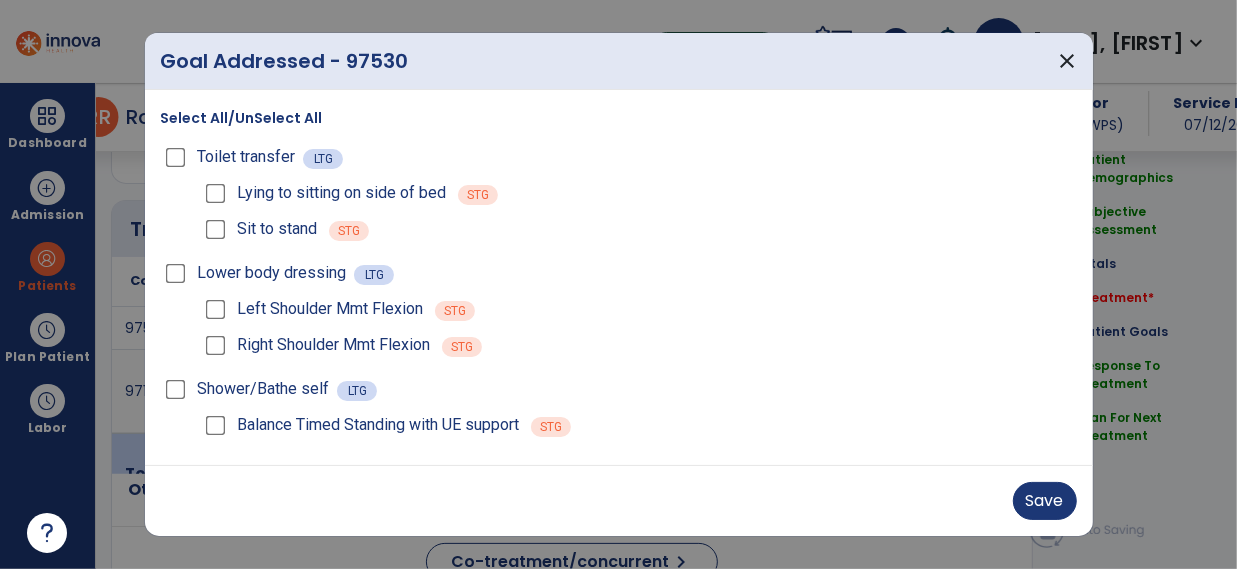 click on "Lying to sitting on side of bed  STG" at bounding box center (639, 193) 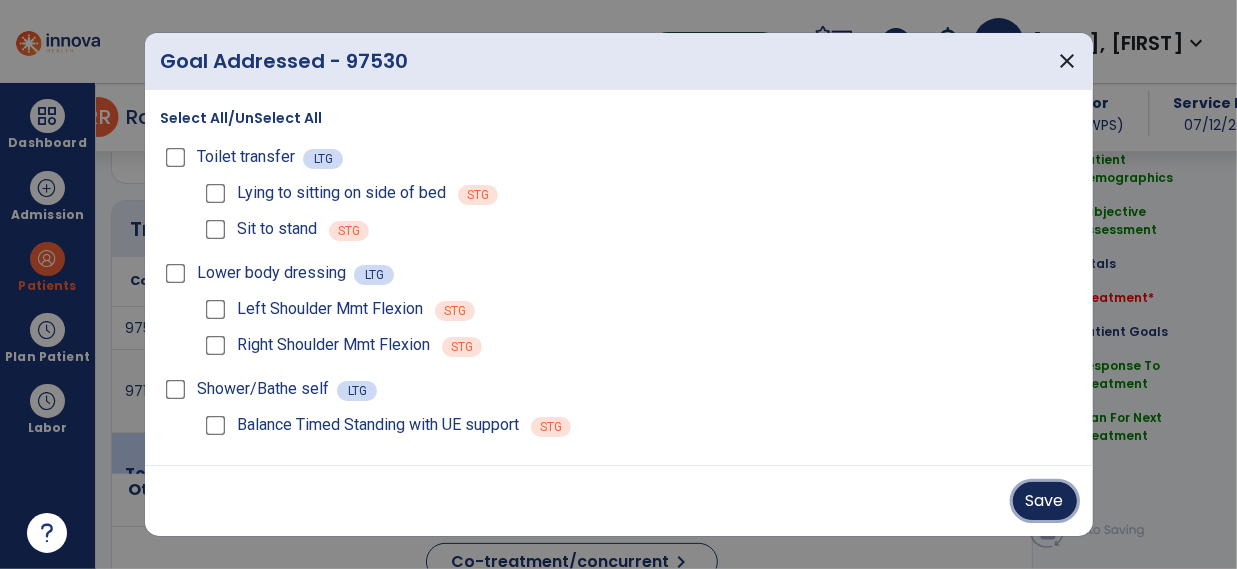 drag, startPoint x: 1022, startPoint y: 495, endPoint x: 270, endPoint y: 474, distance: 752.29315 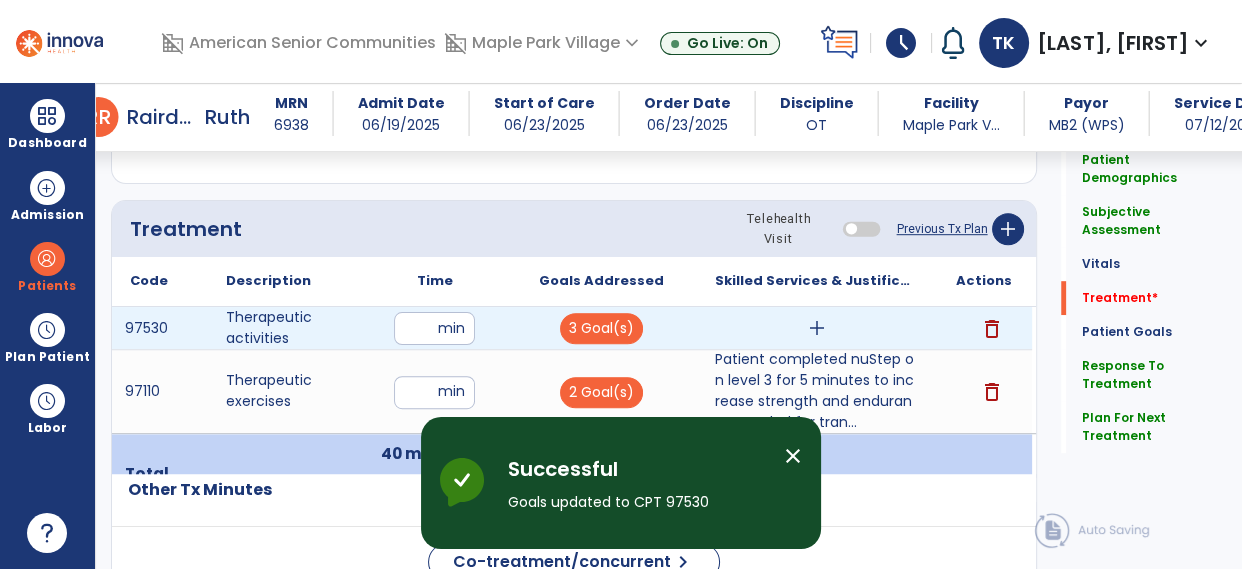 click on "add" at bounding box center [817, 328] 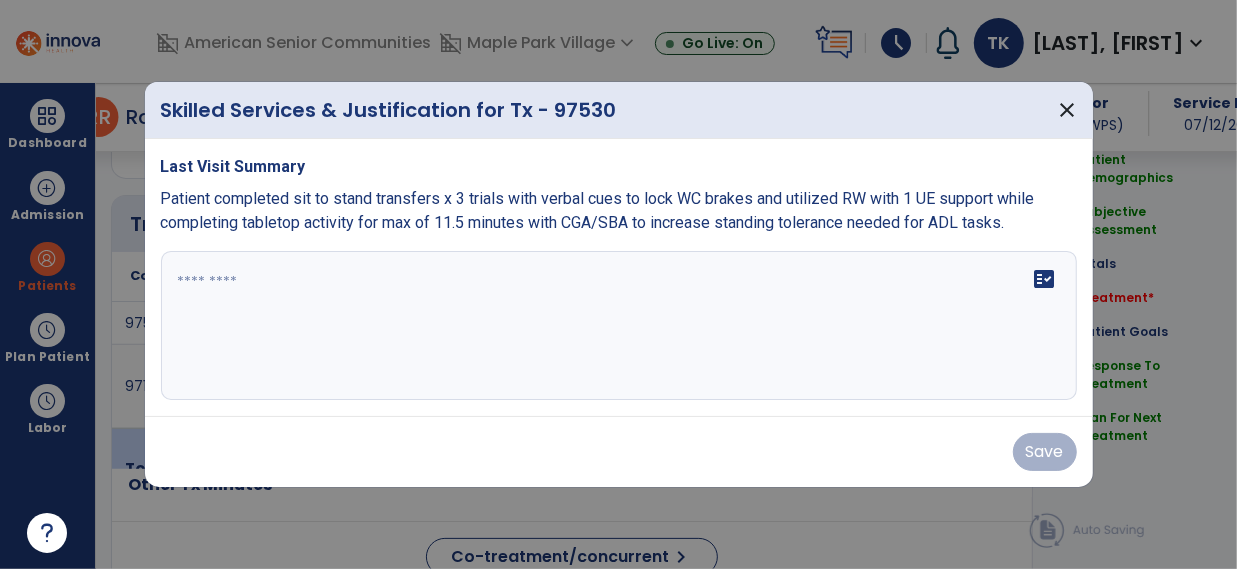 scroll, scrollTop: 1089, scrollLeft: 0, axis: vertical 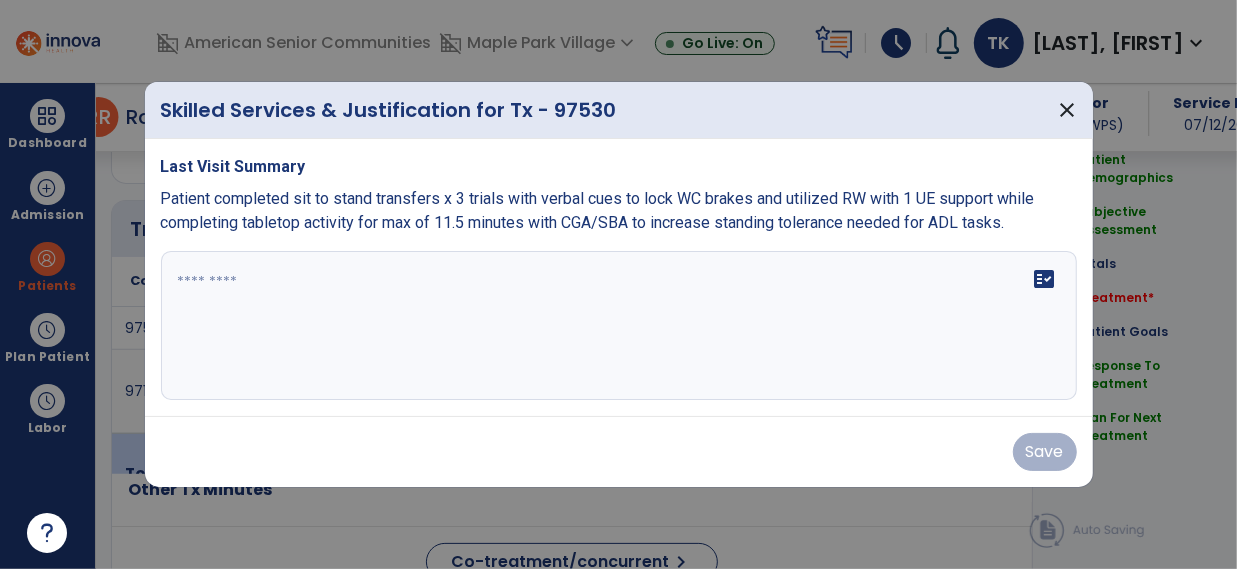click on "fact_check" at bounding box center (619, 326) 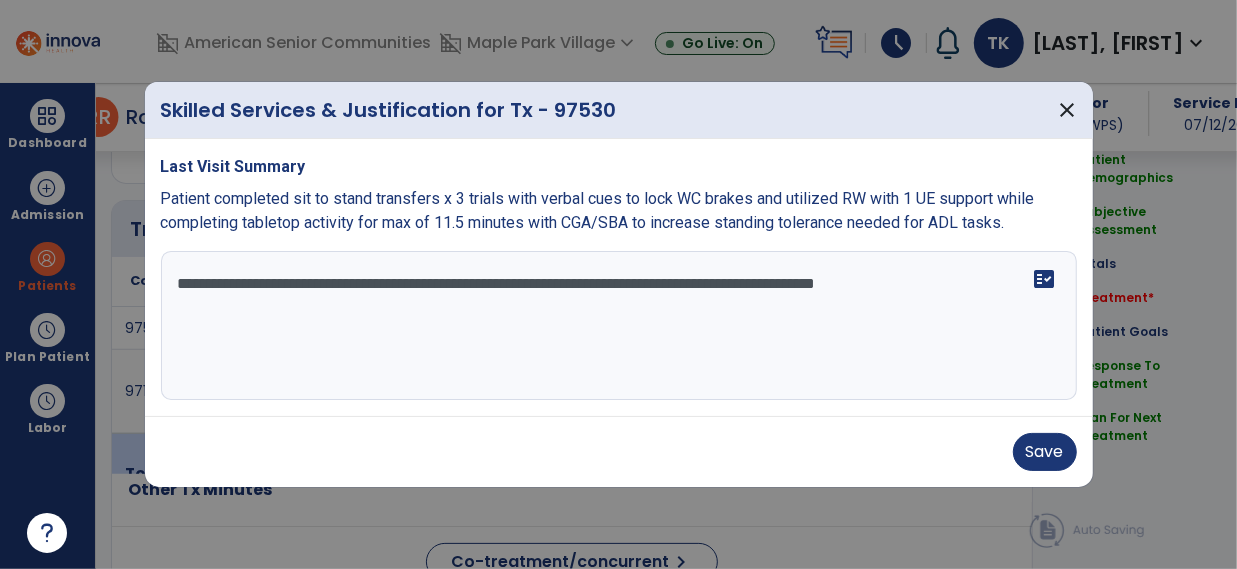click on "**********" at bounding box center (619, 326) 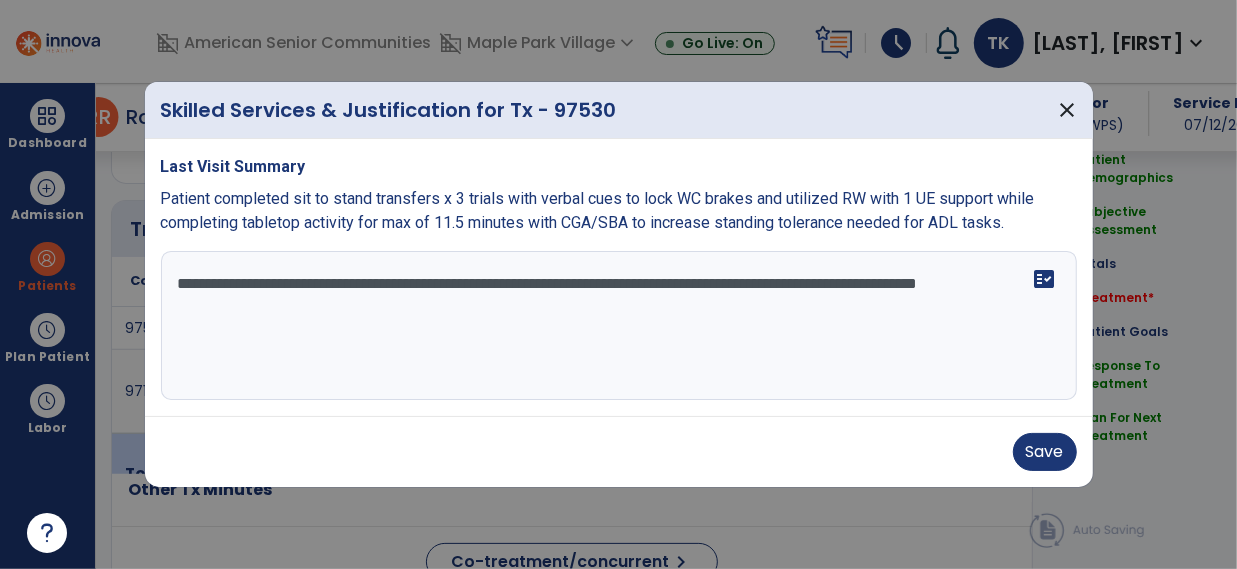 click on "**********" at bounding box center [619, 326] 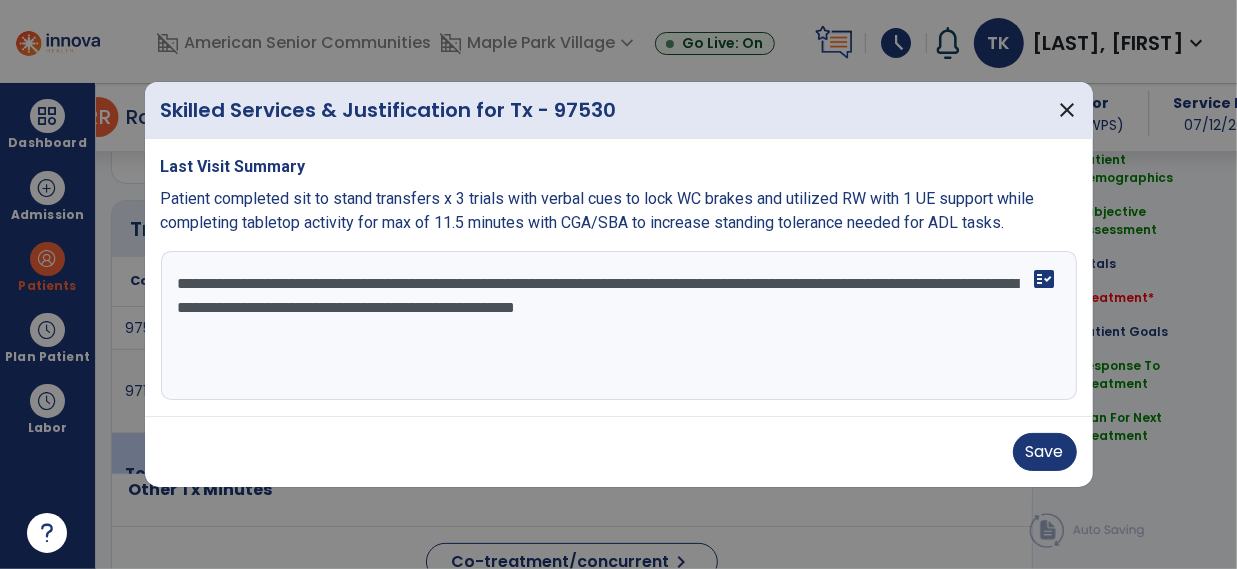 click on "**********" at bounding box center [619, 326] 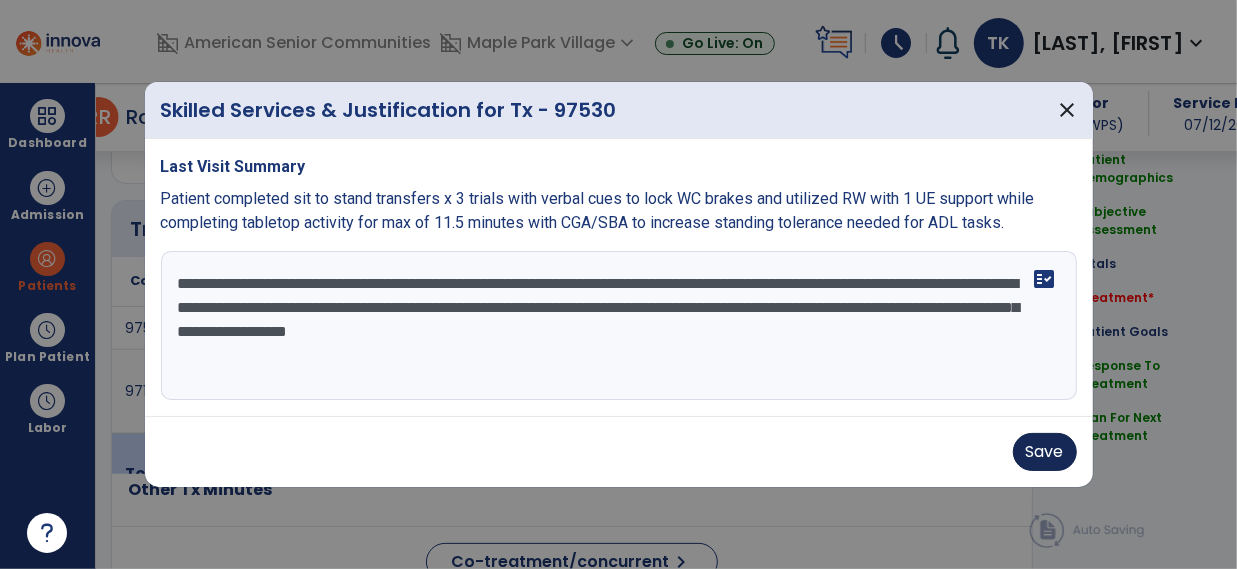 type on "**********" 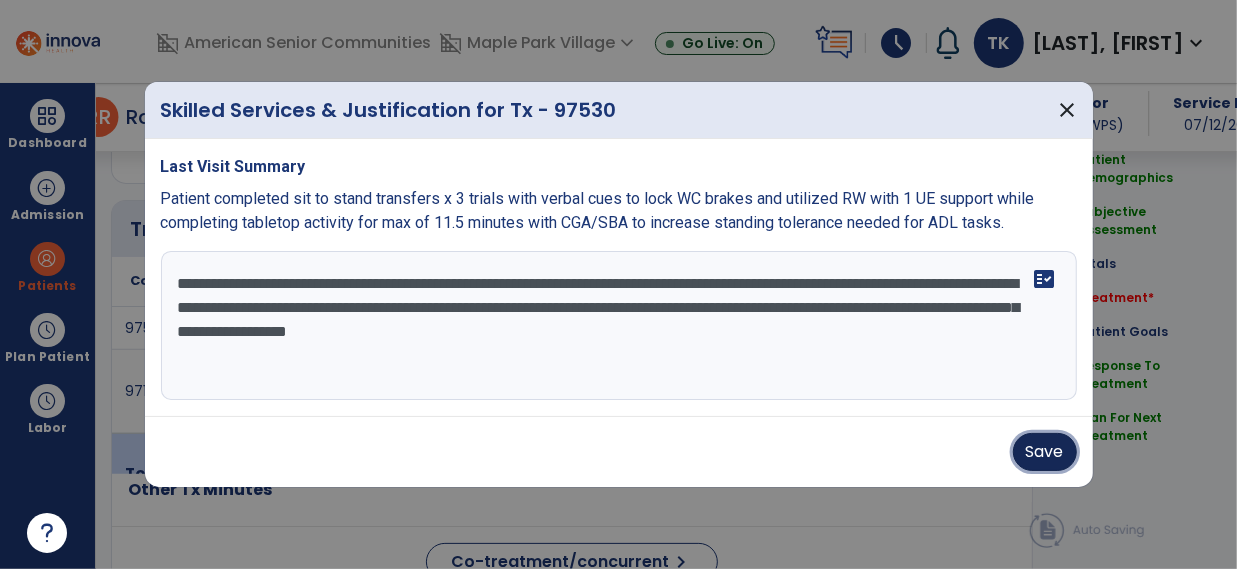 click on "Save" at bounding box center (1045, 452) 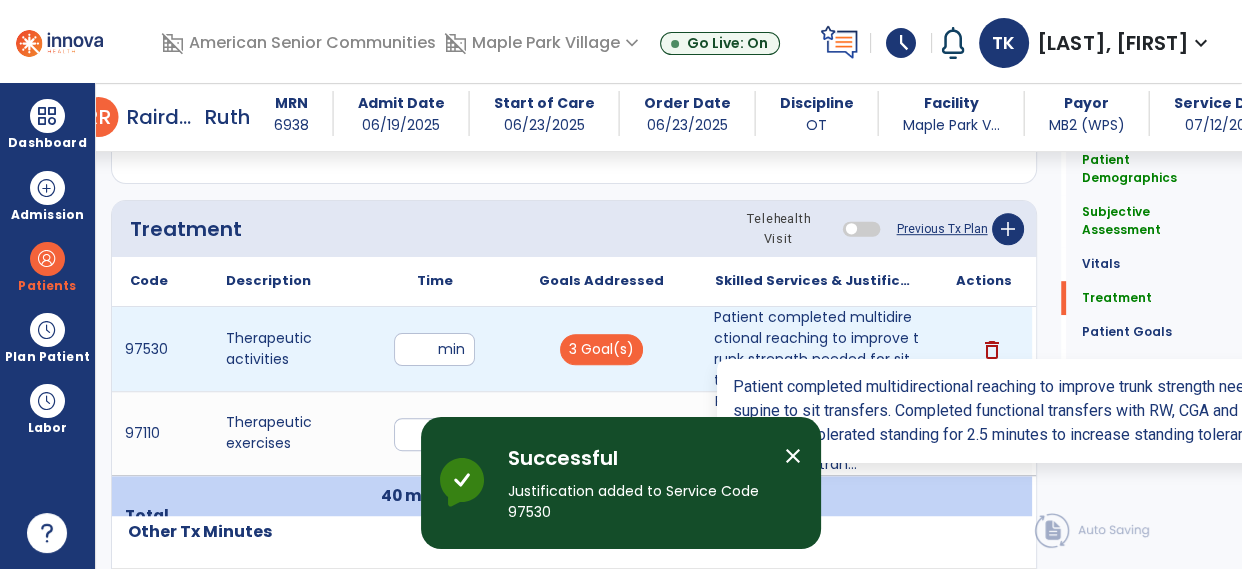 click on "Patient completed multidirectional reaching to improve trunk strength needed for sit to stand and su..." at bounding box center (816, 349) 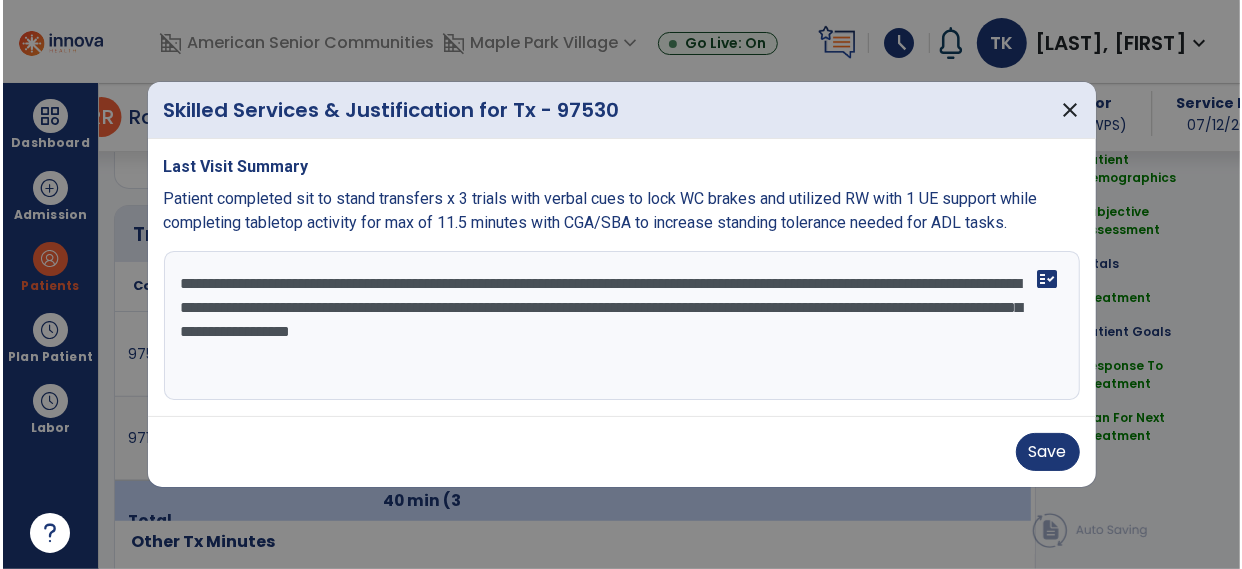 scroll, scrollTop: 1089, scrollLeft: 0, axis: vertical 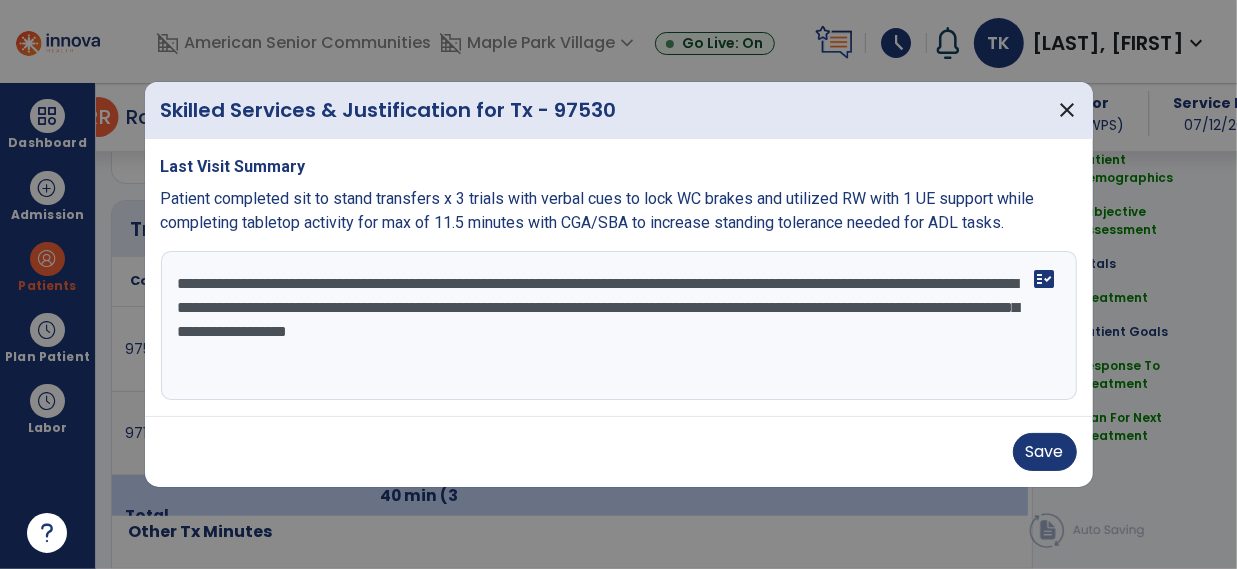 click on "**********" at bounding box center (619, 326) 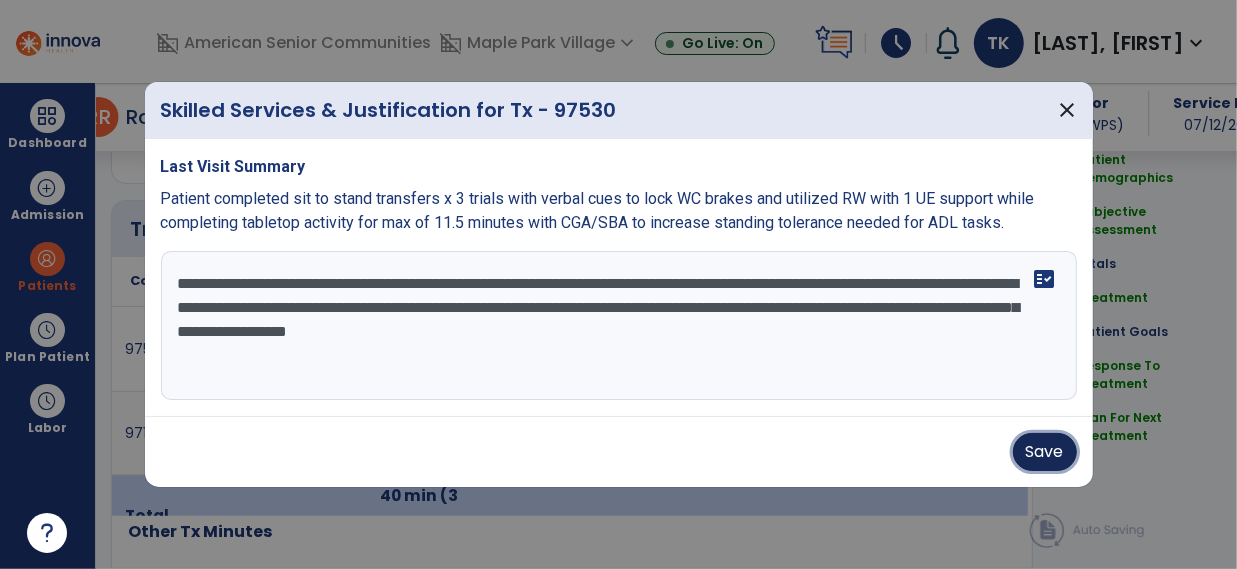 click on "Save" at bounding box center (1045, 452) 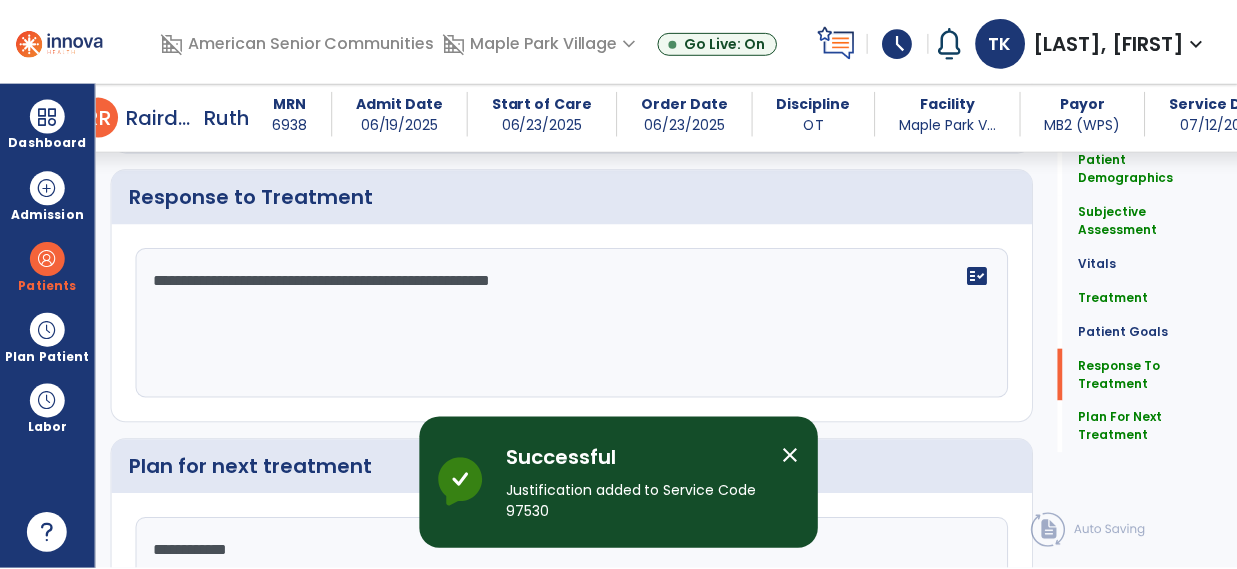 scroll, scrollTop: 3100, scrollLeft: 0, axis: vertical 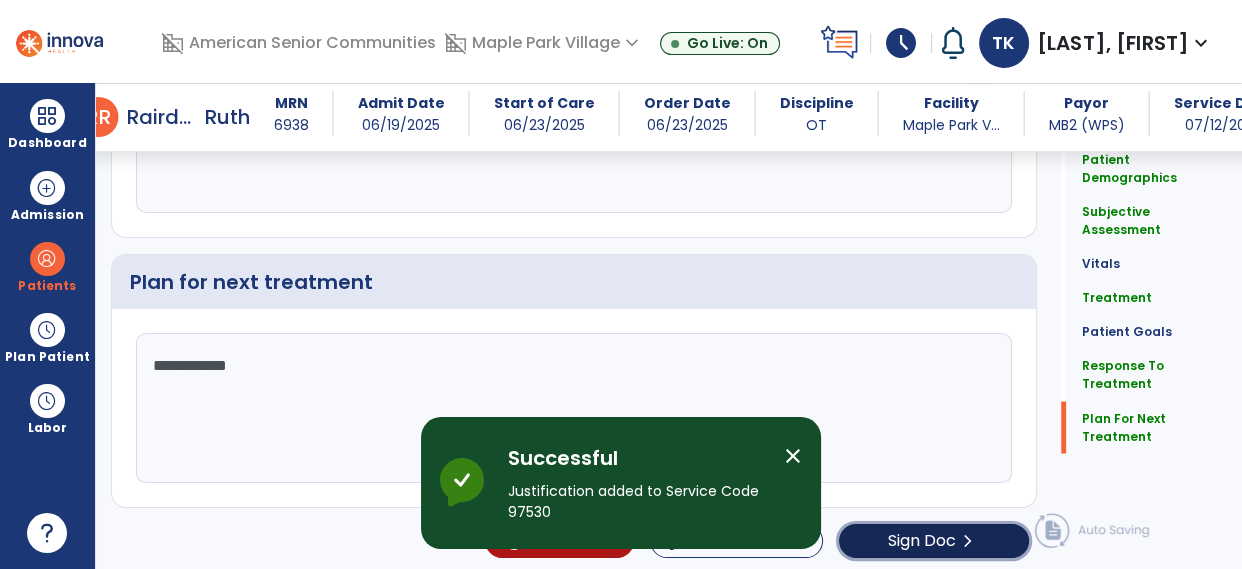 click on "chevron_right" 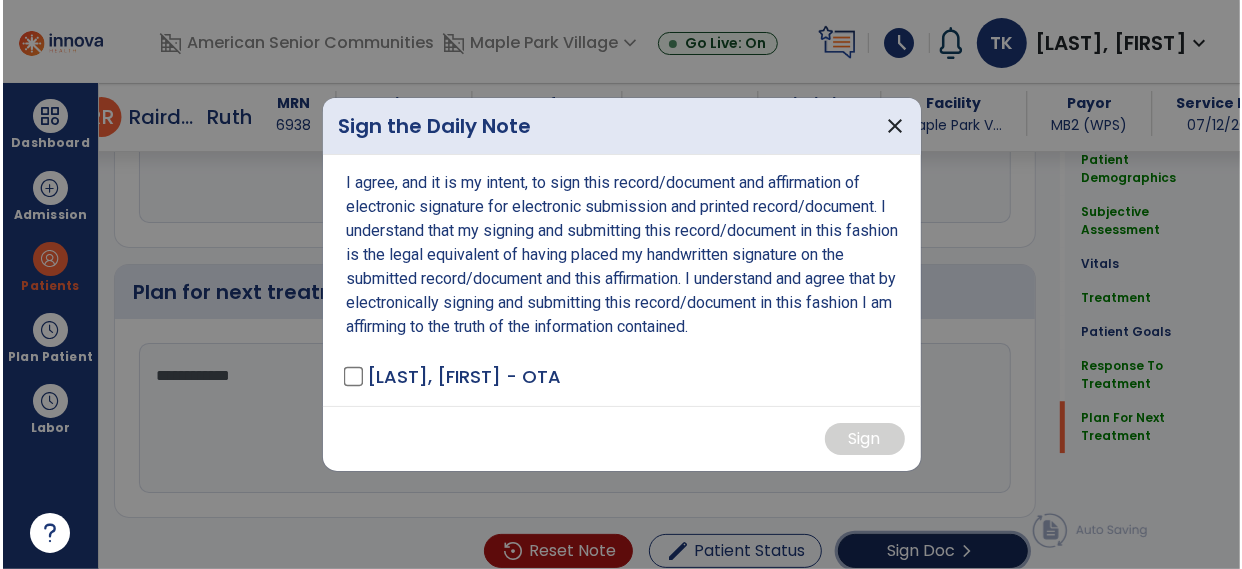 scroll, scrollTop: 3100, scrollLeft: 0, axis: vertical 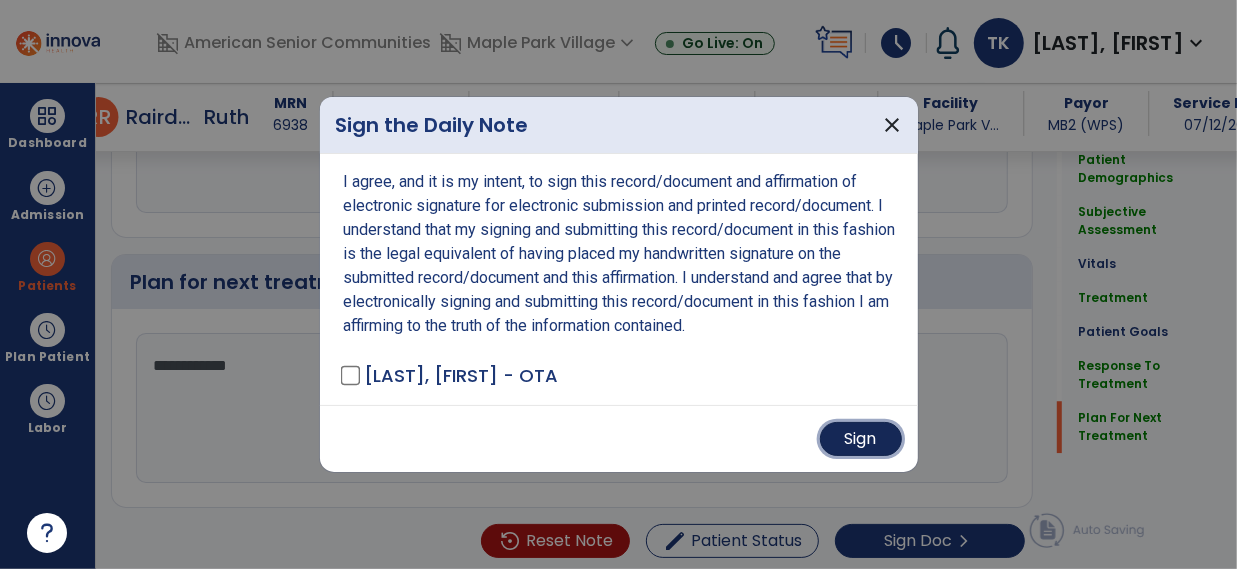 click on "Sign" at bounding box center (861, 439) 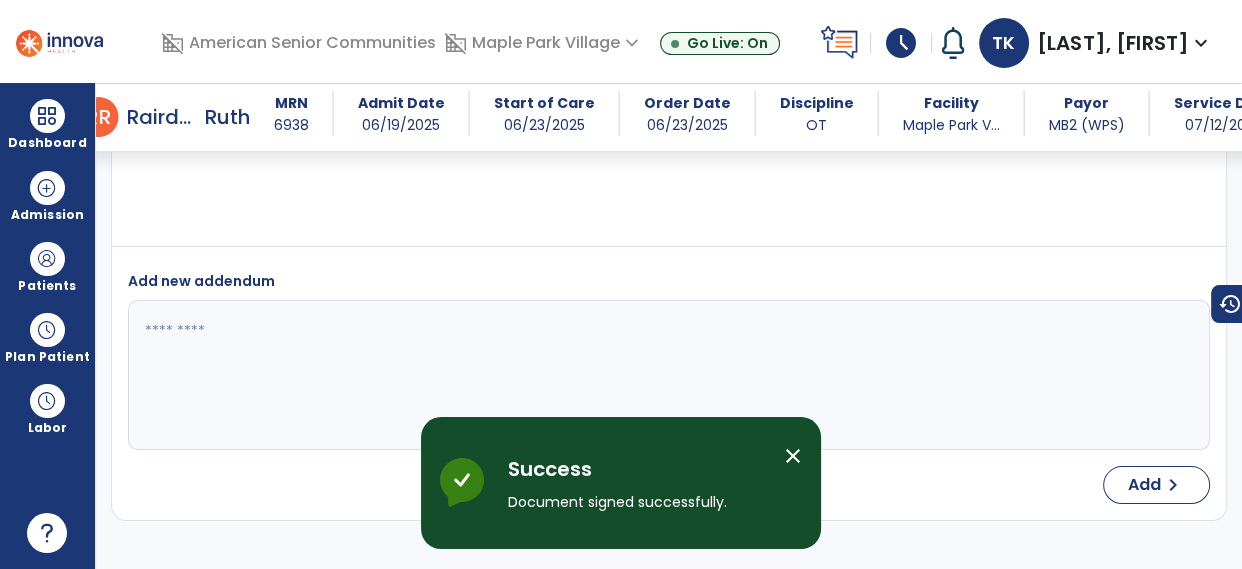 scroll, scrollTop: 4672, scrollLeft: 0, axis: vertical 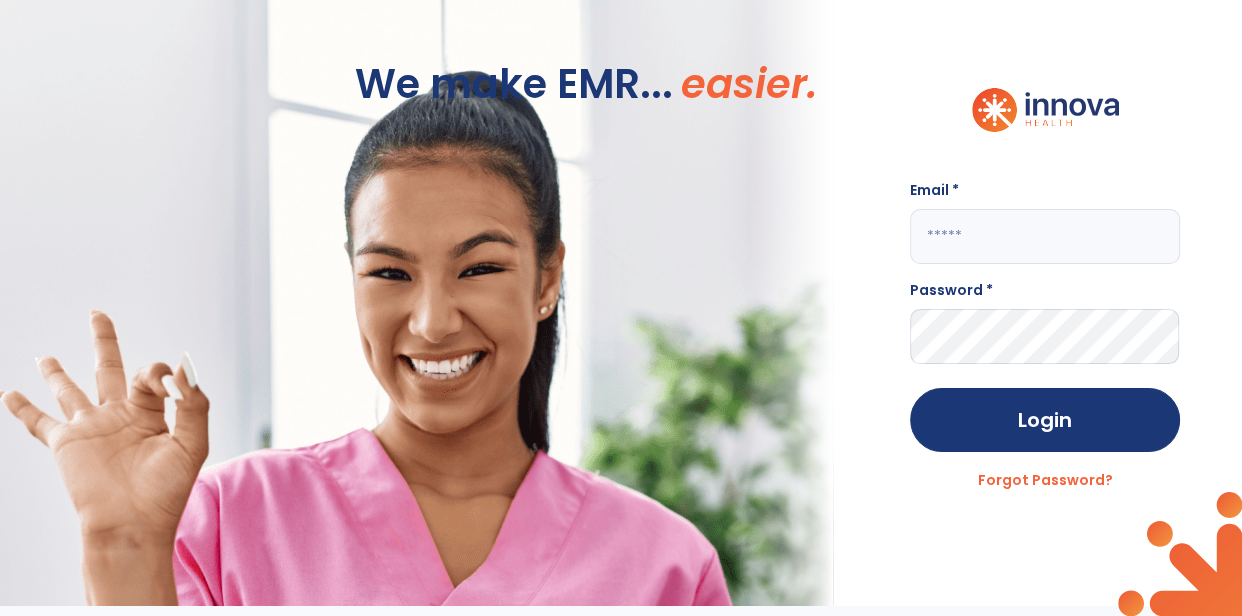 click 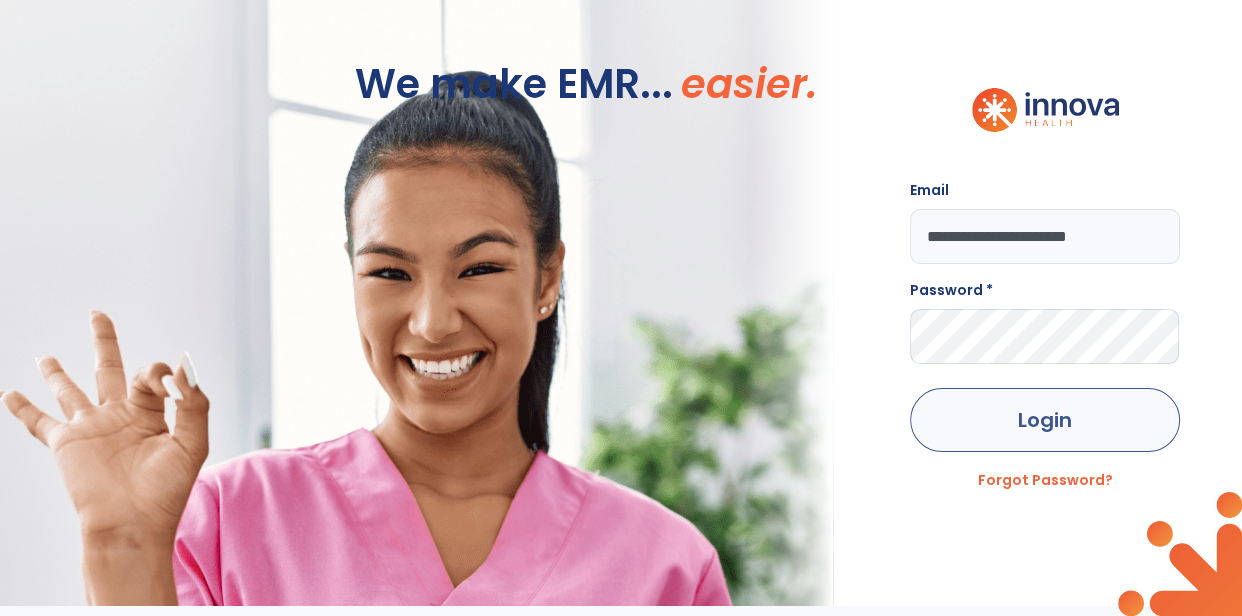 type on "**********" 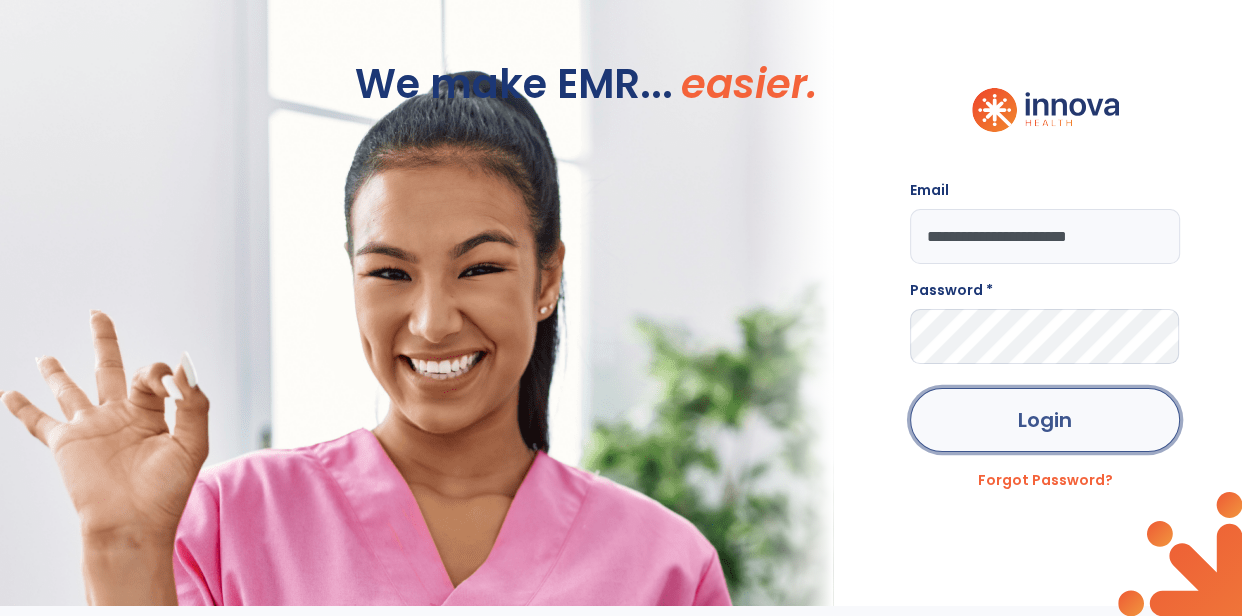 click on "Login" 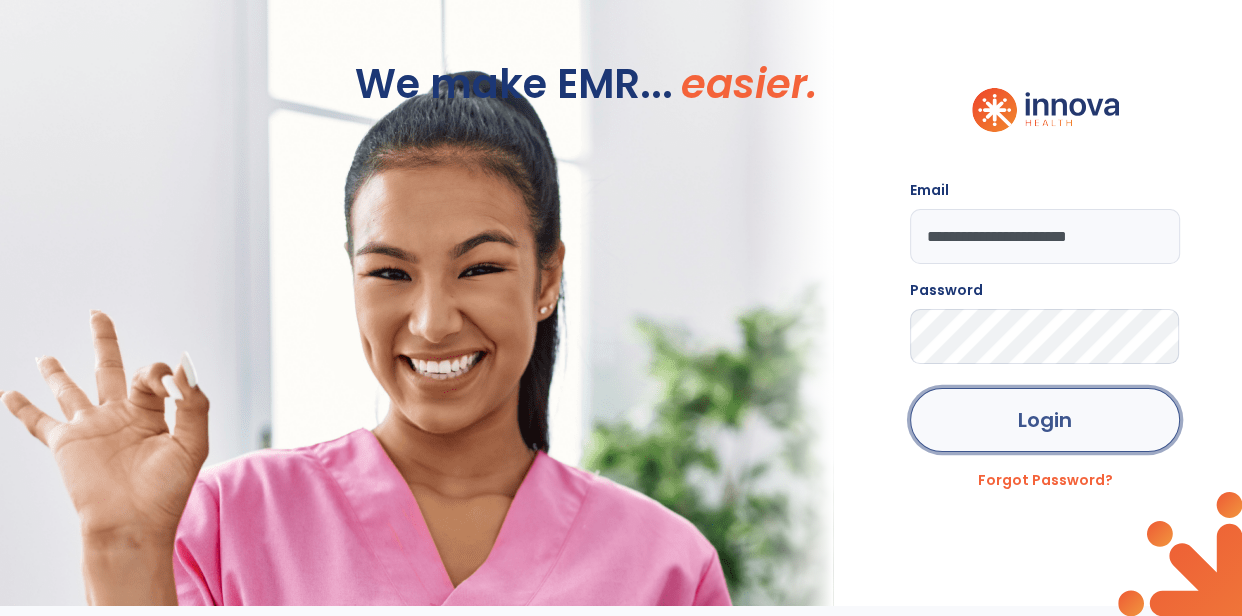 click on "Login" 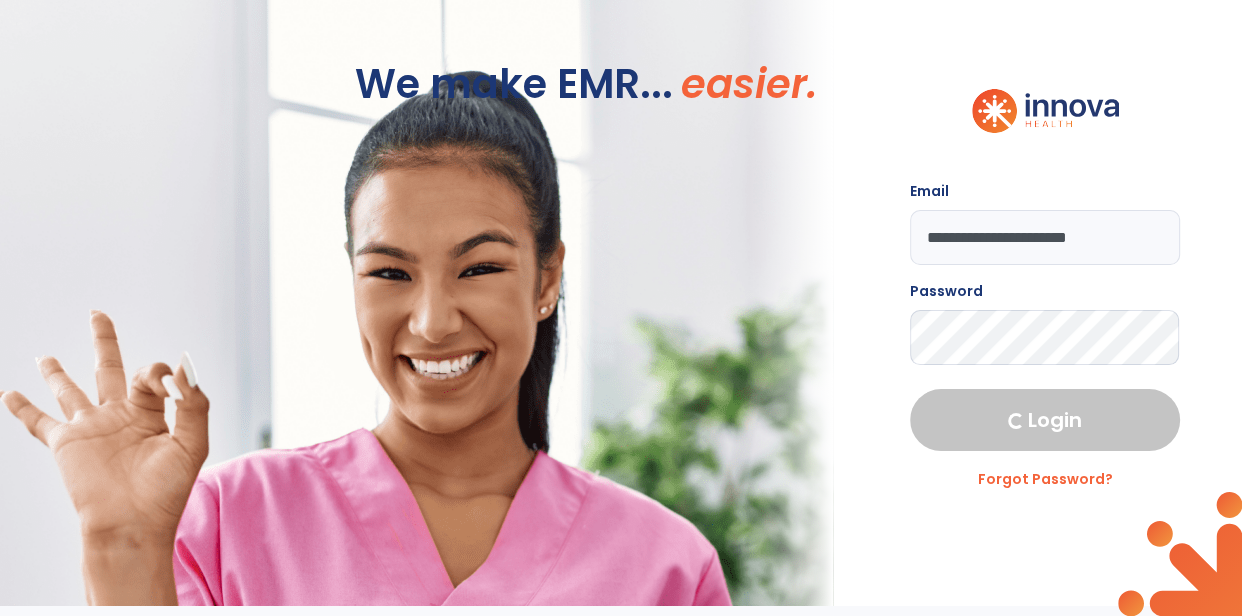 select on "****" 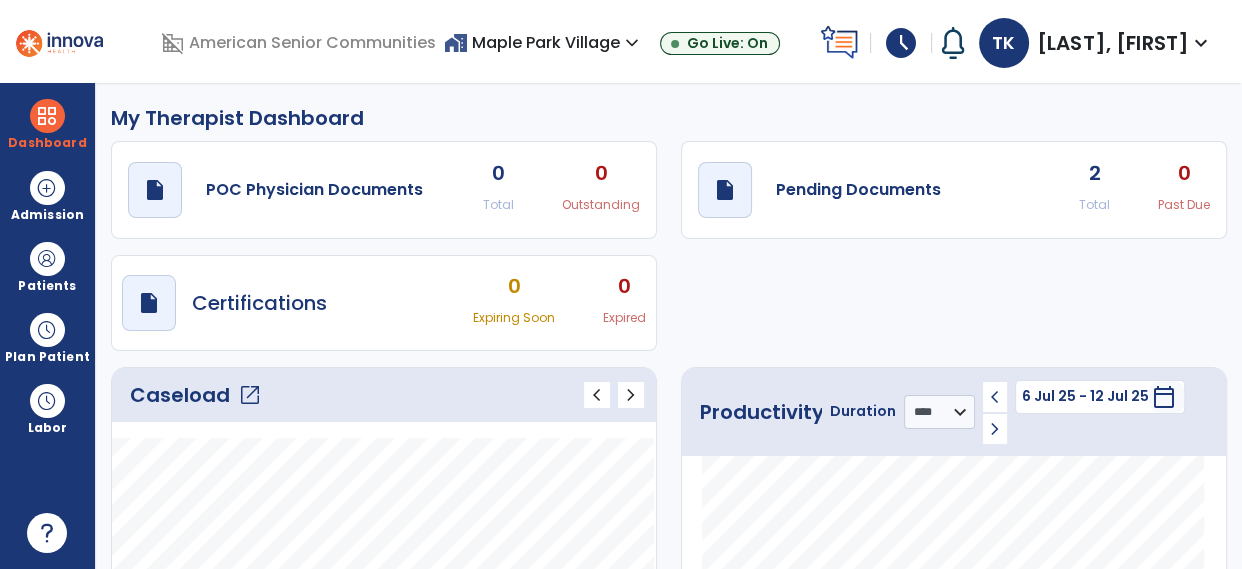 click on "Caseload   open_in_new" 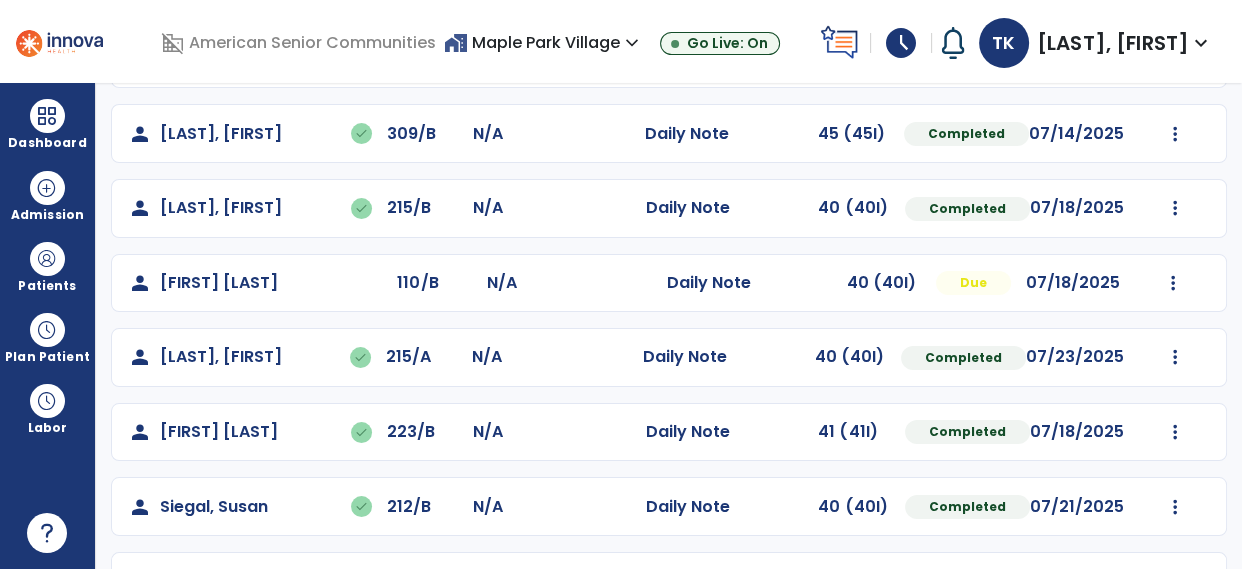 scroll, scrollTop: 468, scrollLeft: 0, axis: vertical 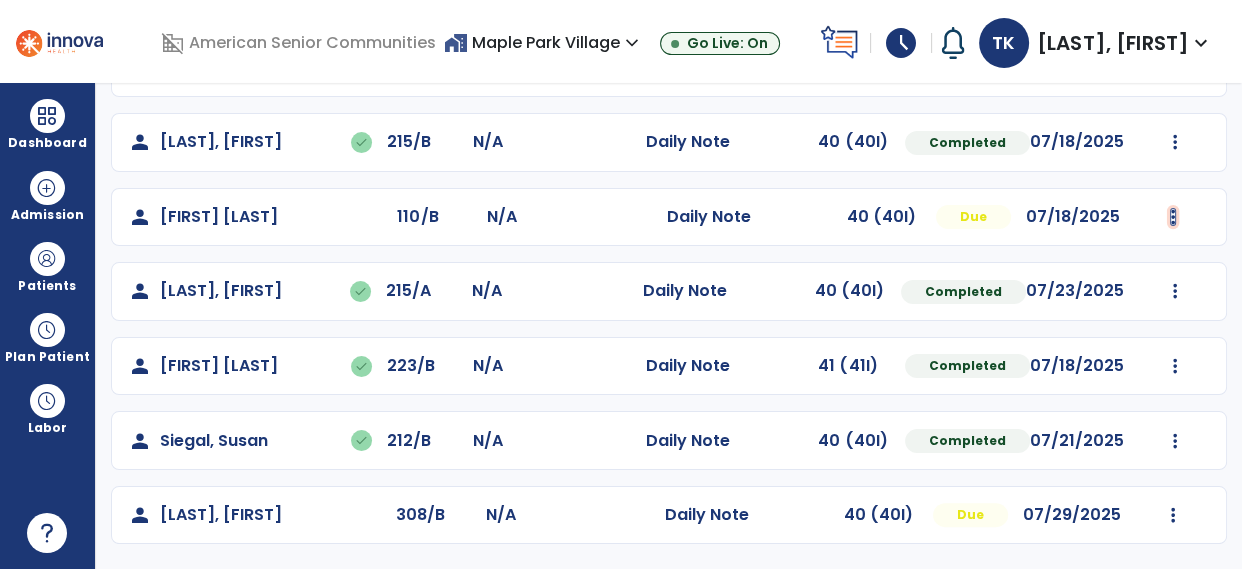 click at bounding box center (1175, -156) 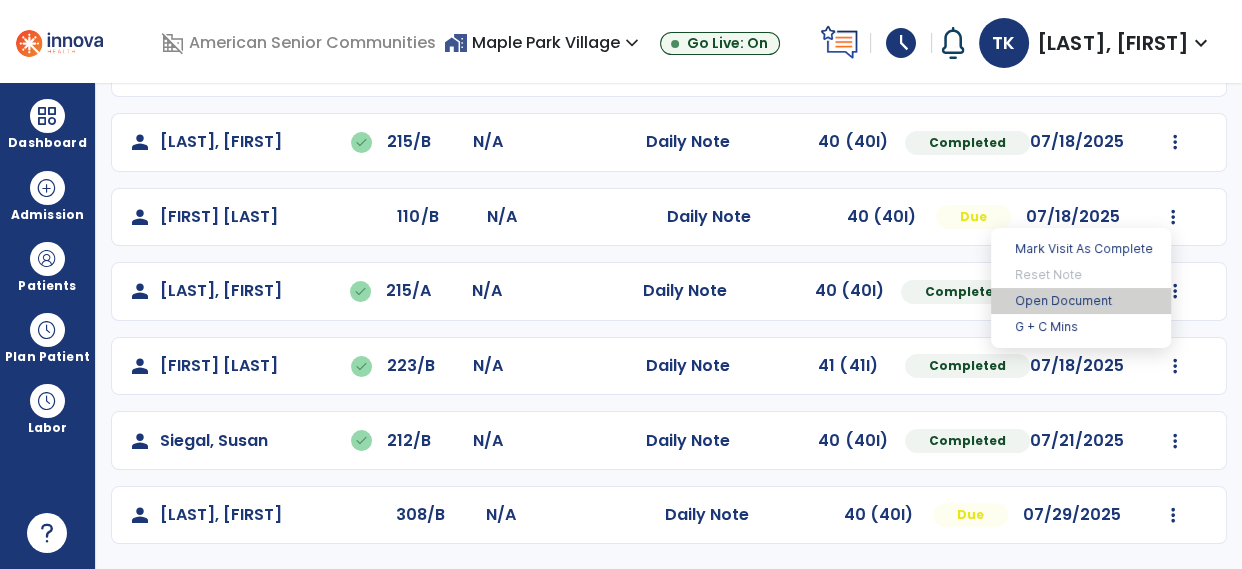 click on "Open Document" at bounding box center [1081, 301] 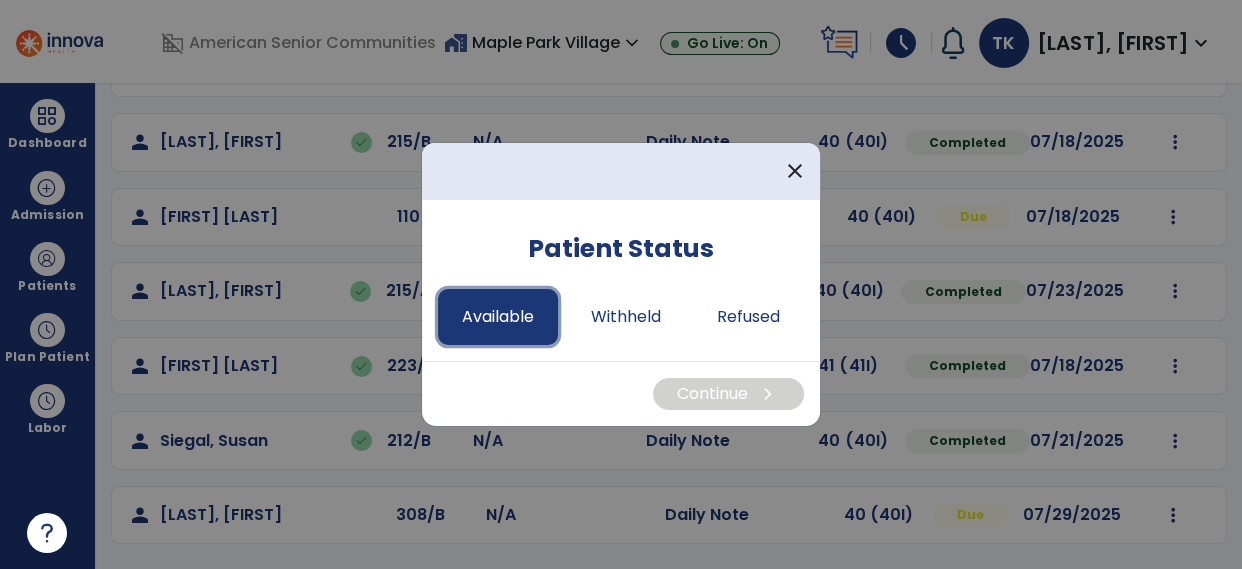 click on "Available" at bounding box center [498, 317] 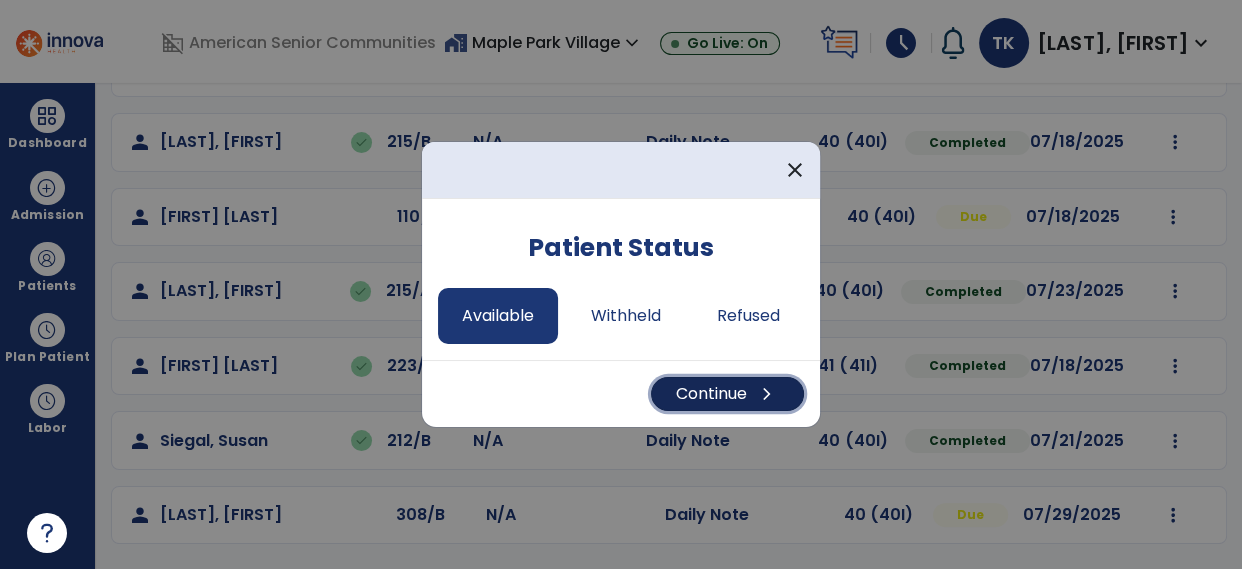 click on "Continue   chevron_right" at bounding box center [727, 394] 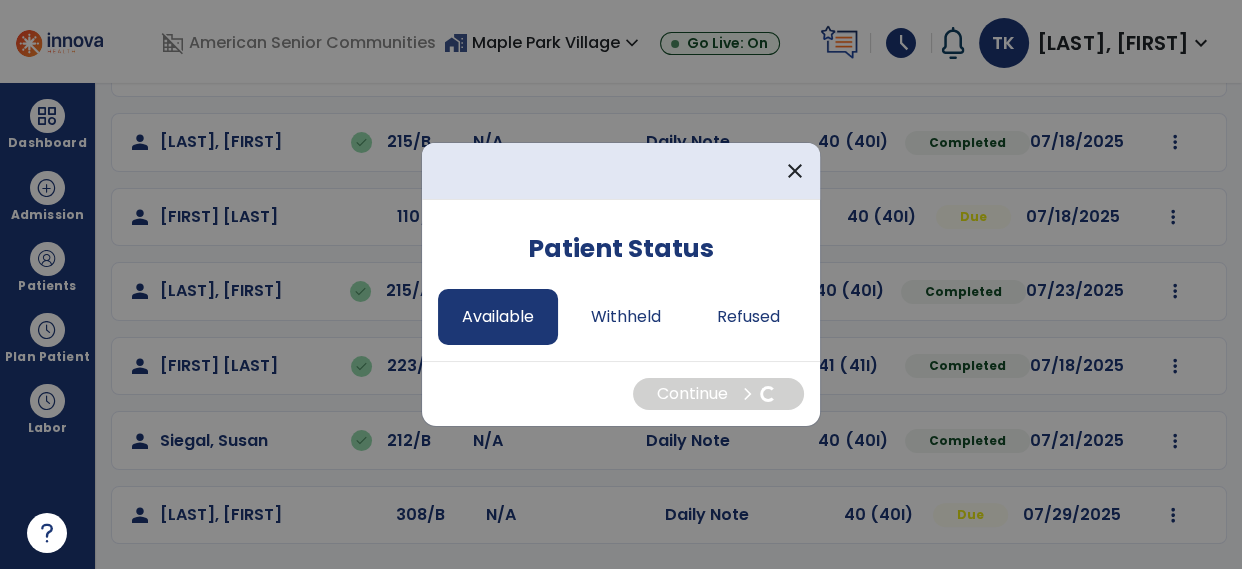 select on "*" 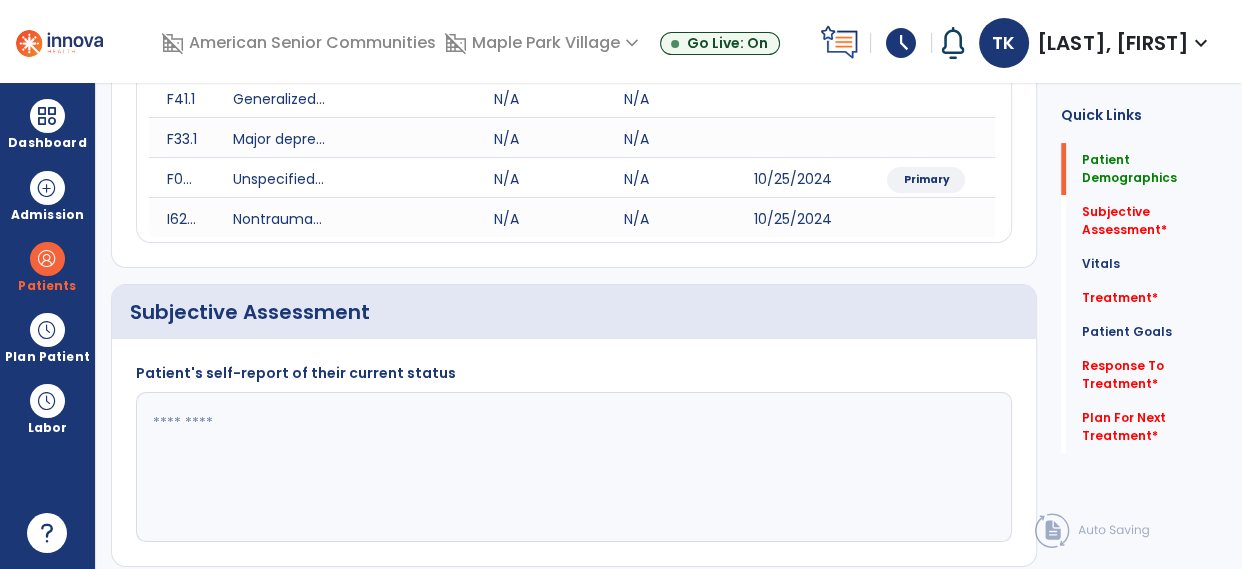 scroll, scrollTop: 0, scrollLeft: 0, axis: both 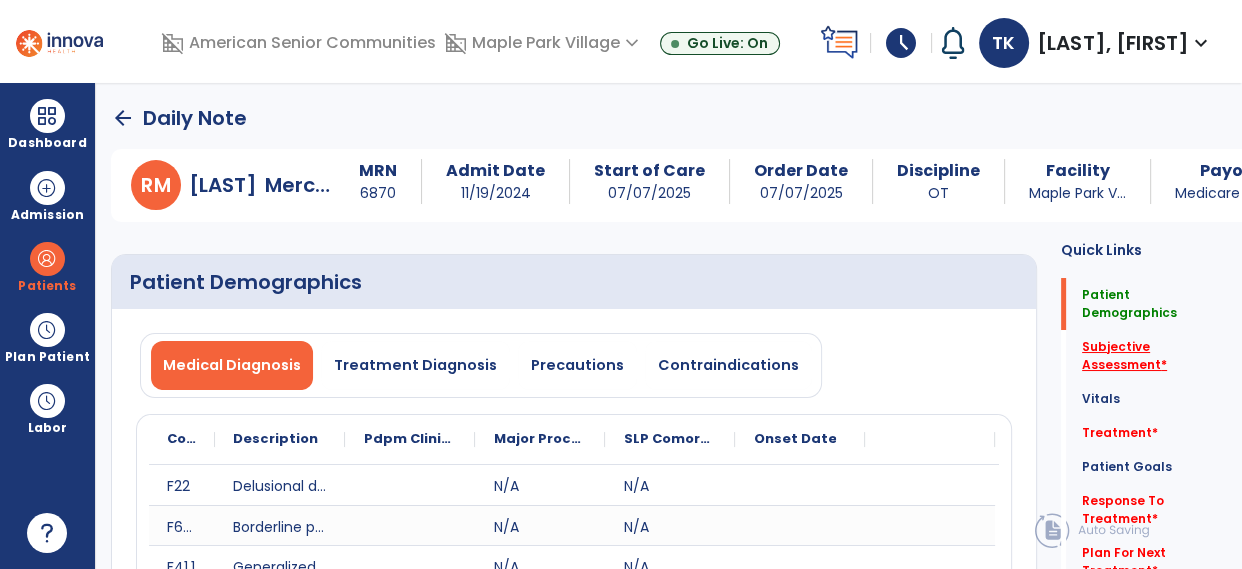 click on "Subjective Assessment   *" 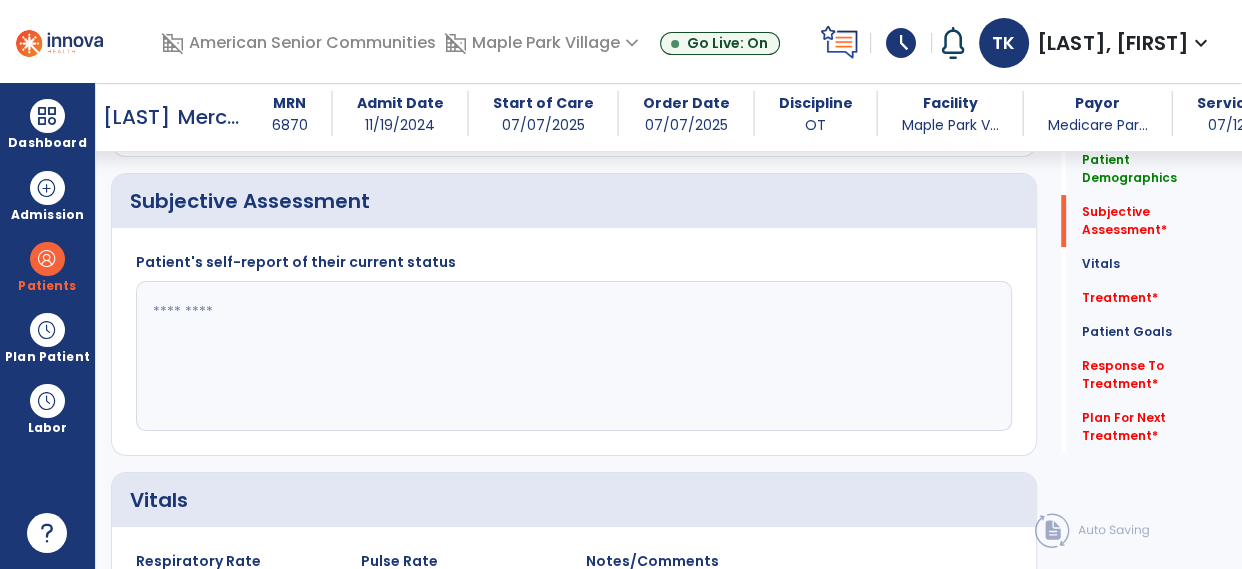 scroll, scrollTop: 561, scrollLeft: 0, axis: vertical 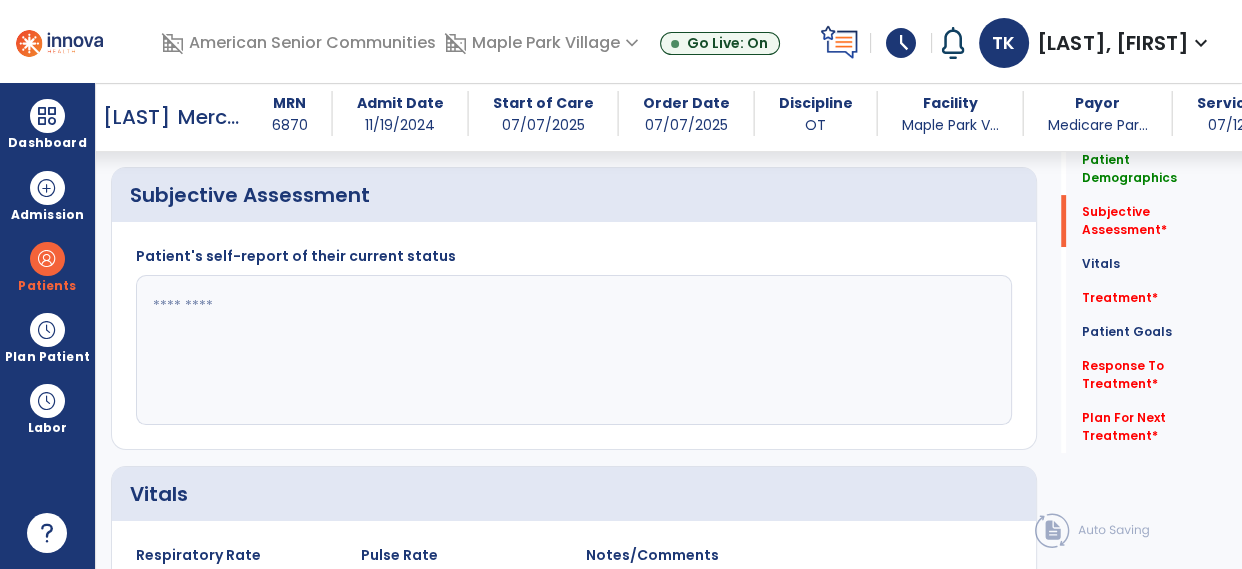 click 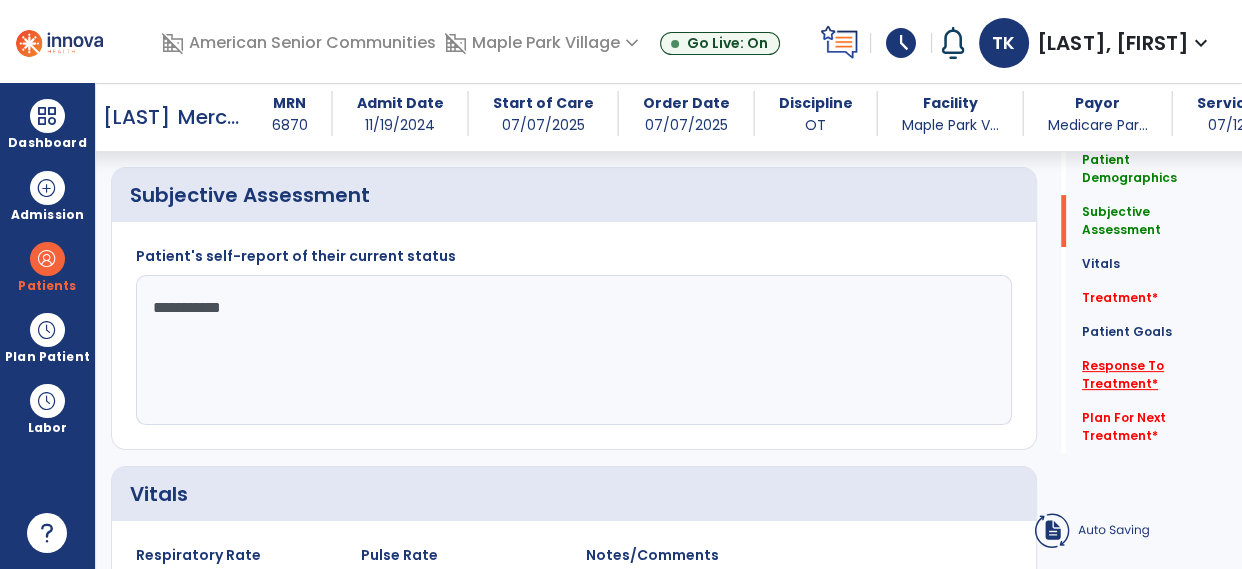 type on "**********" 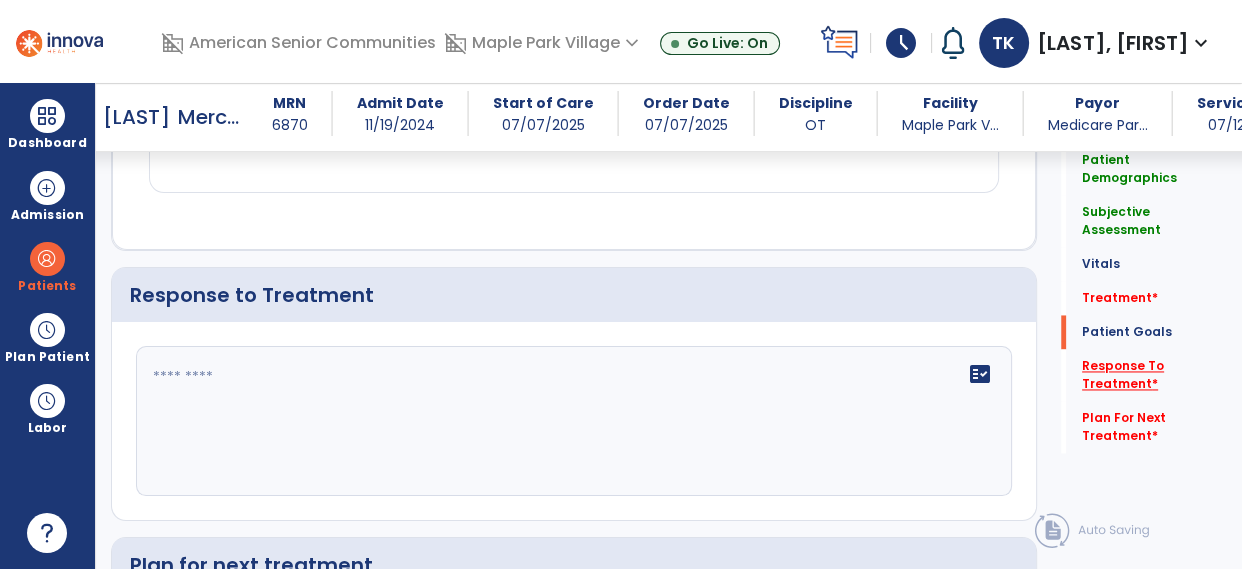 scroll, scrollTop: 2863, scrollLeft: 0, axis: vertical 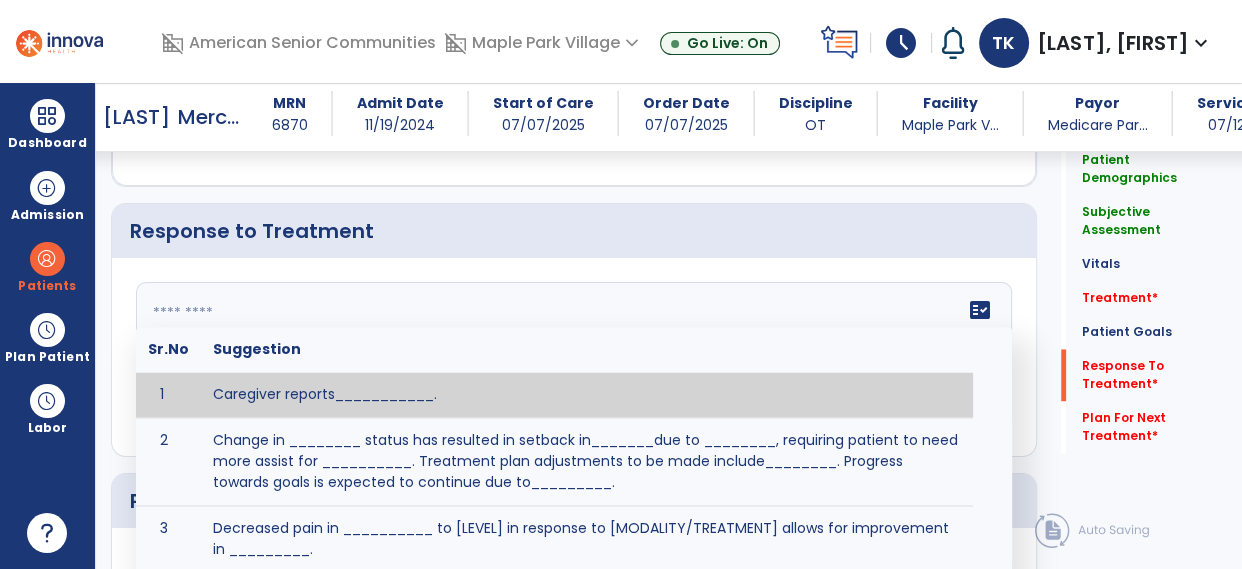 click on "fact_check  Sr.No Suggestion 1 Caregiver reports___________. 2 Change in ________ status has resulted in setback in_______due to ________, requiring patient to need more assist for __________.   Treatment plan adjustments to be made include________.  Progress towards goals is expected to continue due to_________. 3 Decreased pain in __________ to [LEVEL] in response to [MODALITY/TREATMENT] allows for improvement in _________. 4 Functional gains in _______ have impacted the patient's ability to perform_________ with a reduction in assist levels to_________. 5 Functional progress this week has been significant due to__________. 6 Gains in ________ have improved the patient's ability to perform ______with decreased levels of assist to___________. 7 Improvement in ________allows patient to tolerate higher levels of challenges in_________. 8 Pain in [AREA] has decreased to [LEVEL] in response to [TREATMENT/MODALITY], allowing fore ease in completing__________. 9 10 11 12 13 14 15 16 17 18 19 20 21" 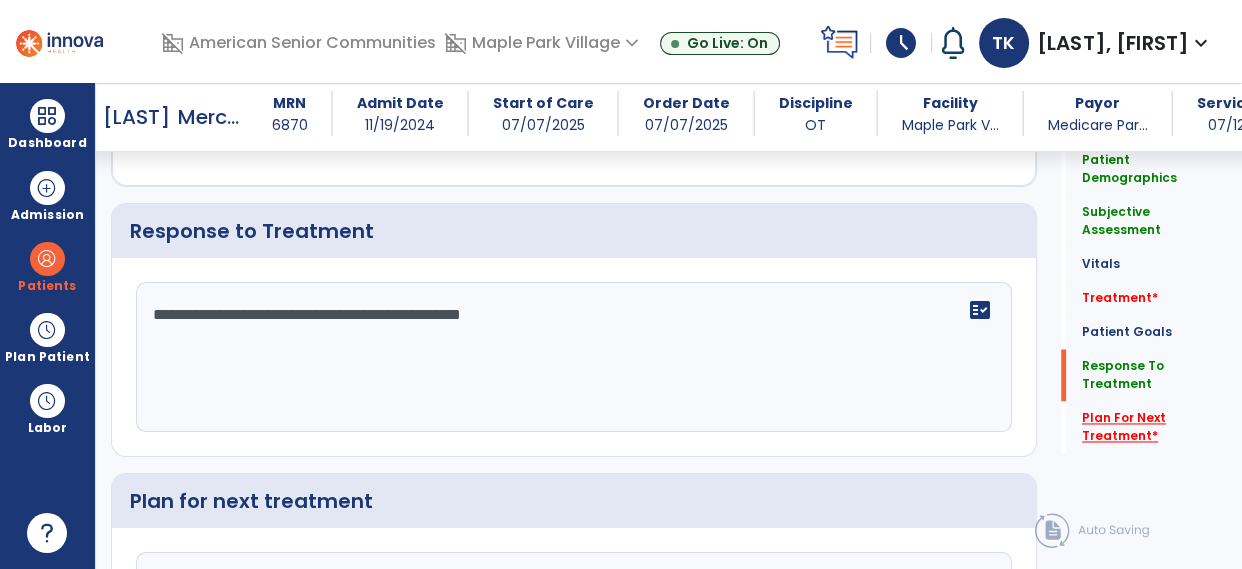 type on "**********" 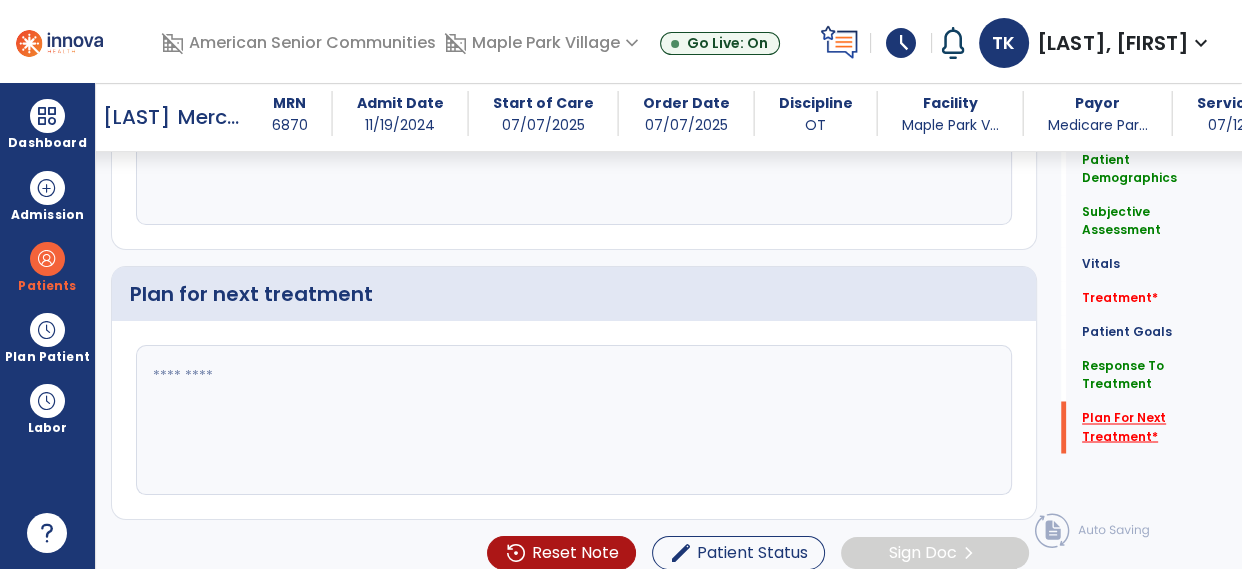 scroll, scrollTop: 3082, scrollLeft: 0, axis: vertical 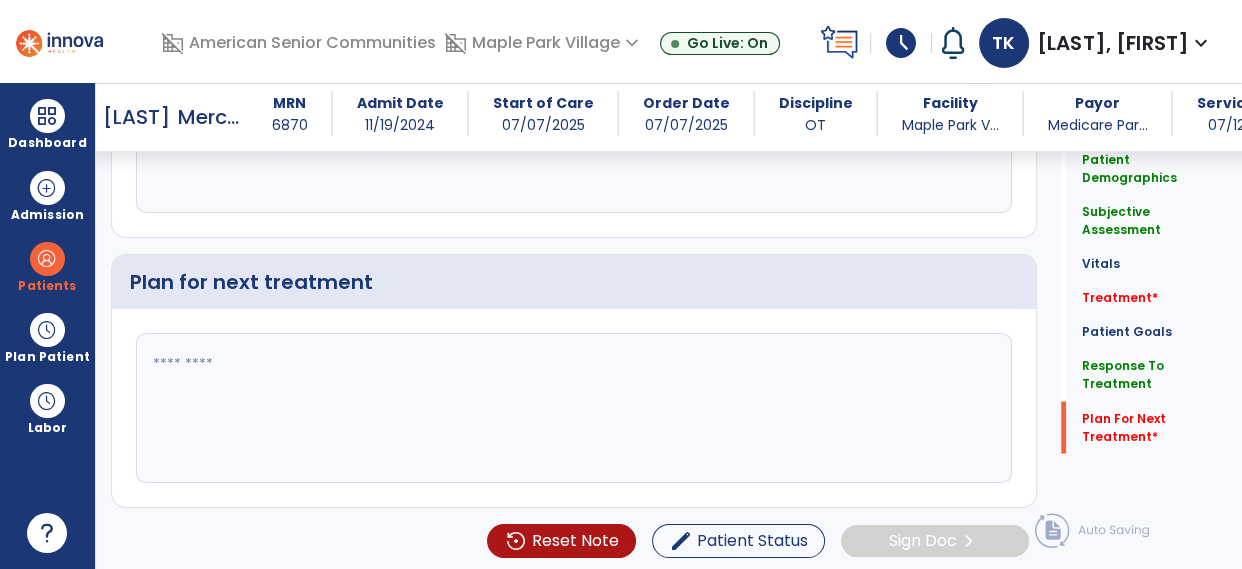 click 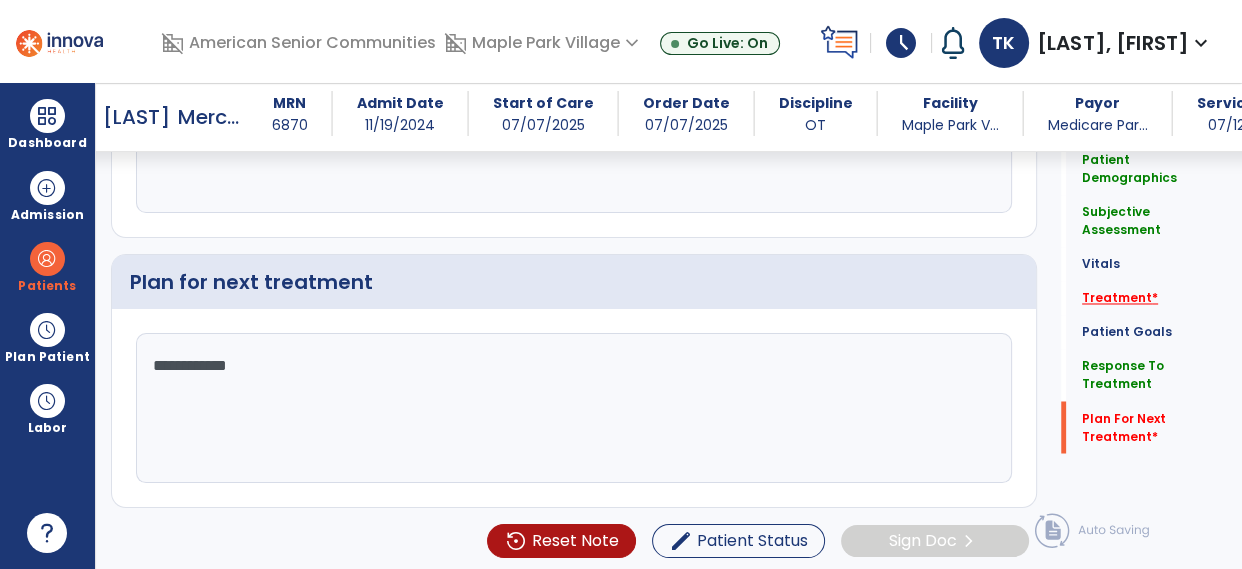 type on "**********" 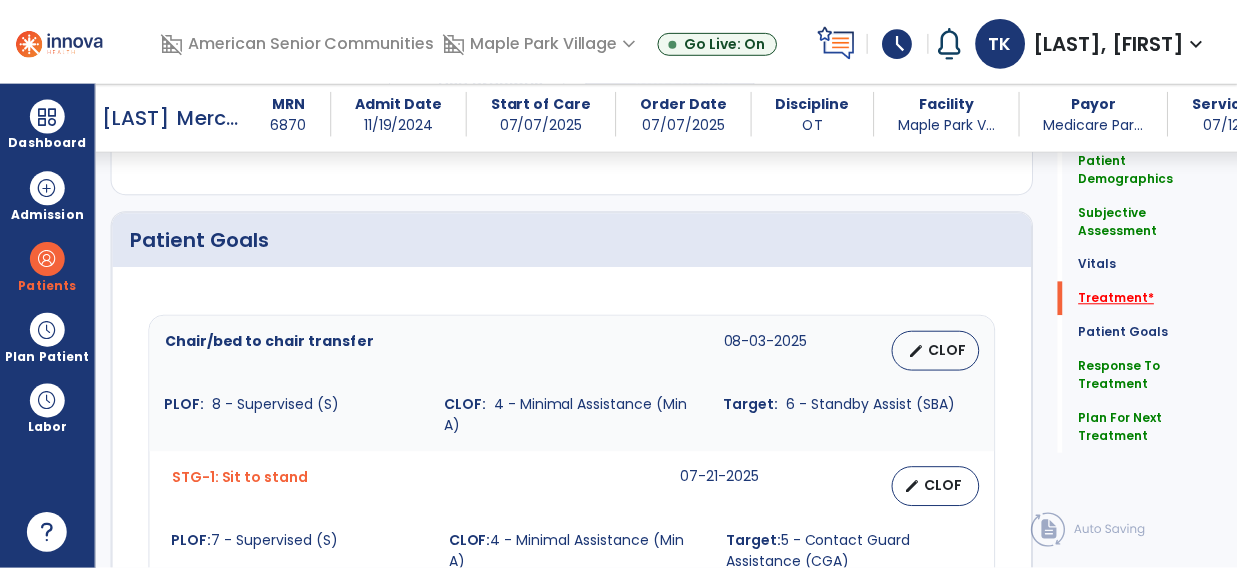 scroll, scrollTop: 1249, scrollLeft: 0, axis: vertical 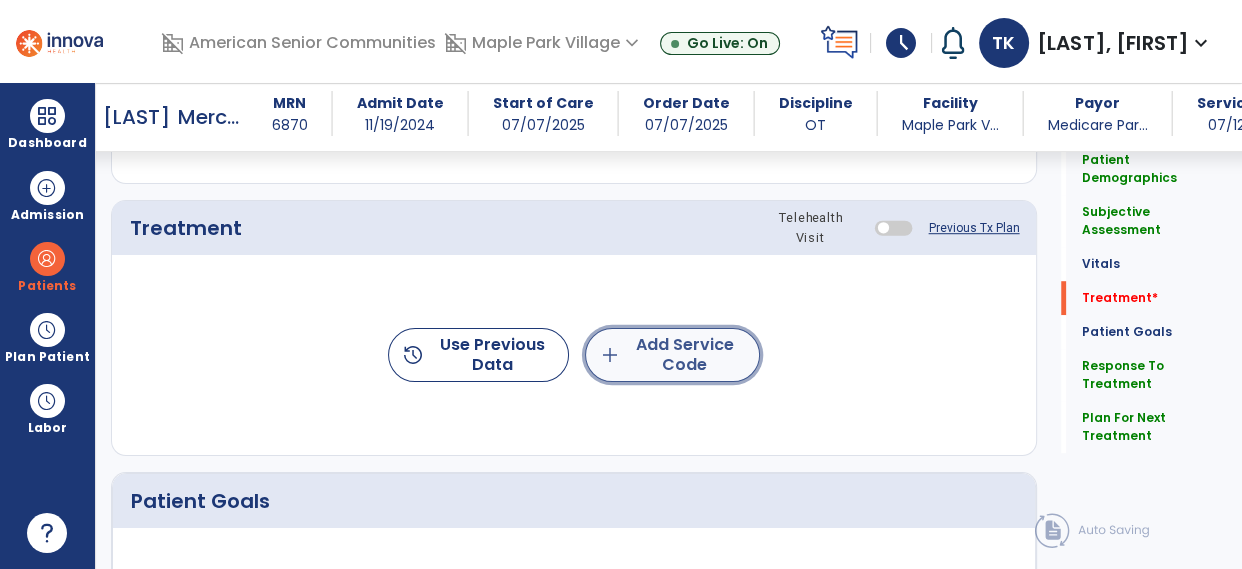 click on "add" 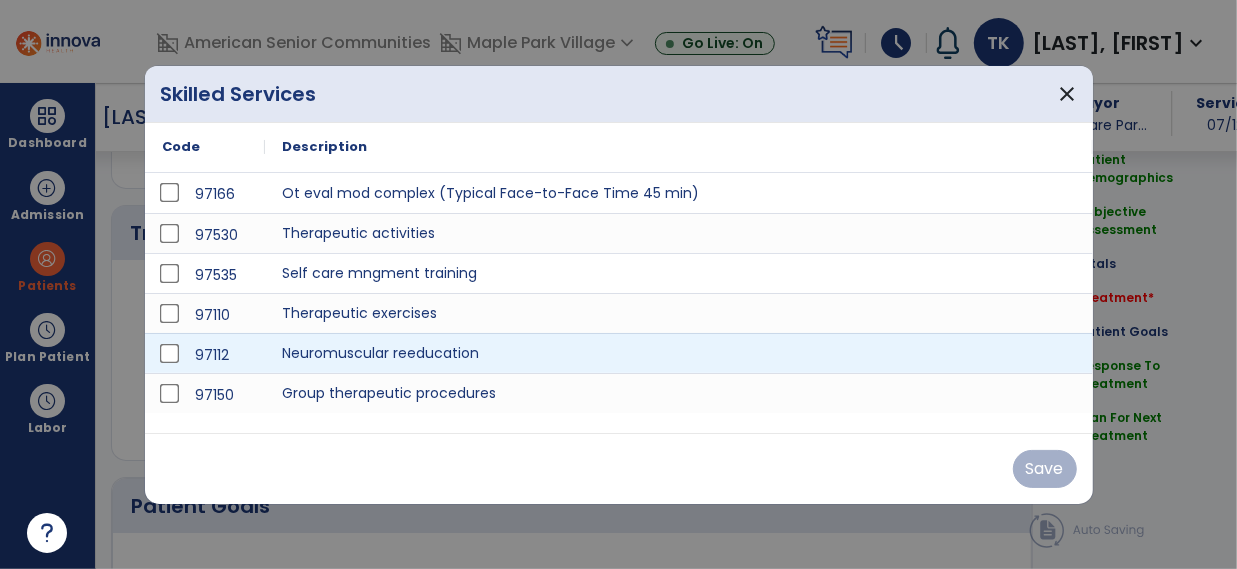 scroll, scrollTop: 1249, scrollLeft: 0, axis: vertical 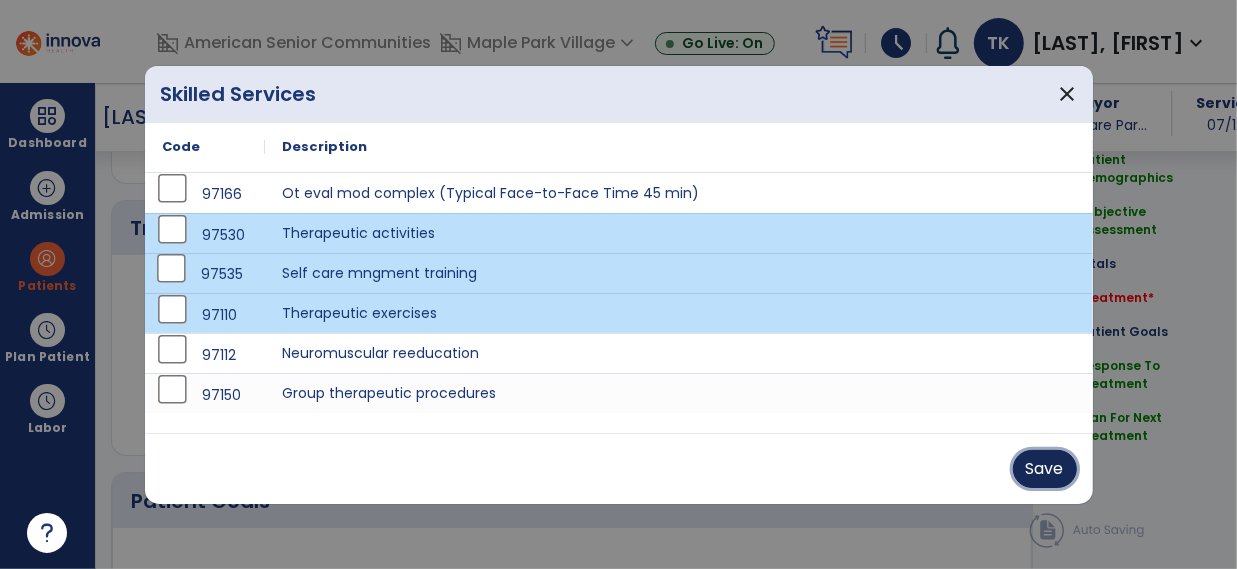 click on "Save" at bounding box center [1045, 469] 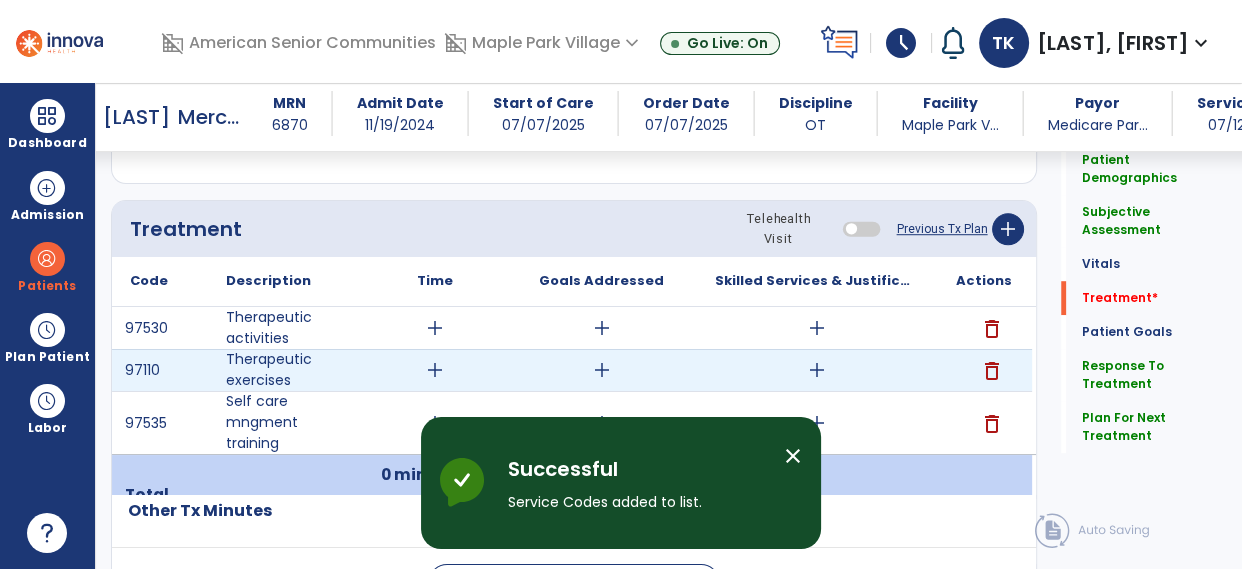 click on "add" at bounding box center (435, 370) 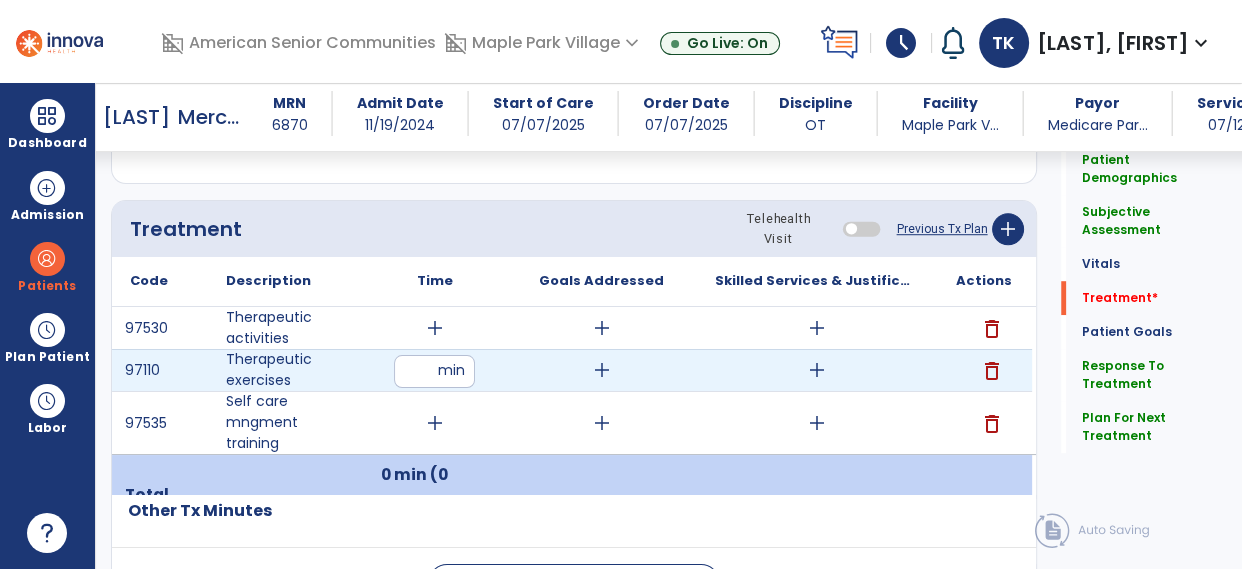 type on "**" 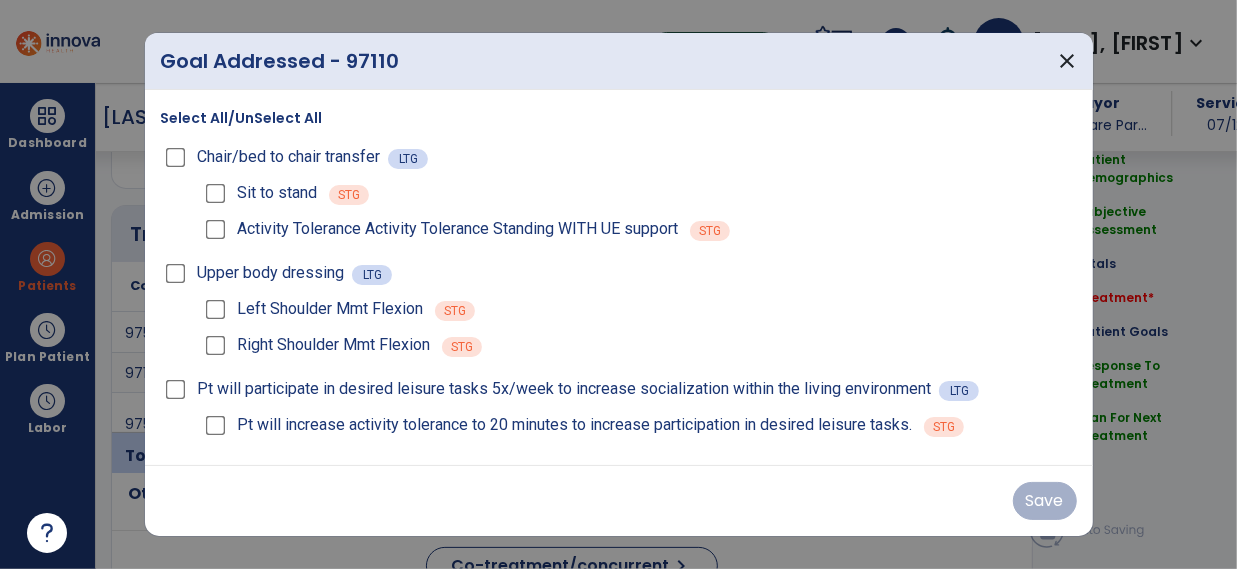 scroll, scrollTop: 1249, scrollLeft: 0, axis: vertical 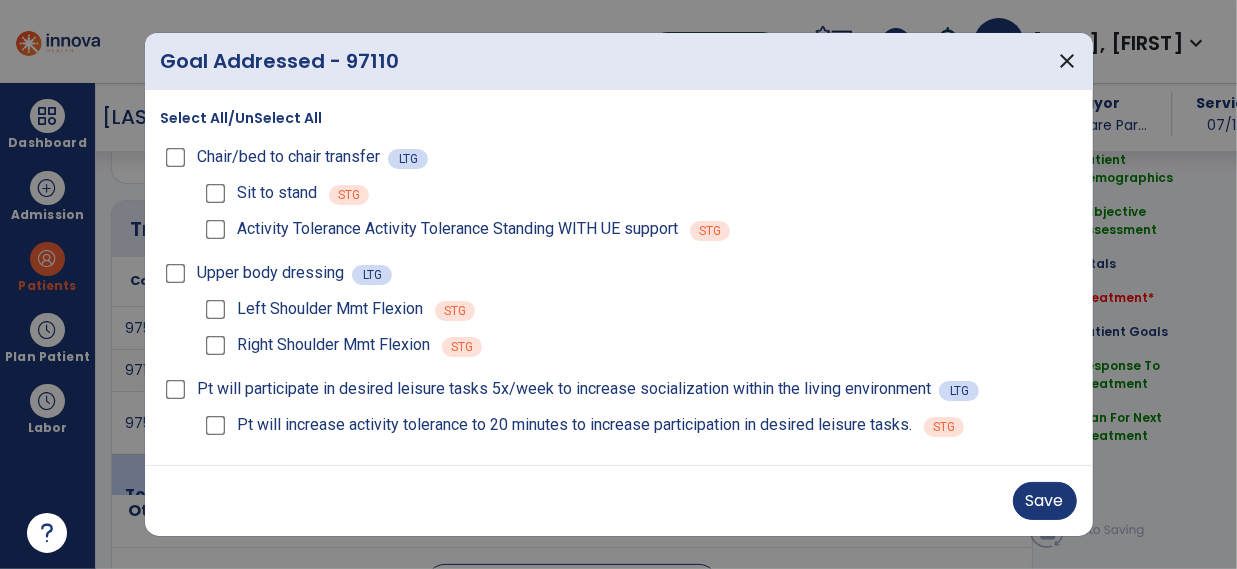 click on "Right Shoulder Mmt Flexion  STG" at bounding box center [639, 345] 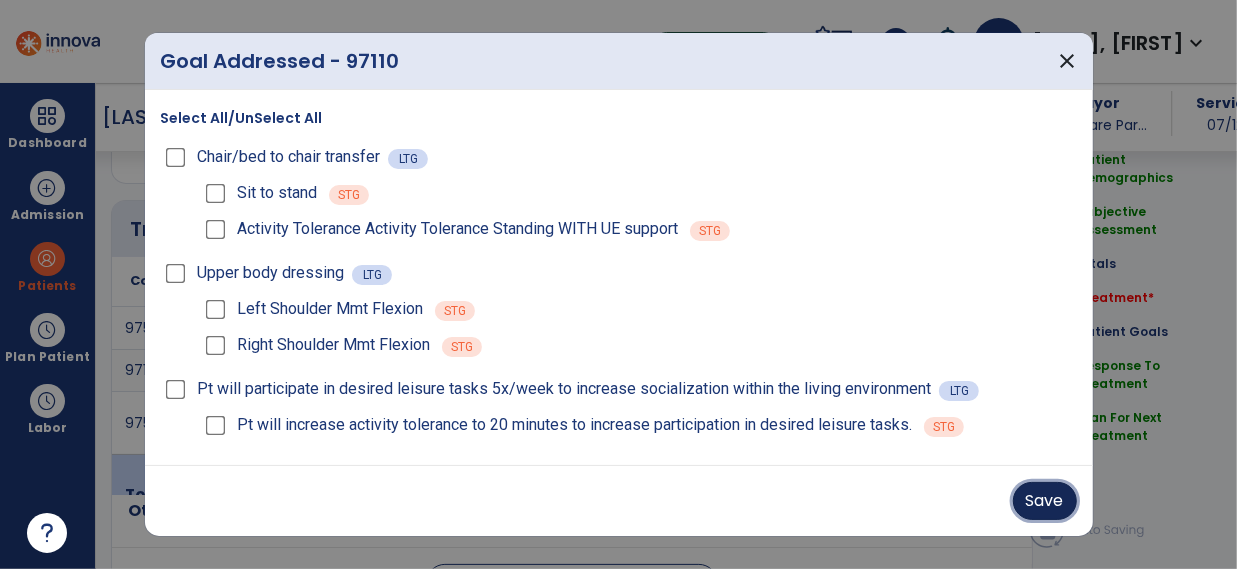 click on "Save" at bounding box center [1045, 501] 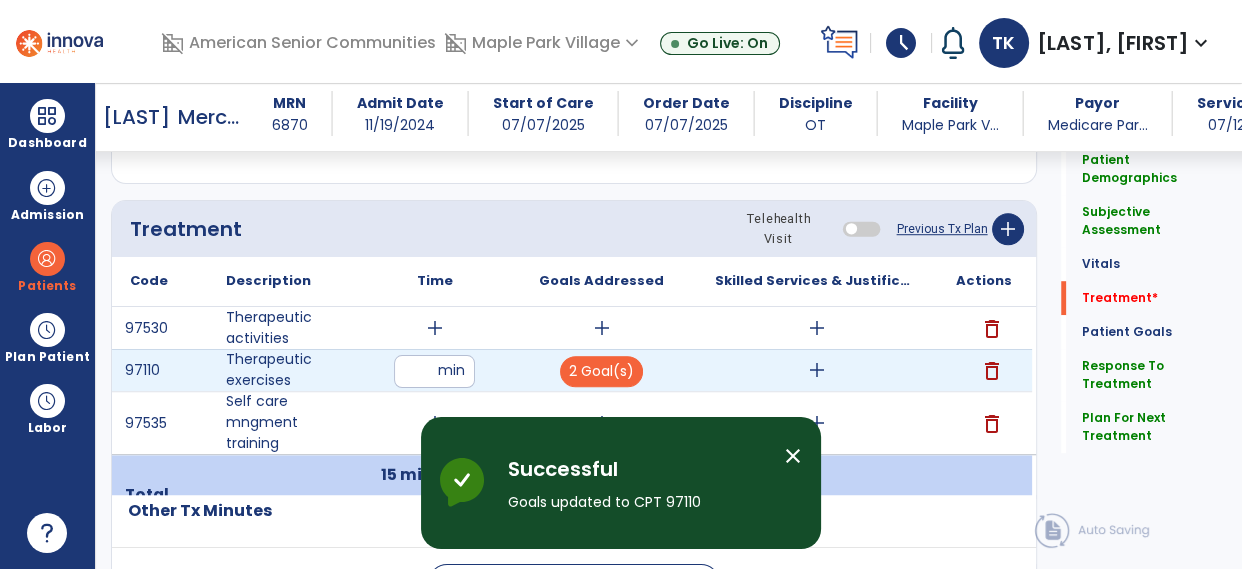 click on "add" at bounding box center [817, 370] 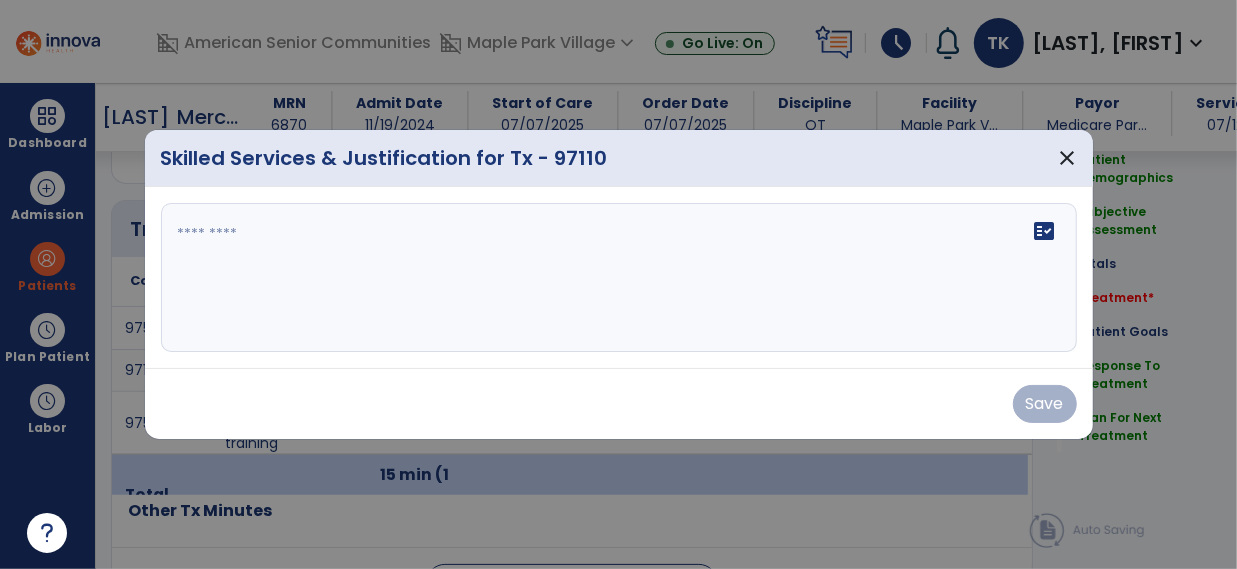 scroll, scrollTop: 1249, scrollLeft: 0, axis: vertical 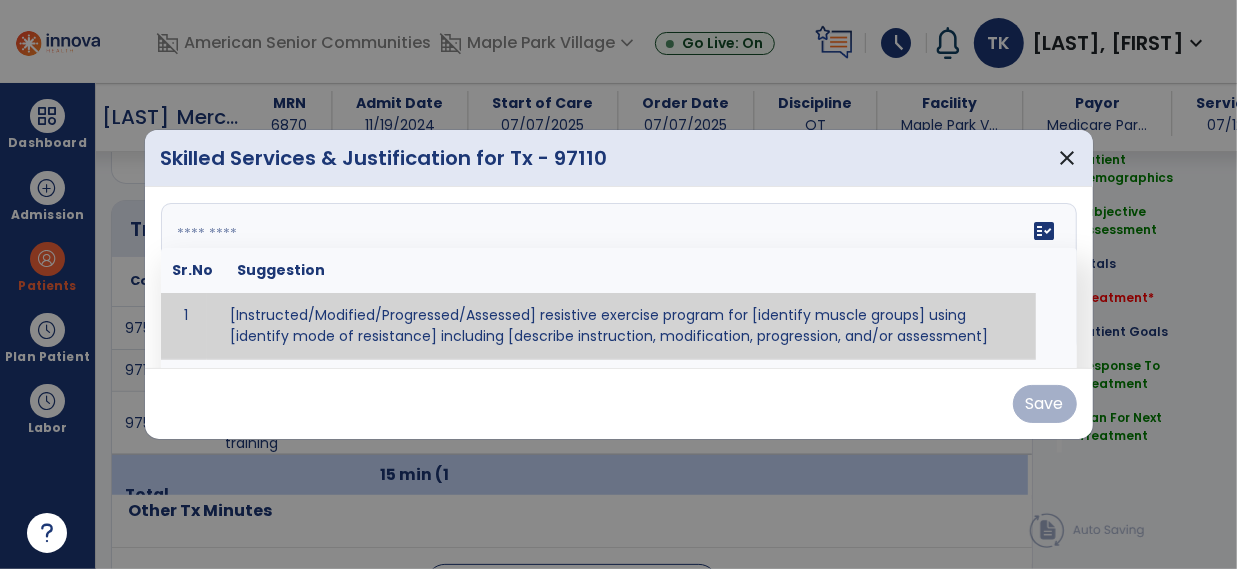 click on "fact_check  Sr.No Suggestion 1 [Instructed/Modified/Progressed/Assessed] resistive exercise program for [identify muscle groups] using [identify mode of resistance] including [describe instruction, modification, progression, and/or assessment] 2 [Instructed/Modified/Progressed/Assessed] aerobic exercise program using [identify equipment/mode] including [describe instruction, modification,progression, and/or assessment] 3 [Instructed/Modified/Progressed/Assessed] [PROM/A/AROM/AROM] program for [identify joint movements] using [contract-relax, over-pressure, inhibitory techniques, other] 4 [Assessed/Tested] aerobic capacity with administration of [aerobic capacity test]" at bounding box center [619, 278] 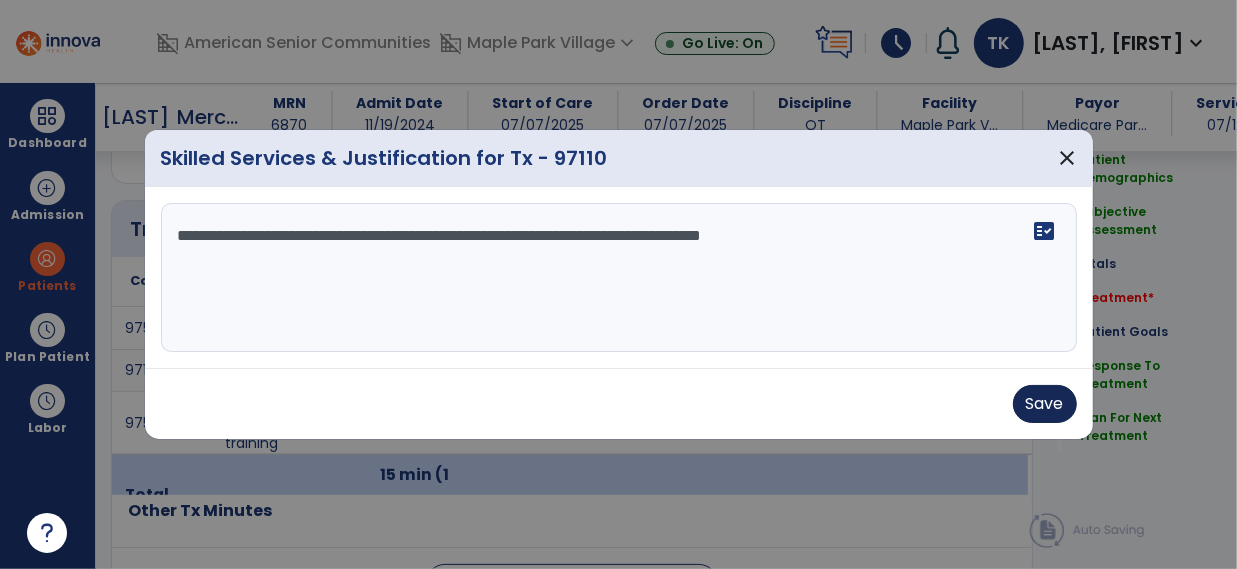 type on "**********" 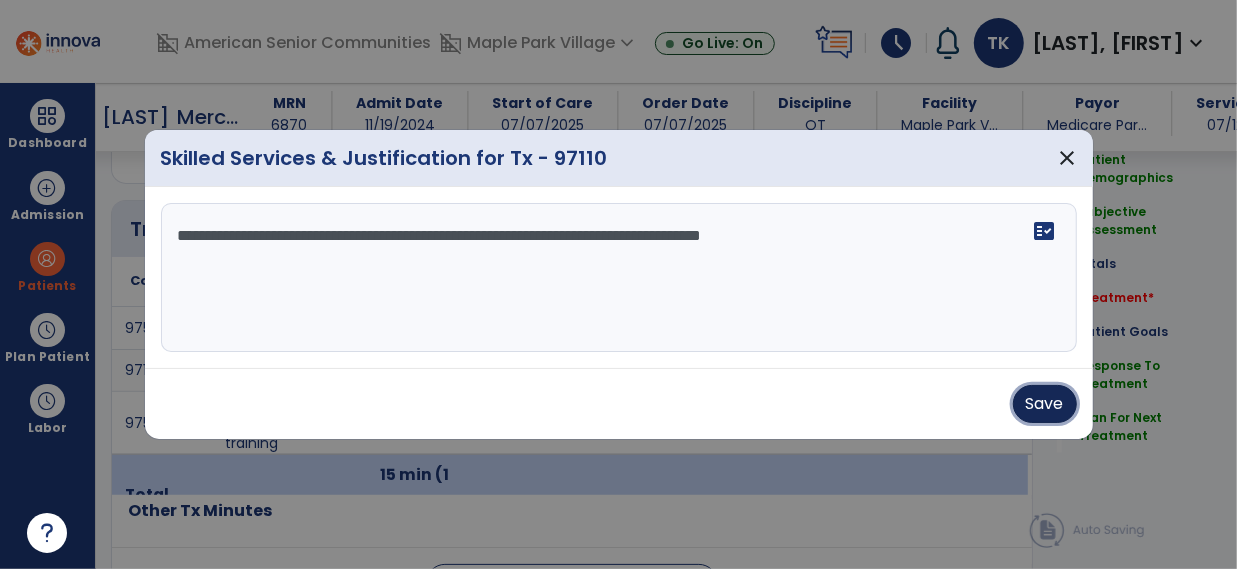 click on "Save" at bounding box center [1045, 404] 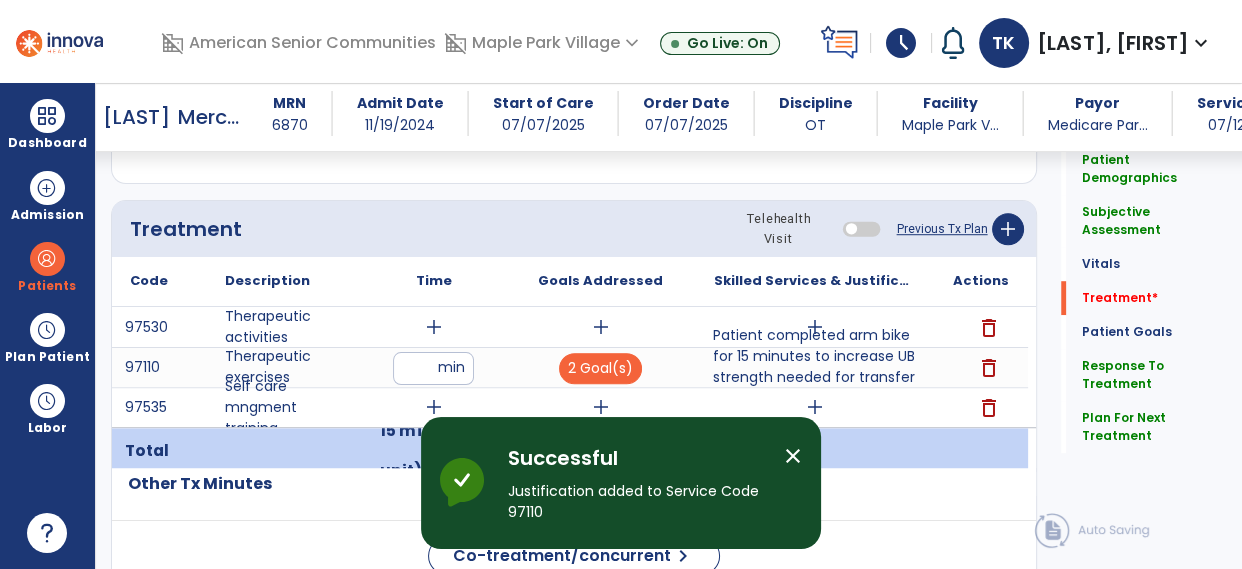 click on "Plan For Next Treatment   Plan For Next Treatment" 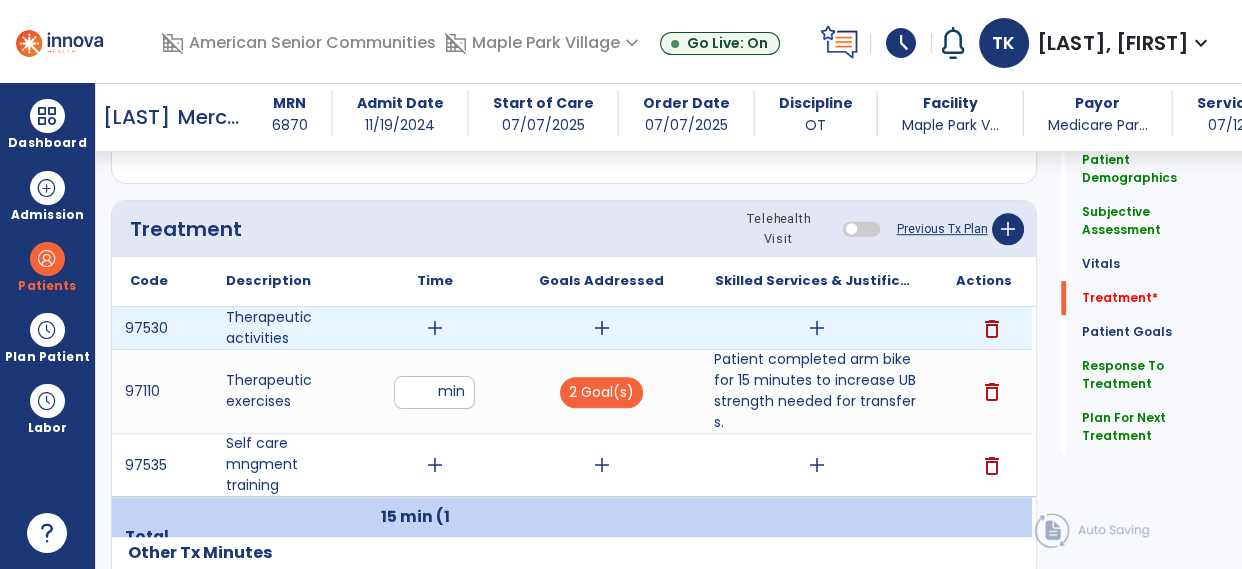 click on "add" at bounding box center [435, 328] 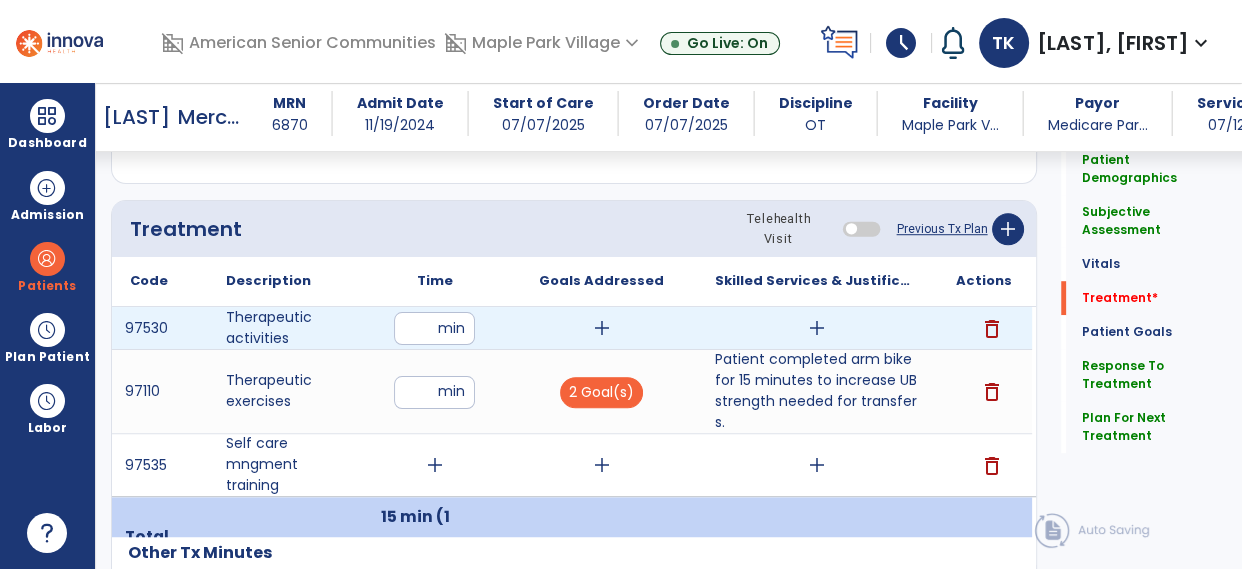 type on "**" 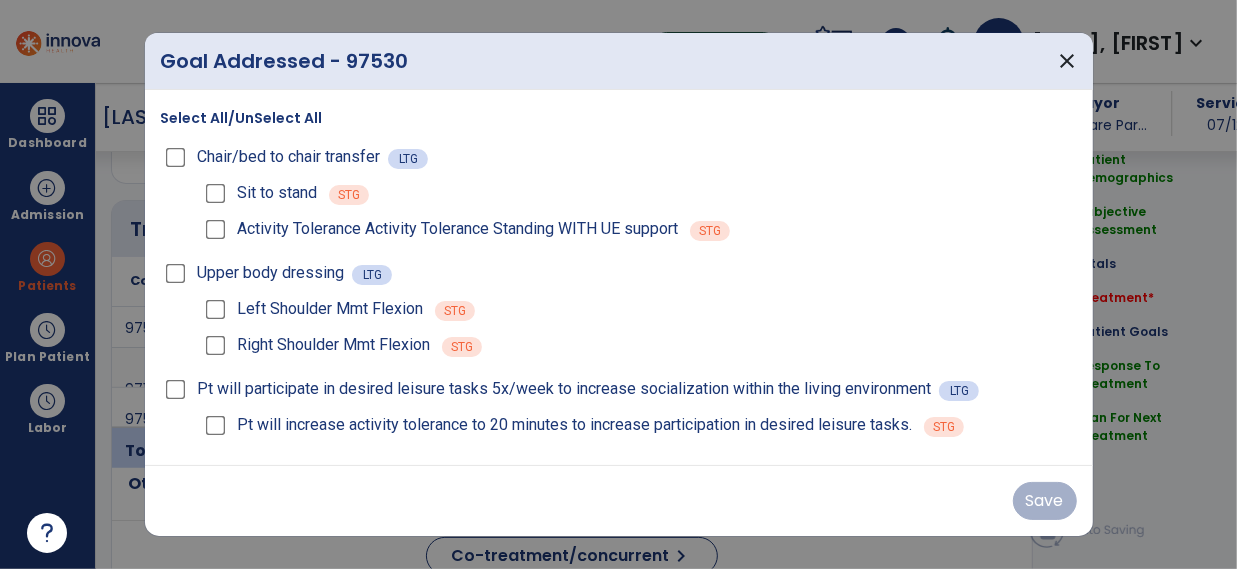scroll, scrollTop: 1249, scrollLeft: 0, axis: vertical 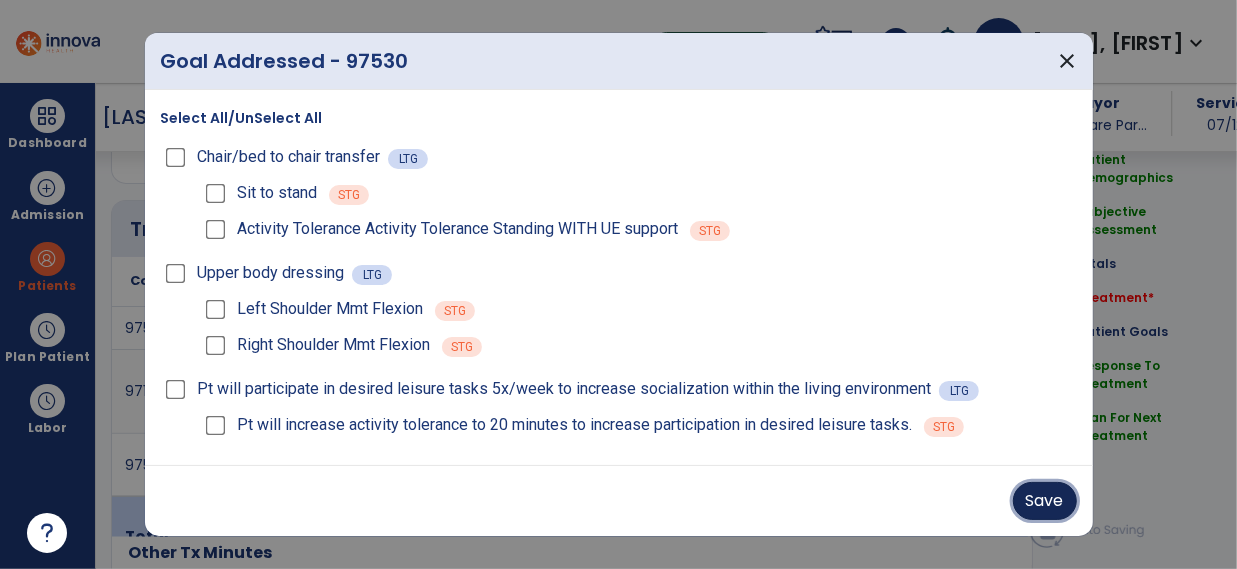 click on "Save" at bounding box center (1045, 501) 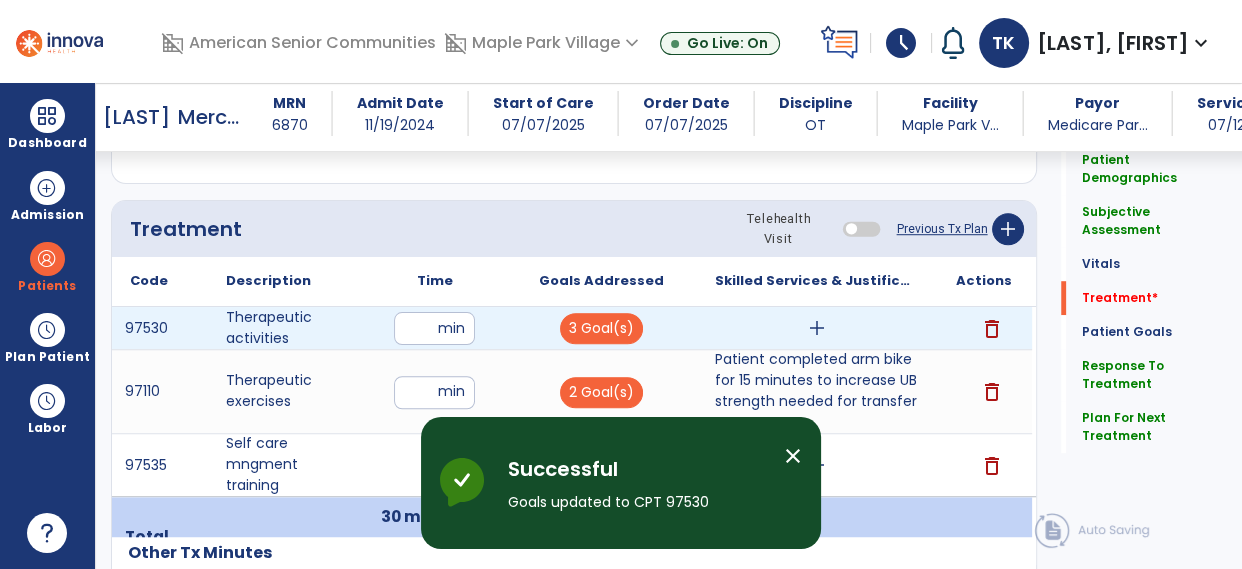 click on "add" at bounding box center (817, 328) 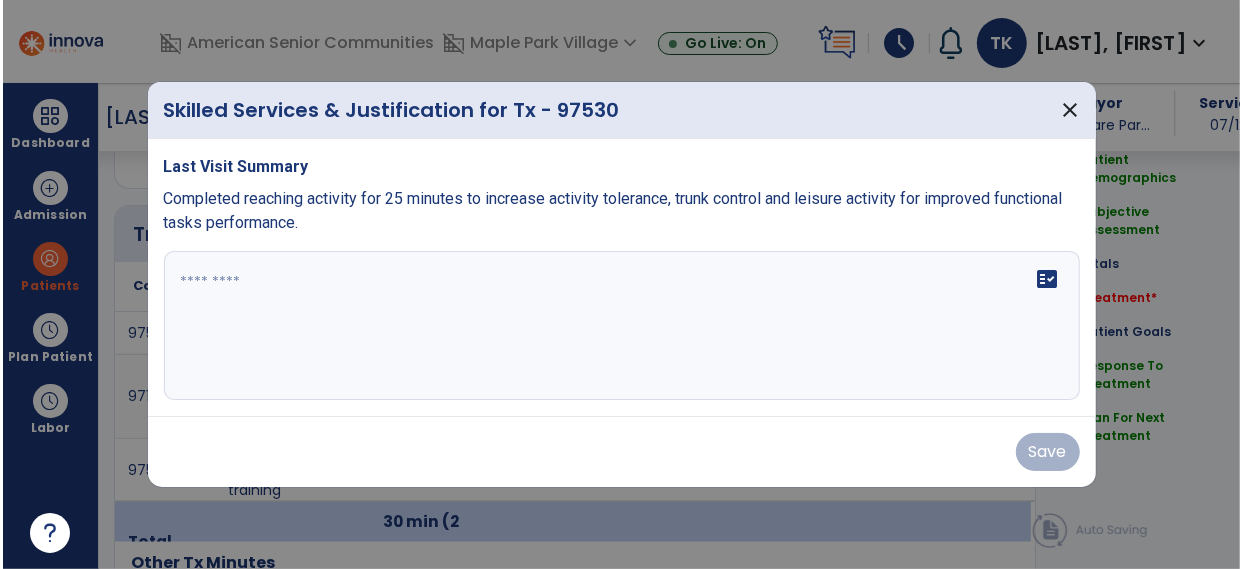 scroll, scrollTop: 1249, scrollLeft: 0, axis: vertical 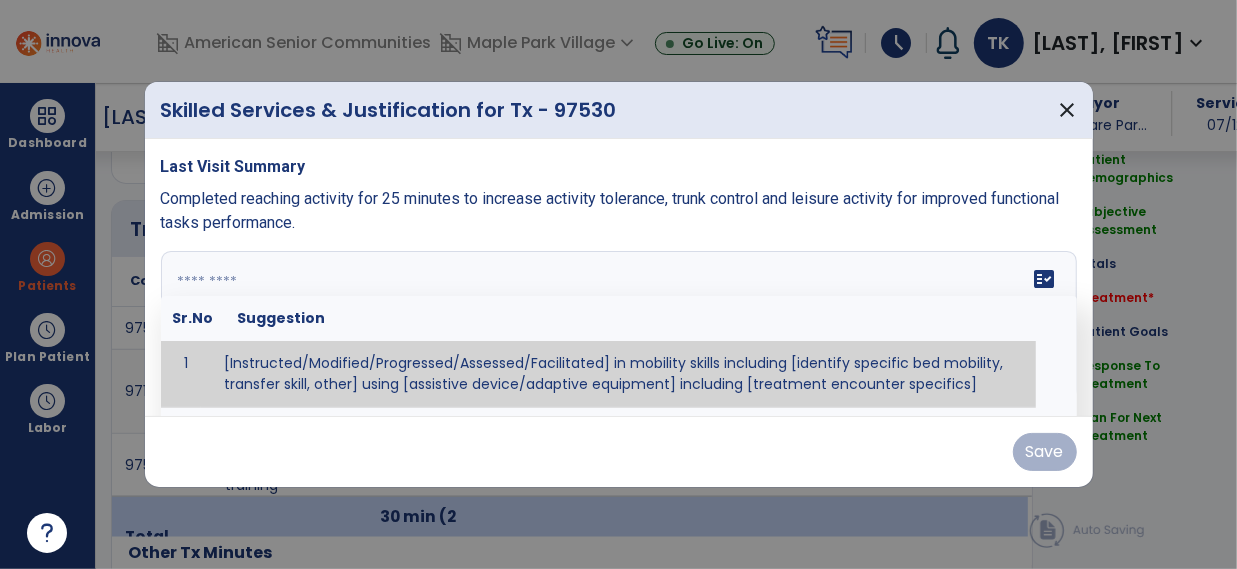 click on "fact_check  Sr.No Suggestion 1 [Instructed/Modified/Progressed/Assessed/Facilitated] in mobility skills including [identify specific bed mobility, transfer skill, other] using [assistive device/adaptive equipment] including [treatment encounter specifics]" at bounding box center (619, 326) 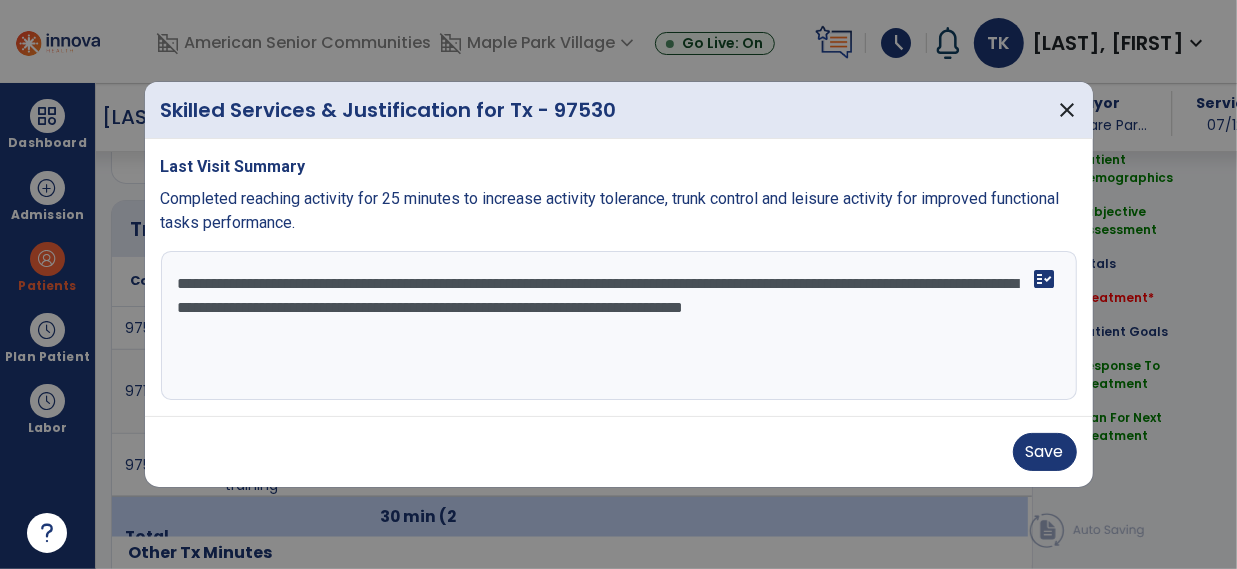 click on "**********" at bounding box center (619, 326) 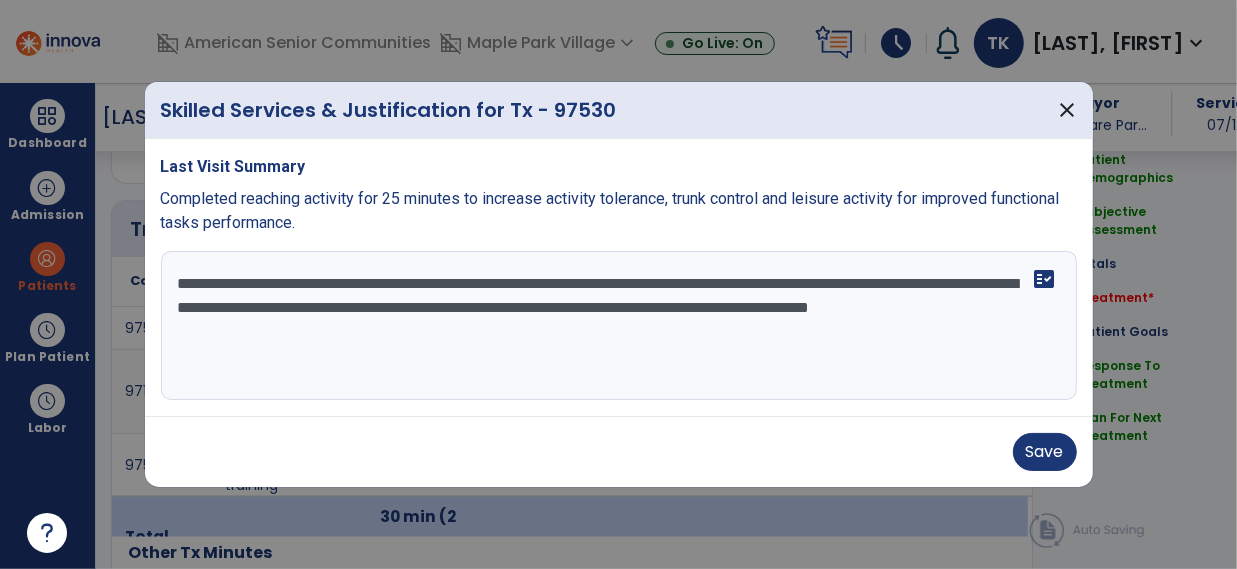 click on "**********" at bounding box center [619, 326] 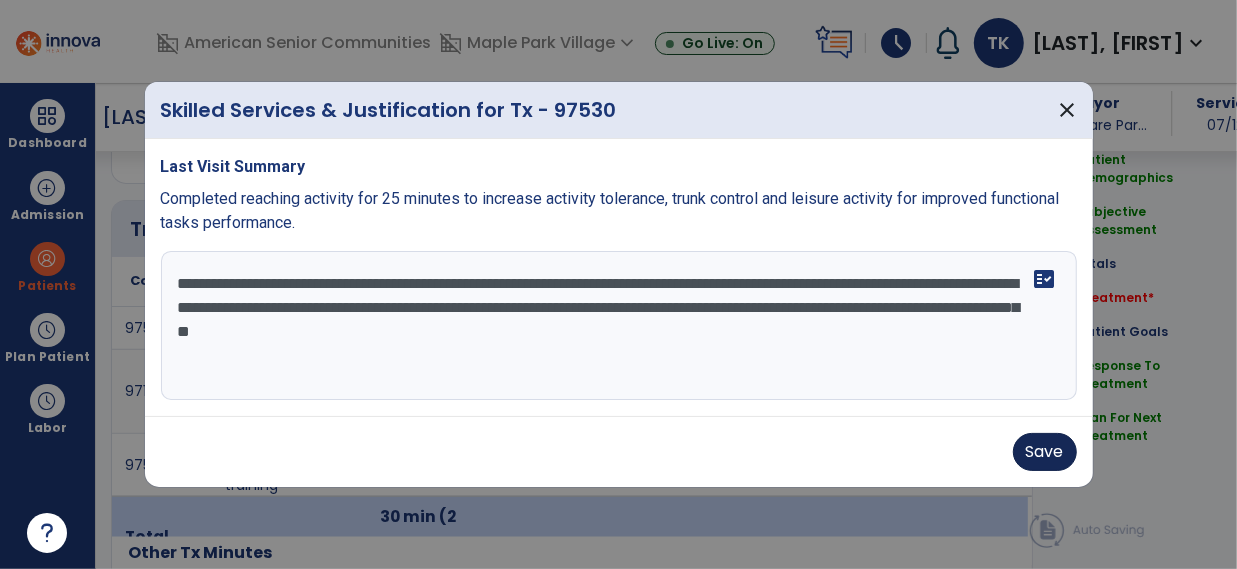type on "**********" 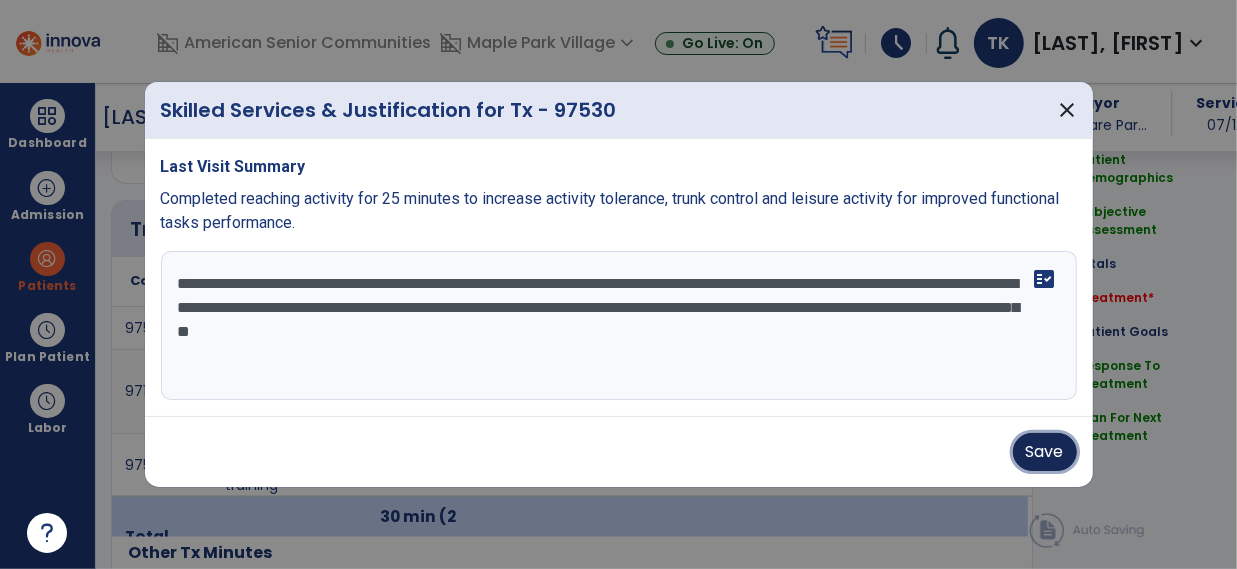 click on "Save" at bounding box center [1045, 452] 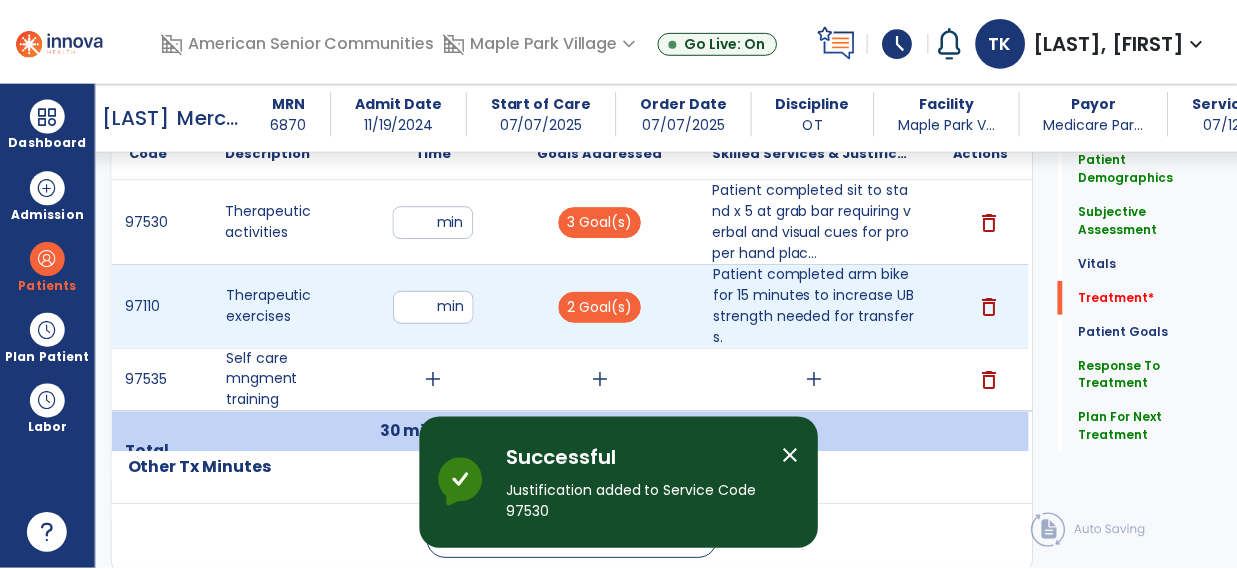 scroll, scrollTop: 1377, scrollLeft: 0, axis: vertical 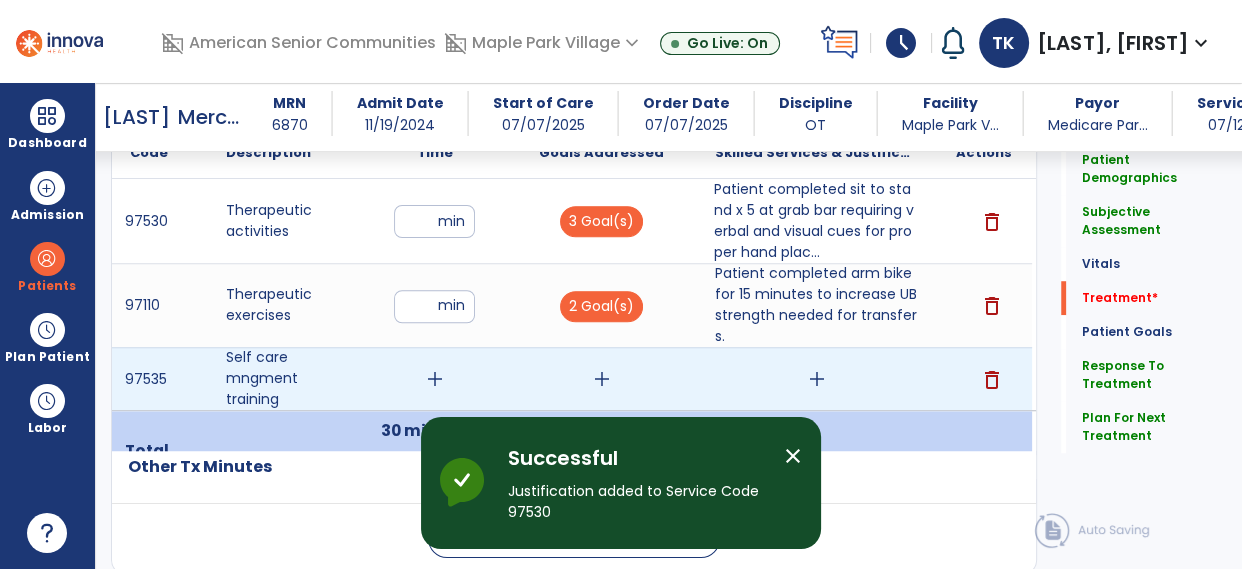 click on "add" at bounding box center (435, 379) 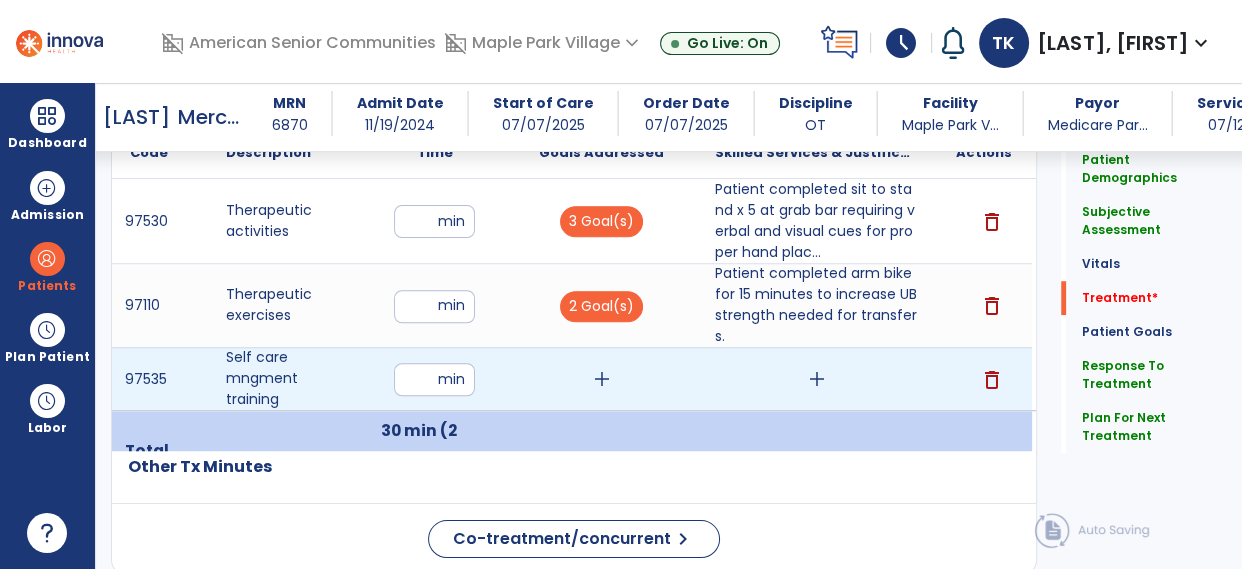 type on "**" 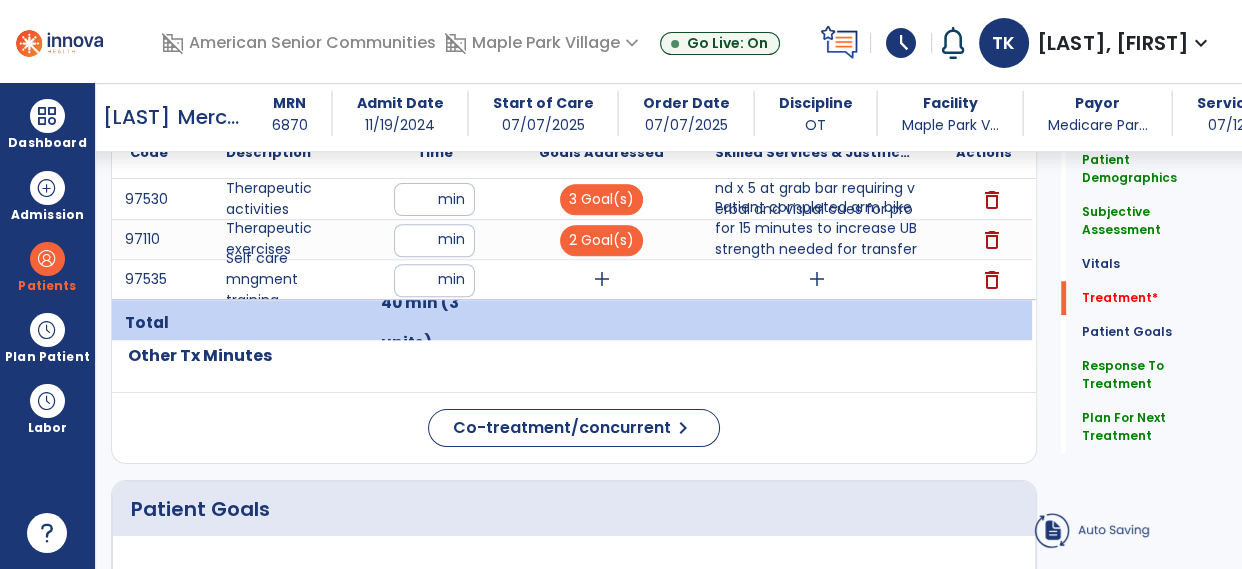 click on "Code
Description
Time" 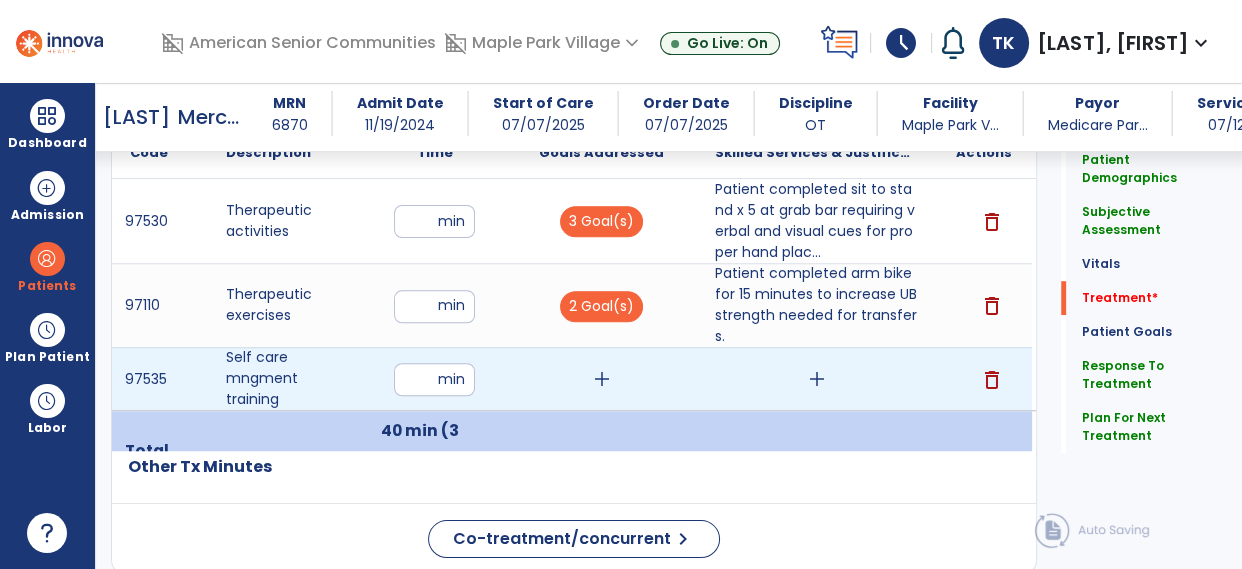 click on "add" at bounding box center (602, 379) 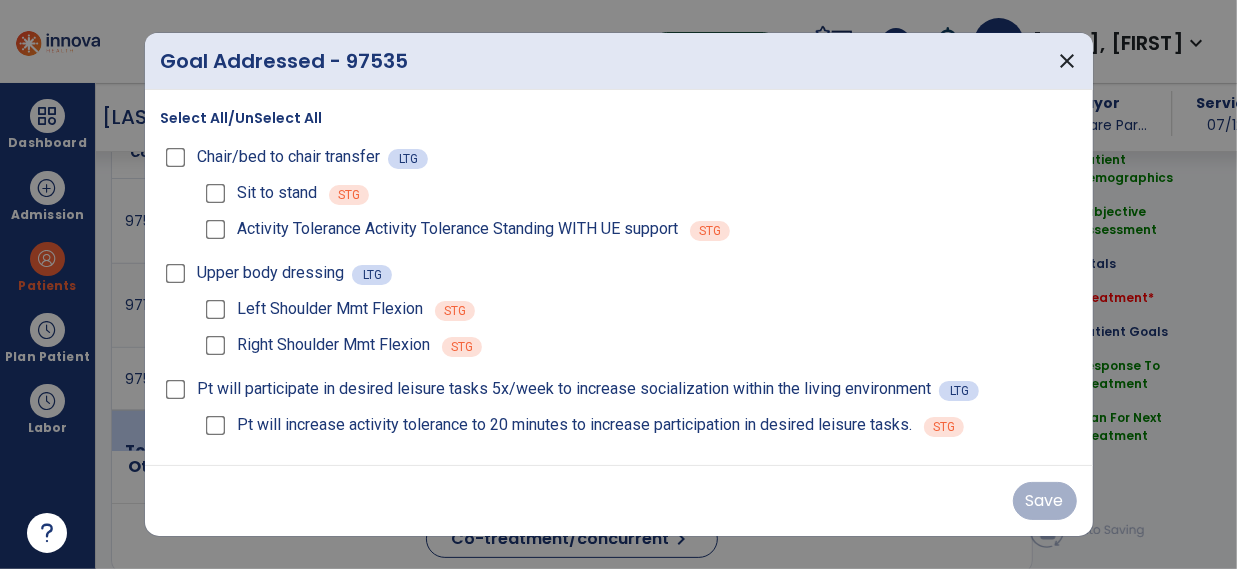 scroll, scrollTop: 1377, scrollLeft: 0, axis: vertical 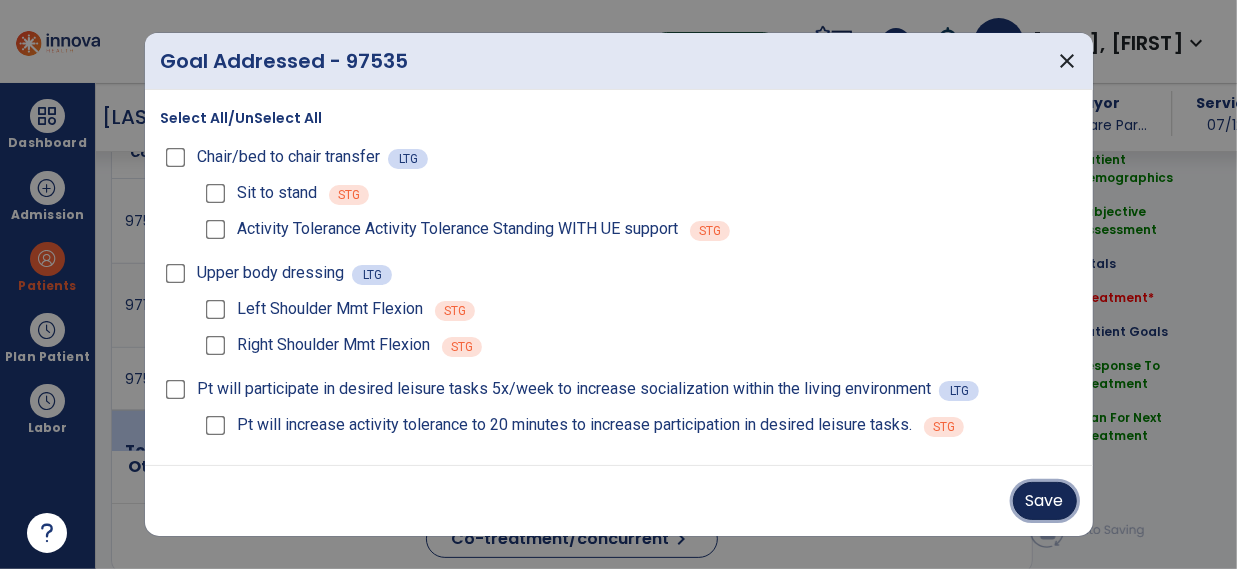 click on "Save" at bounding box center (1045, 501) 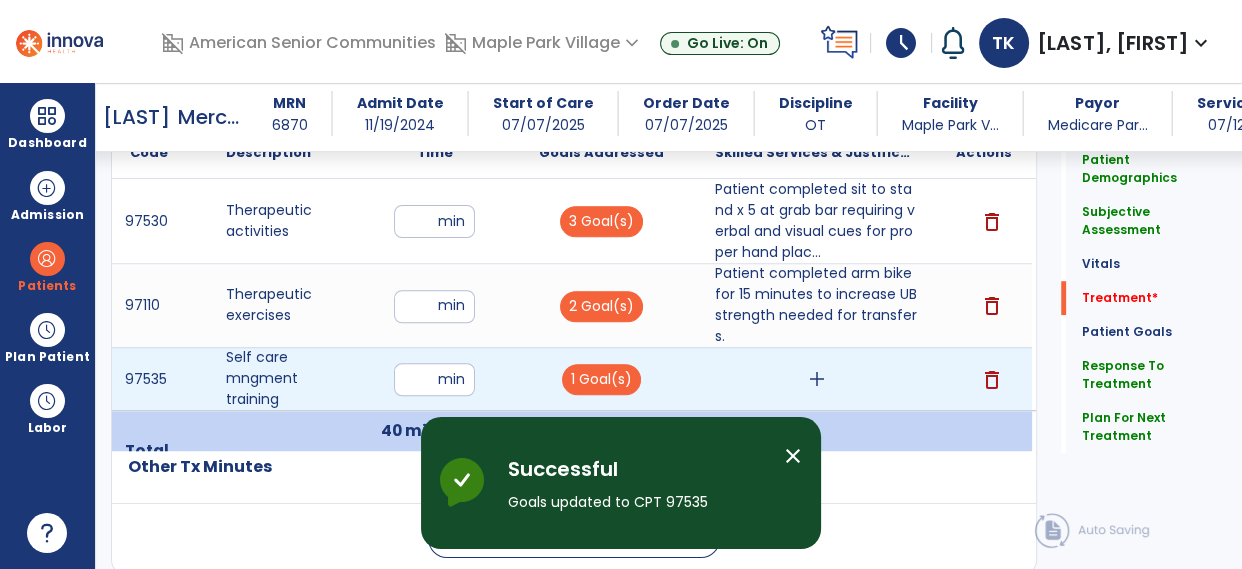 click on "add" at bounding box center [817, 379] 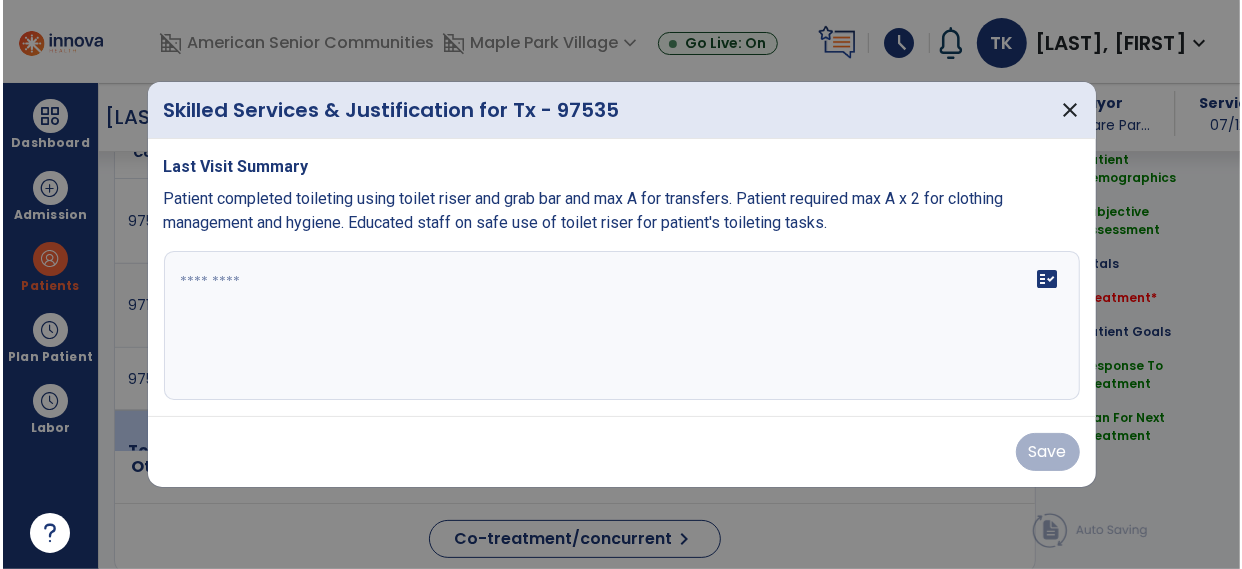 scroll, scrollTop: 1377, scrollLeft: 0, axis: vertical 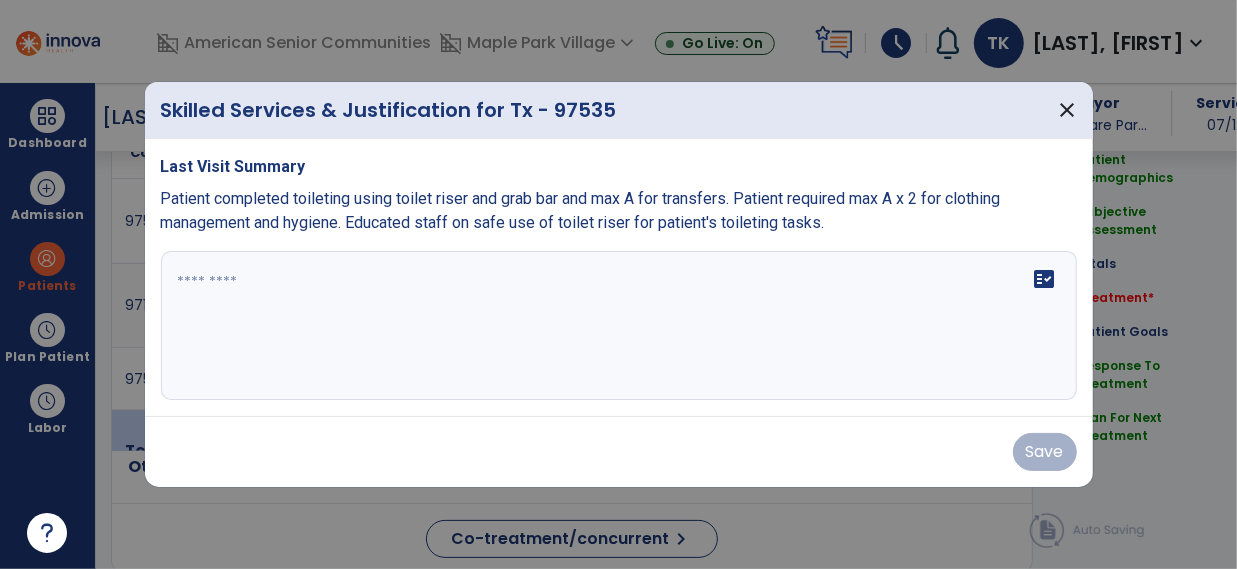 click on "fact_check" at bounding box center (619, 326) 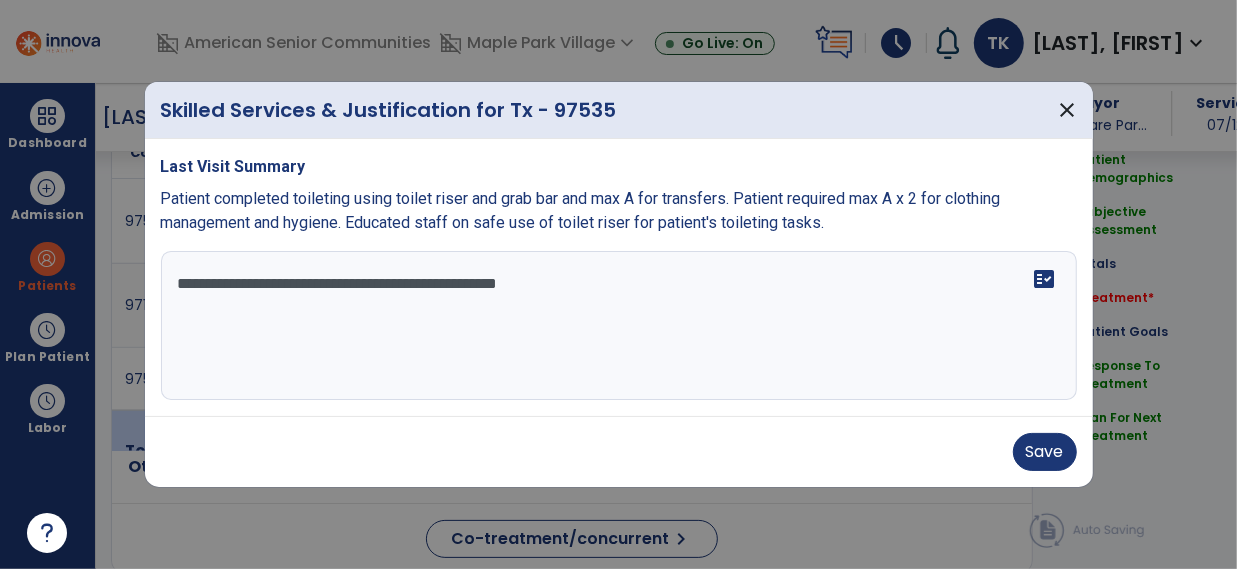 click on "**********" at bounding box center [619, 326] 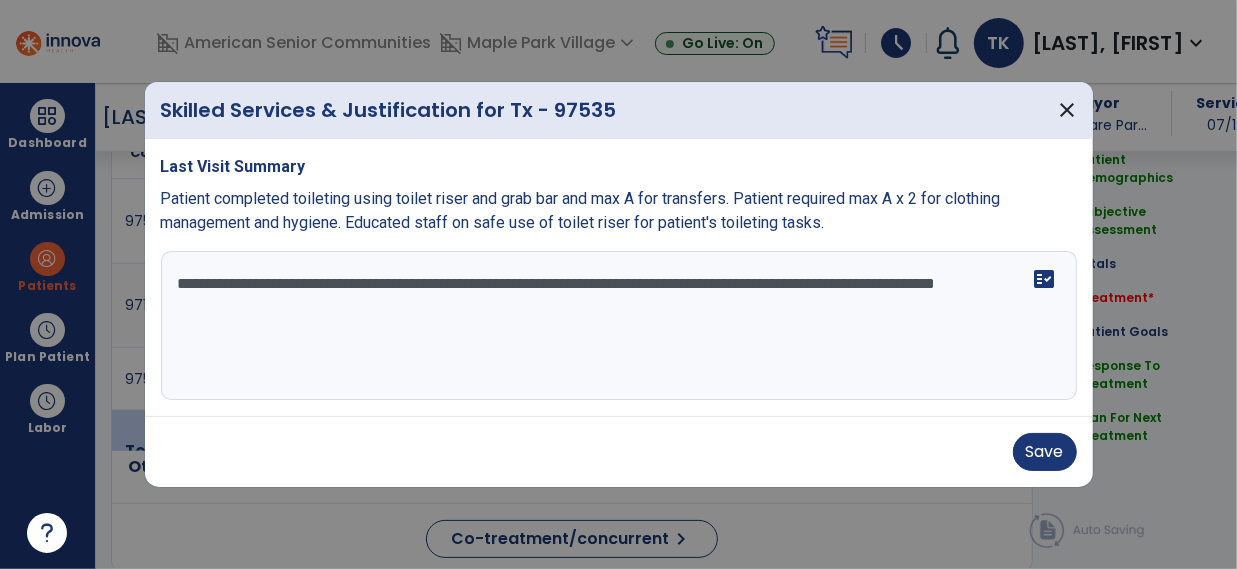 click on "**********" at bounding box center [619, 326] 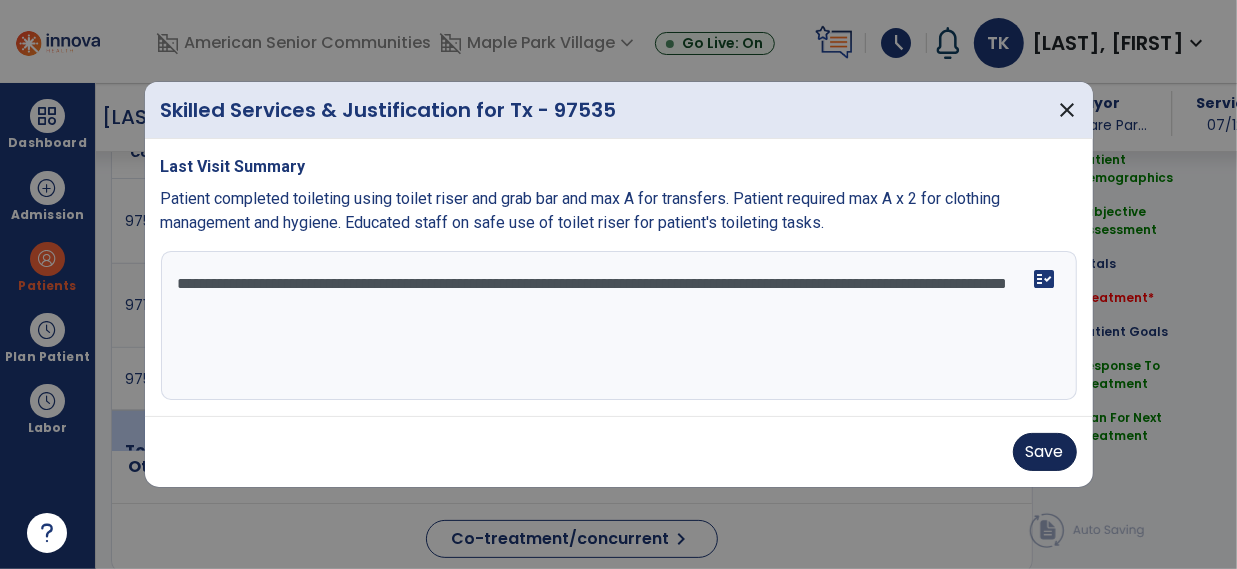 type on "**********" 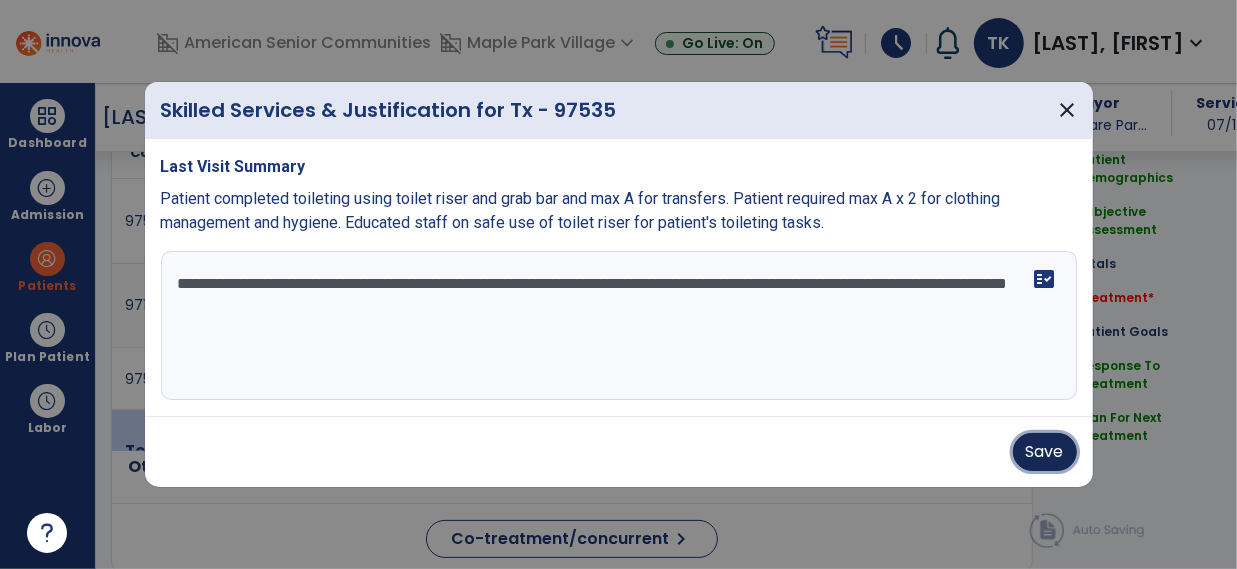 click on "Save" at bounding box center (1045, 452) 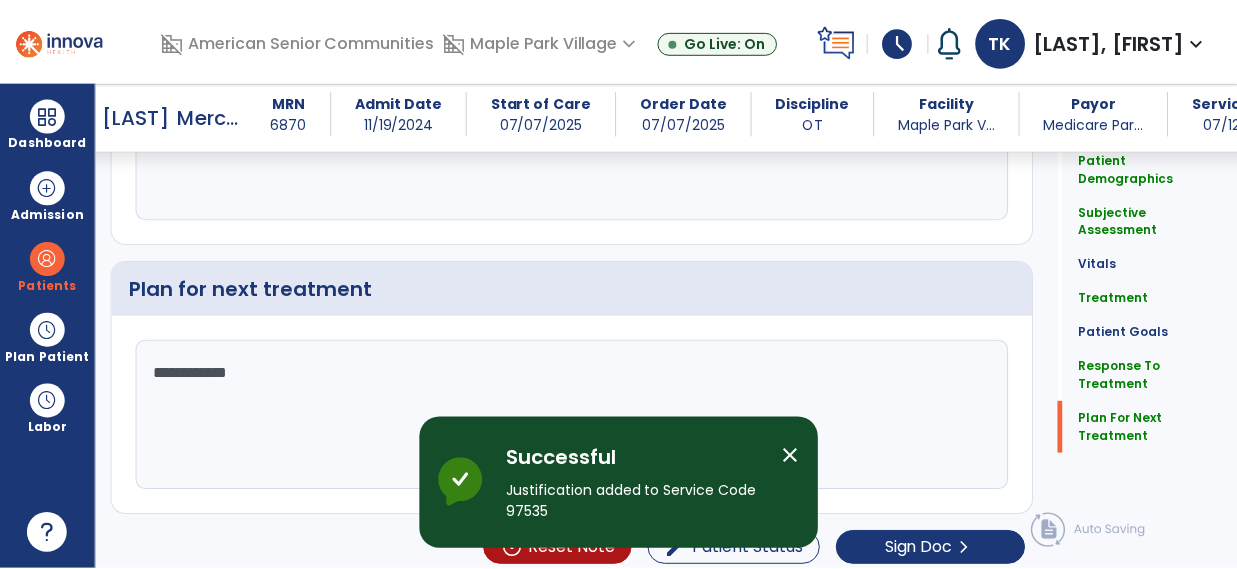 scroll, scrollTop: 3350, scrollLeft: 0, axis: vertical 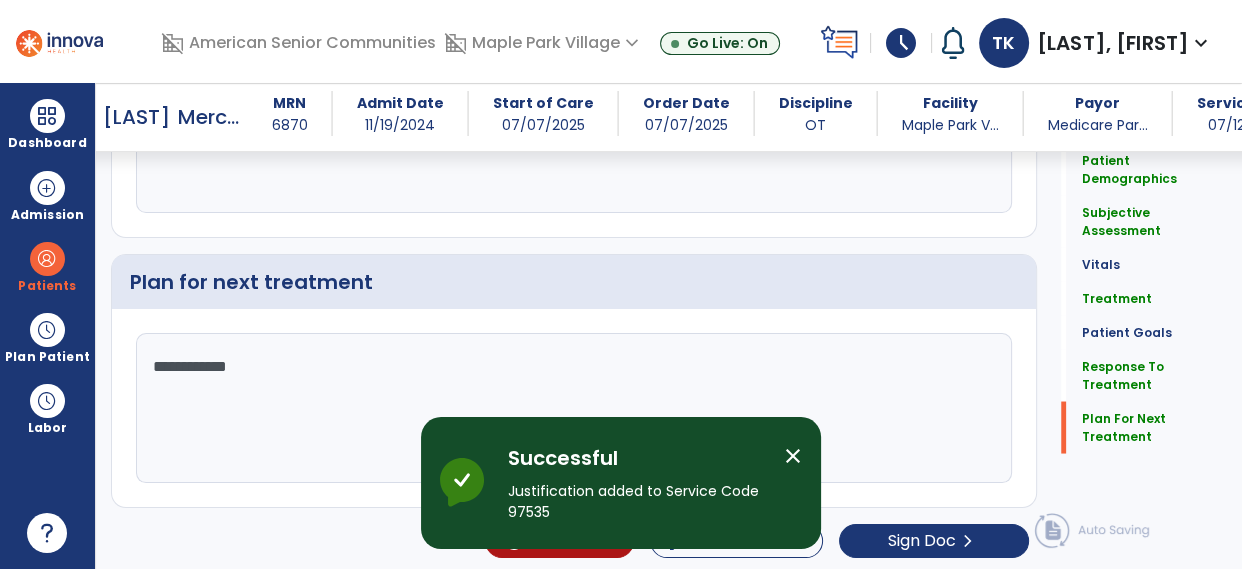 click on "Patient Demographics Medical Diagnosis Treatment Diagnosis Precautions Contraindications Code Description Pdpm Clinical Category F22 N/A" 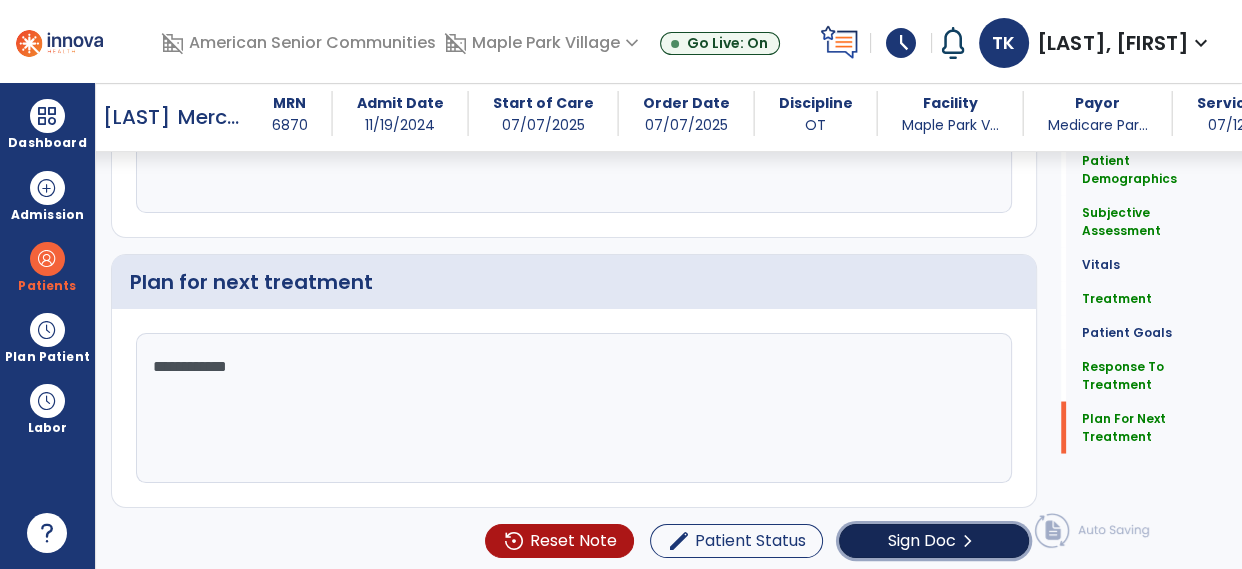 click on "Sign Doc" 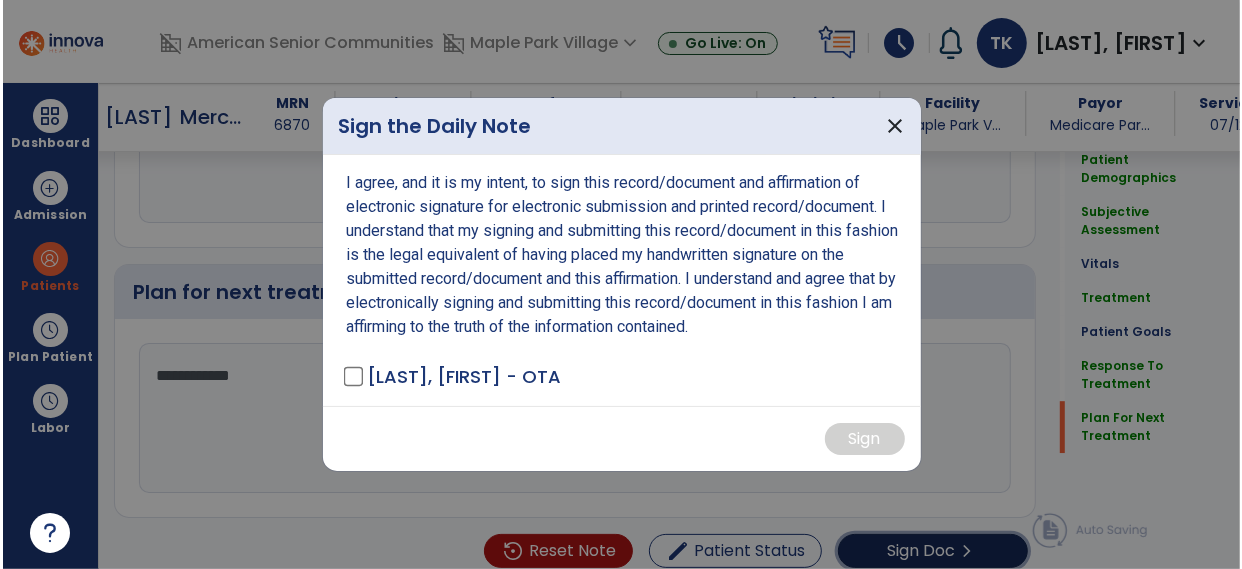 scroll, scrollTop: 3350, scrollLeft: 0, axis: vertical 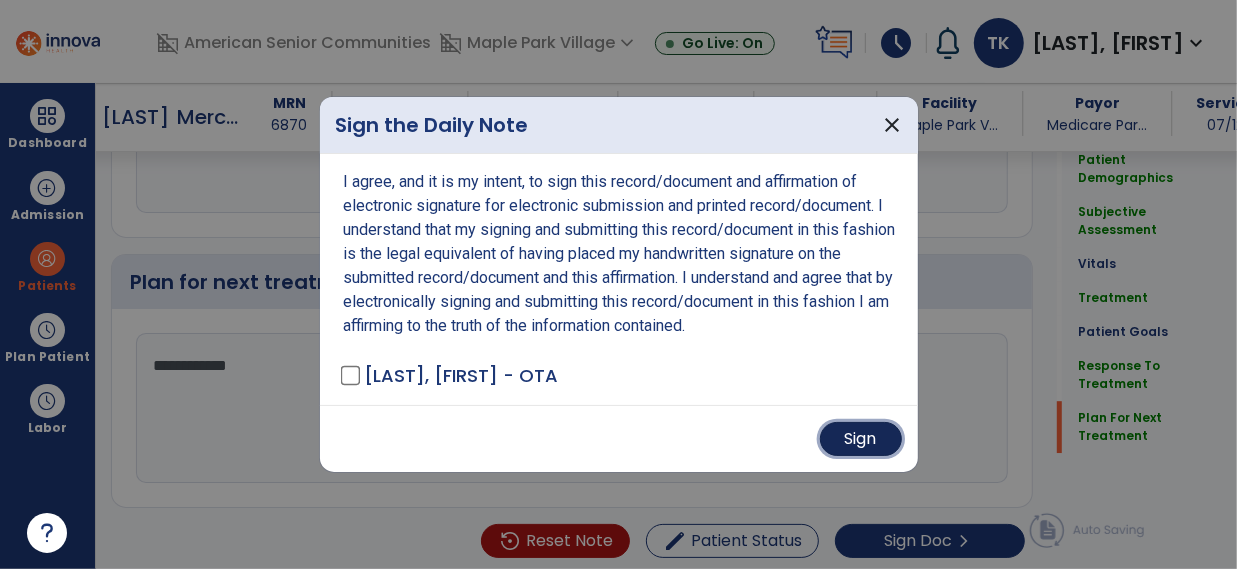 click on "Sign" at bounding box center [861, 439] 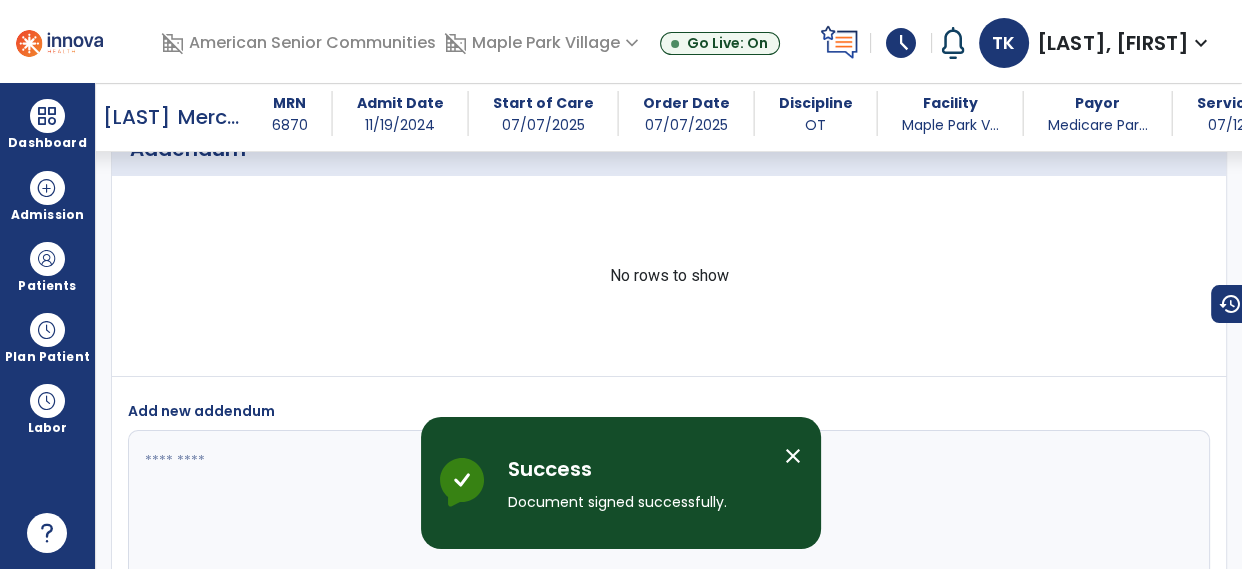 scroll, scrollTop: 5030, scrollLeft: 0, axis: vertical 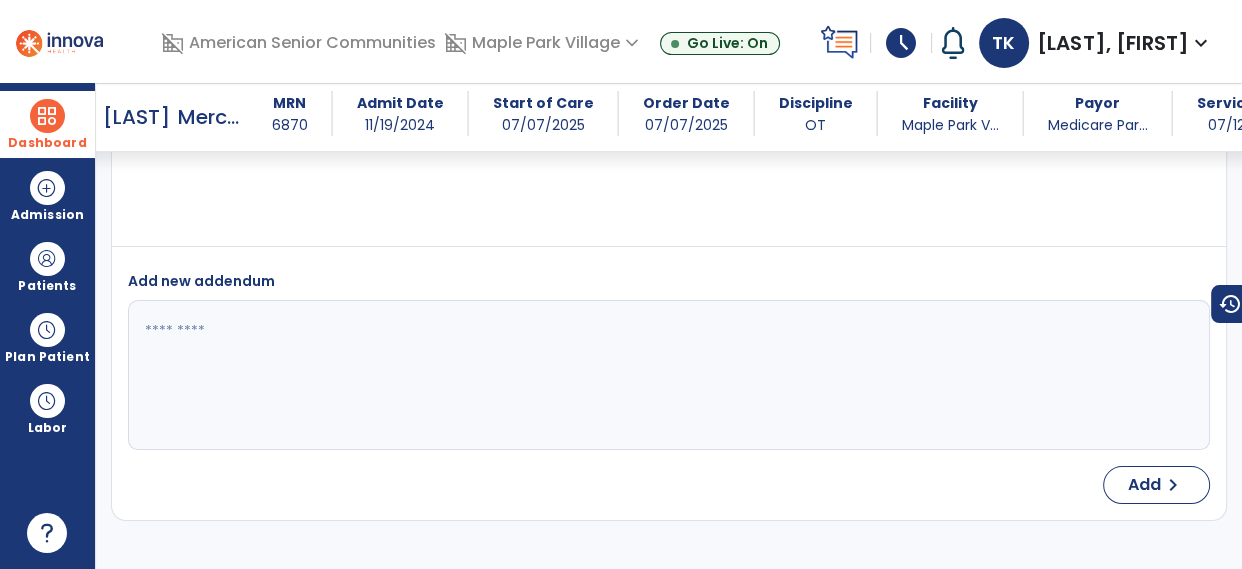 click on "Dashboard" at bounding box center (47, 124) 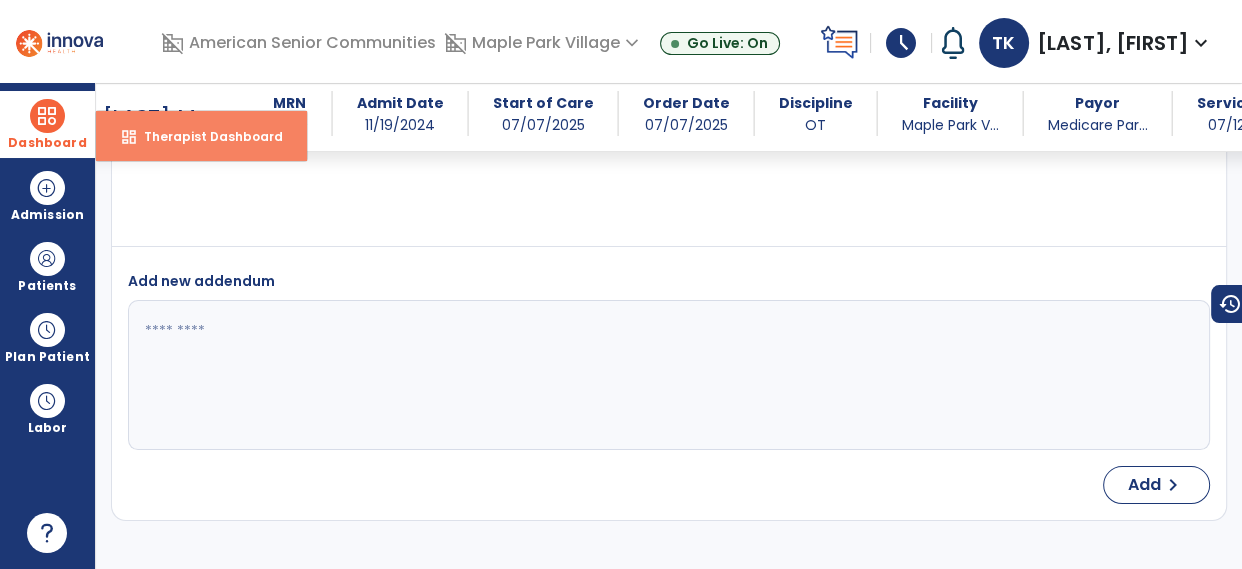 click on "dashboard  Therapist Dashboard" at bounding box center [201, 136] 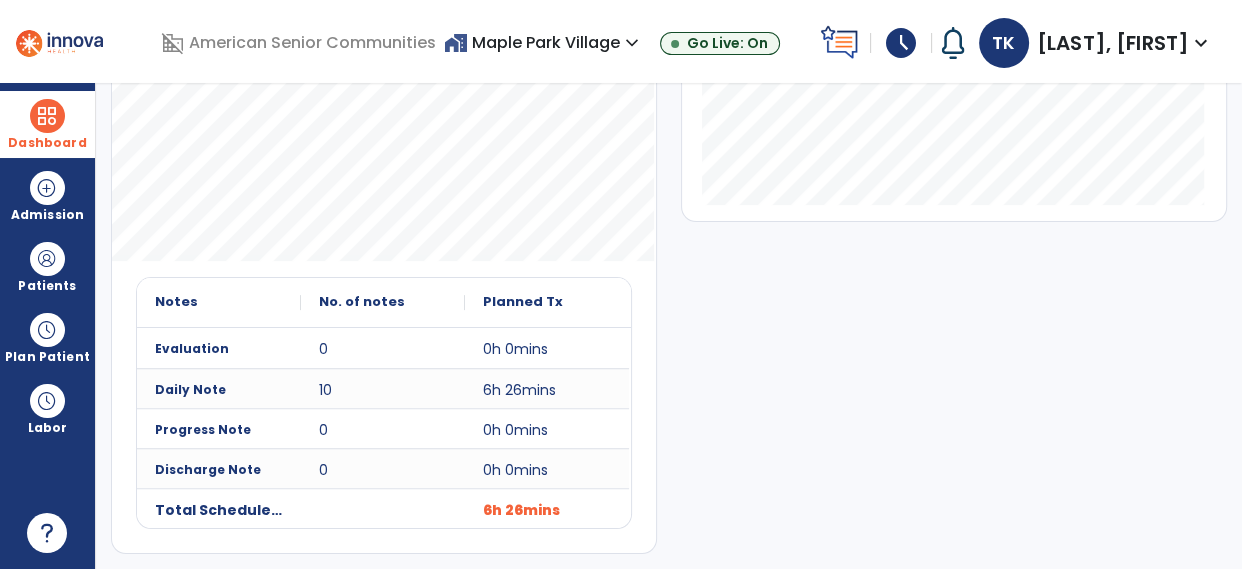 scroll, scrollTop: 0, scrollLeft: 0, axis: both 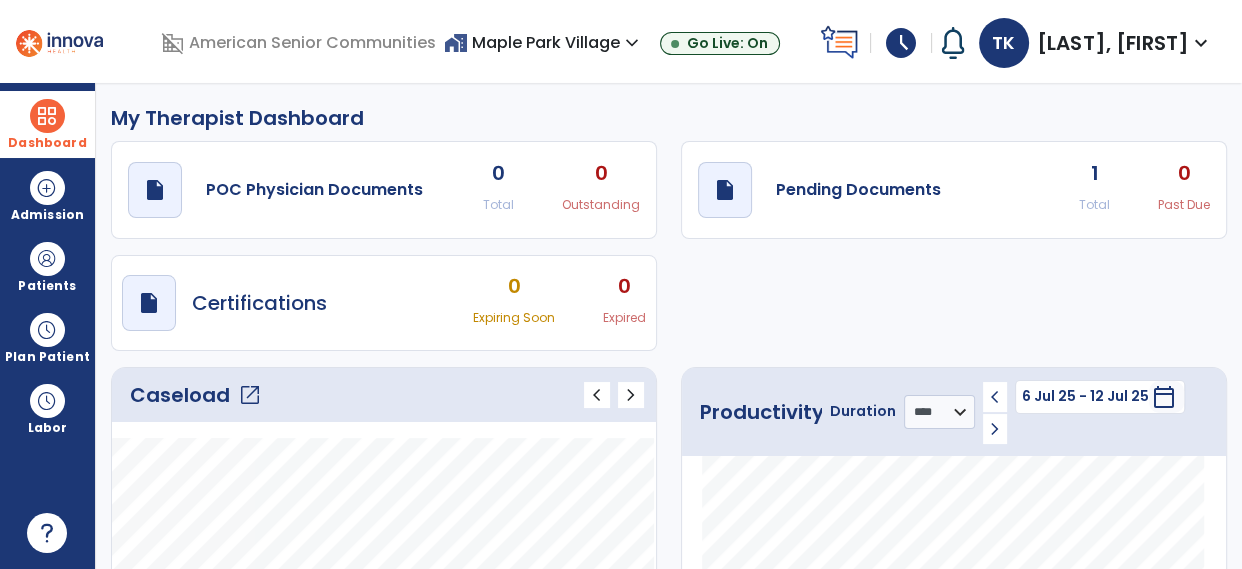 click on "Caseload   open_in_new" 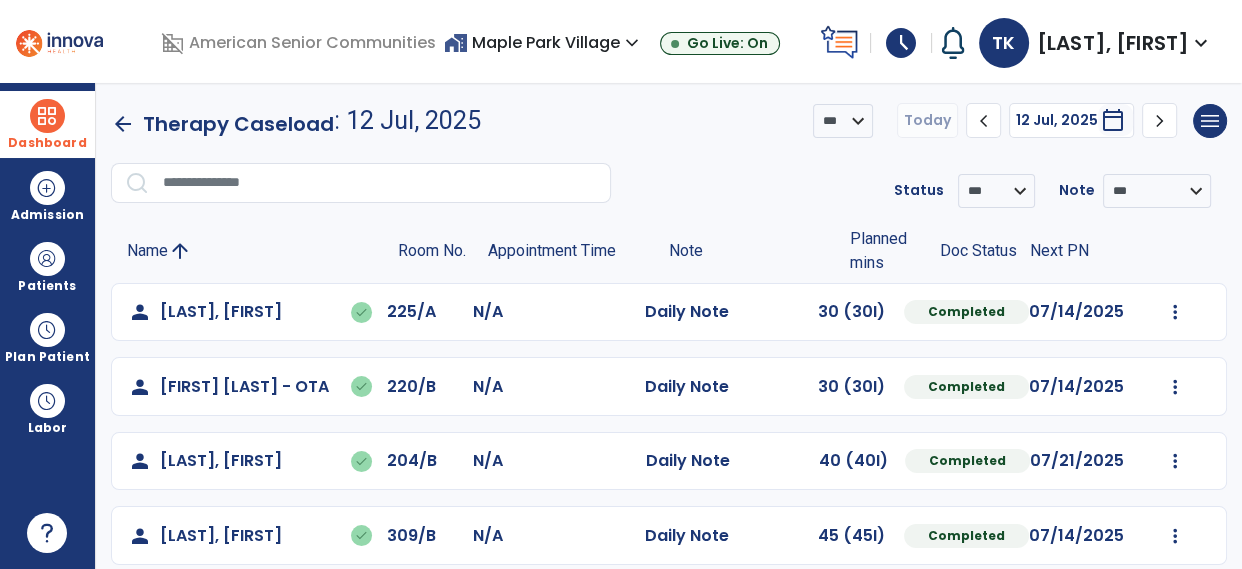 scroll, scrollTop: 468, scrollLeft: 0, axis: vertical 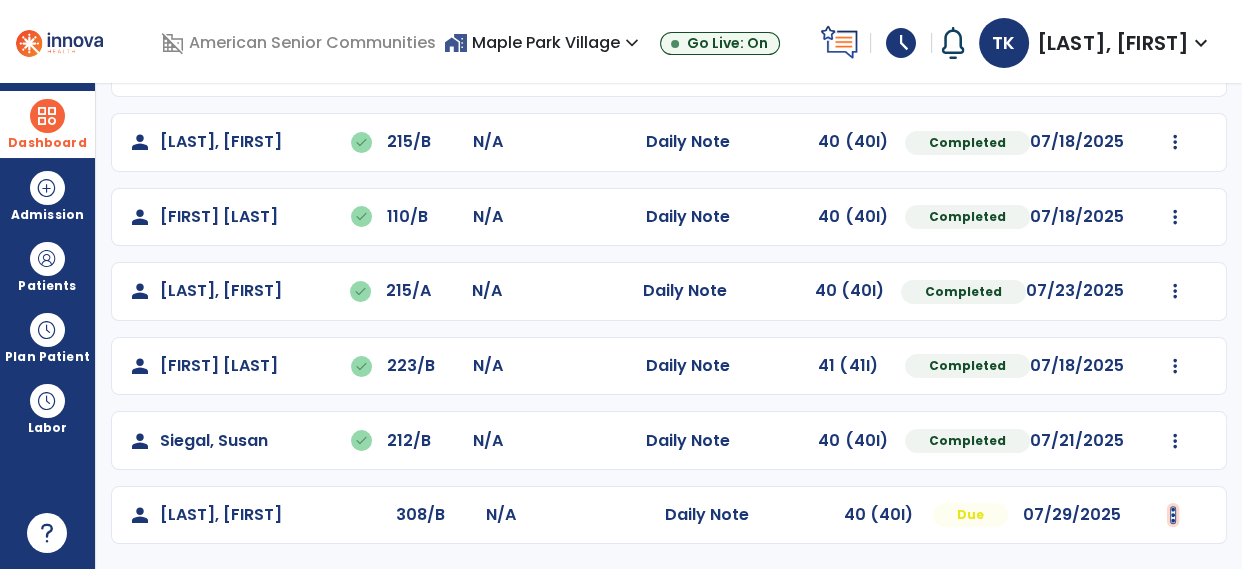 click at bounding box center [1175, -156] 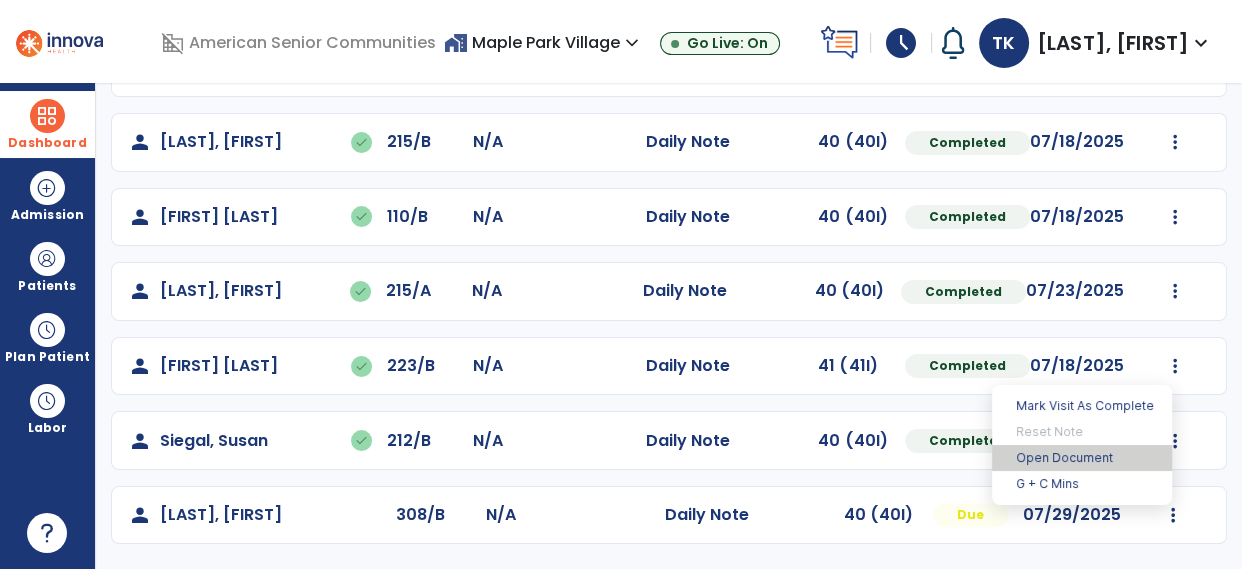 click on "Open Document" at bounding box center (1082, 458) 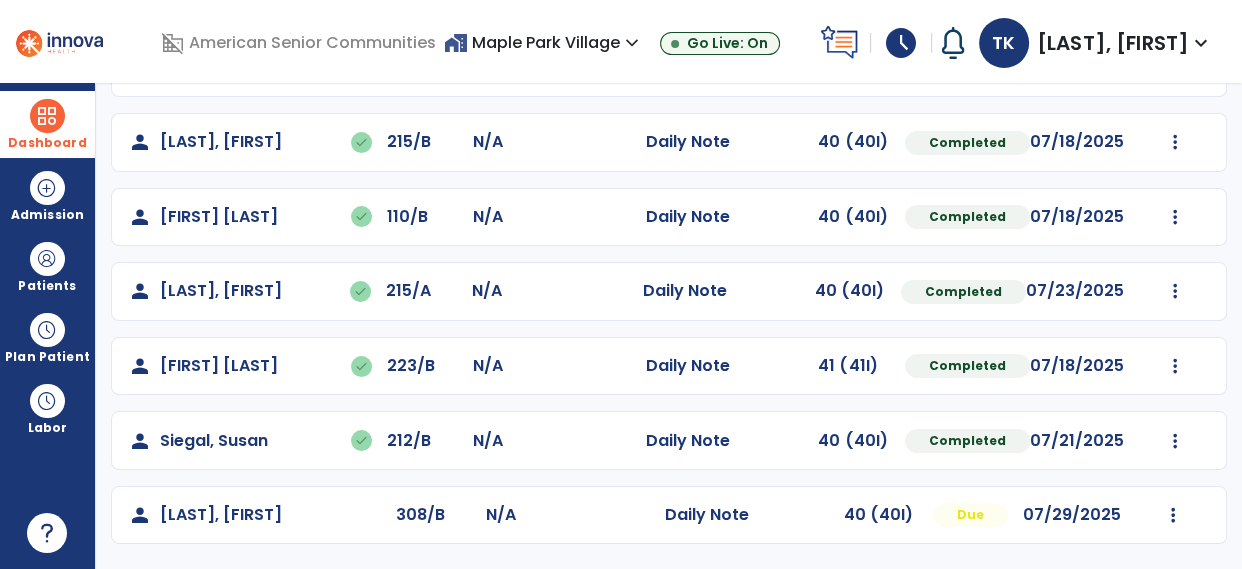 click on "person [LAST], [FIRST] done [PHONE]/B N/A Daily Note 40 (40I) Completed 07/21/2025 Undo Visit Status Reset Note Open Document G + C Mins" 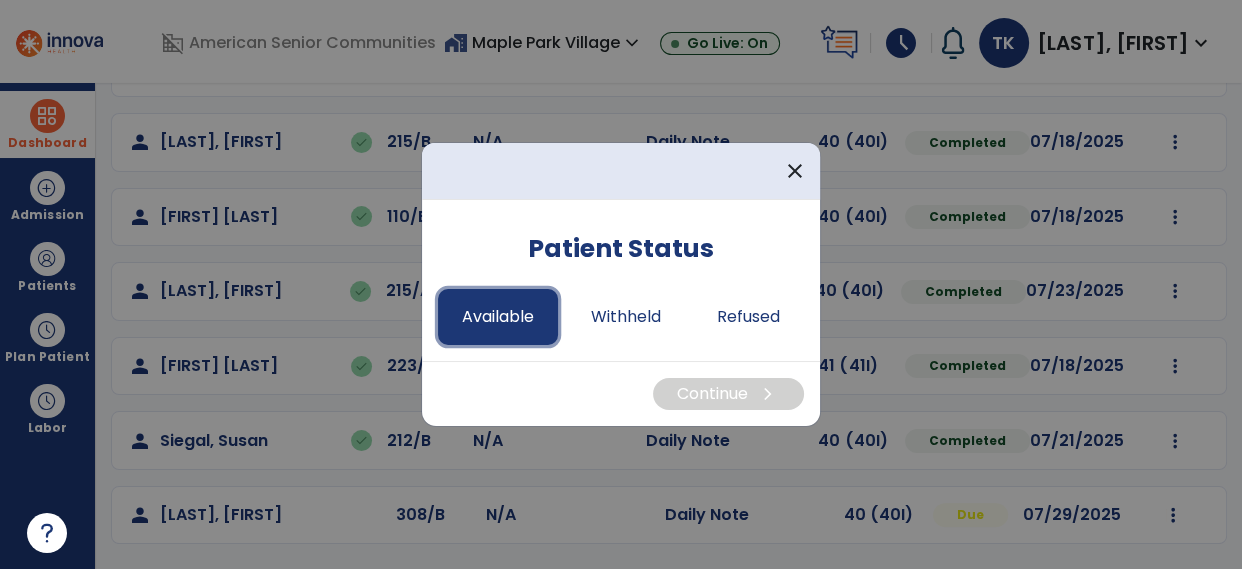 click on "Available" at bounding box center [498, 317] 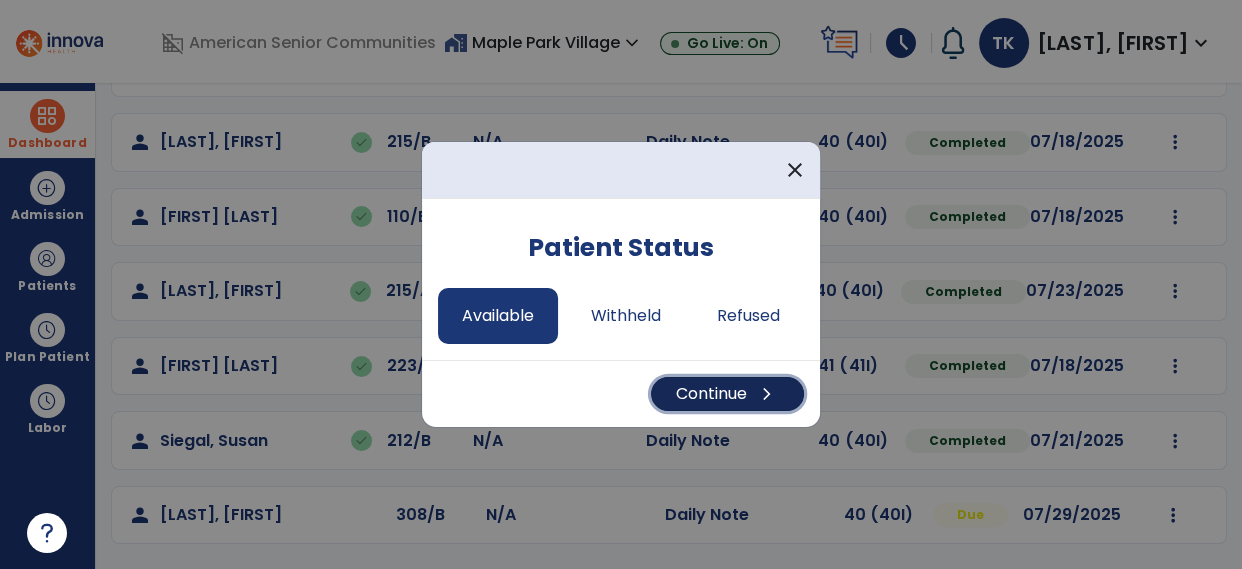 click on "Continue   chevron_right" at bounding box center (727, 394) 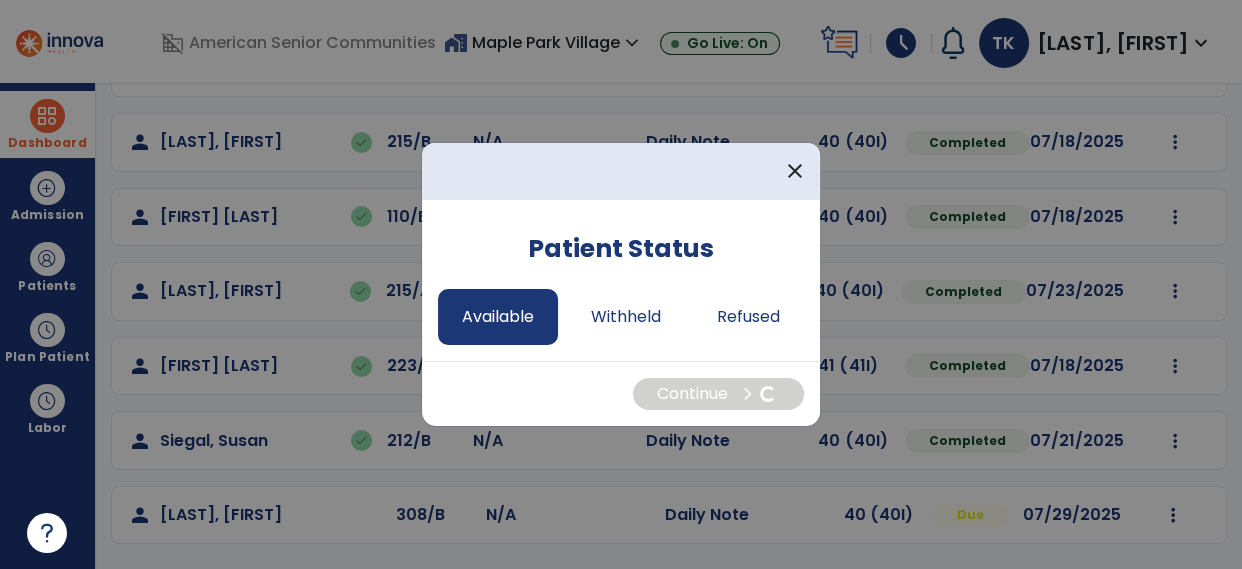 select on "*" 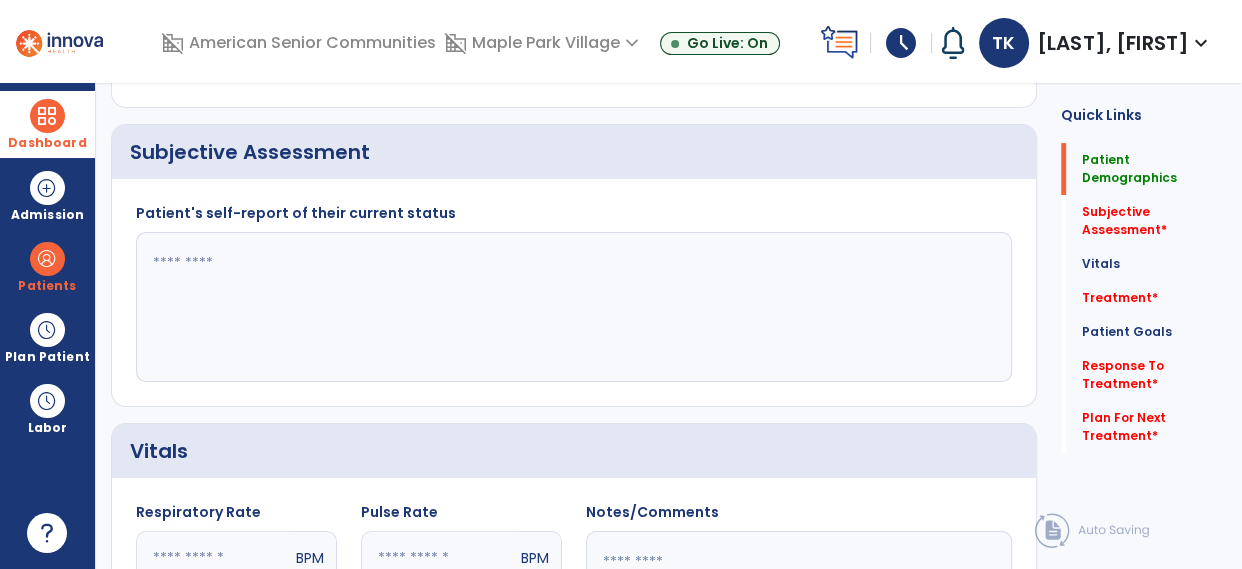 scroll, scrollTop: 0, scrollLeft: 0, axis: both 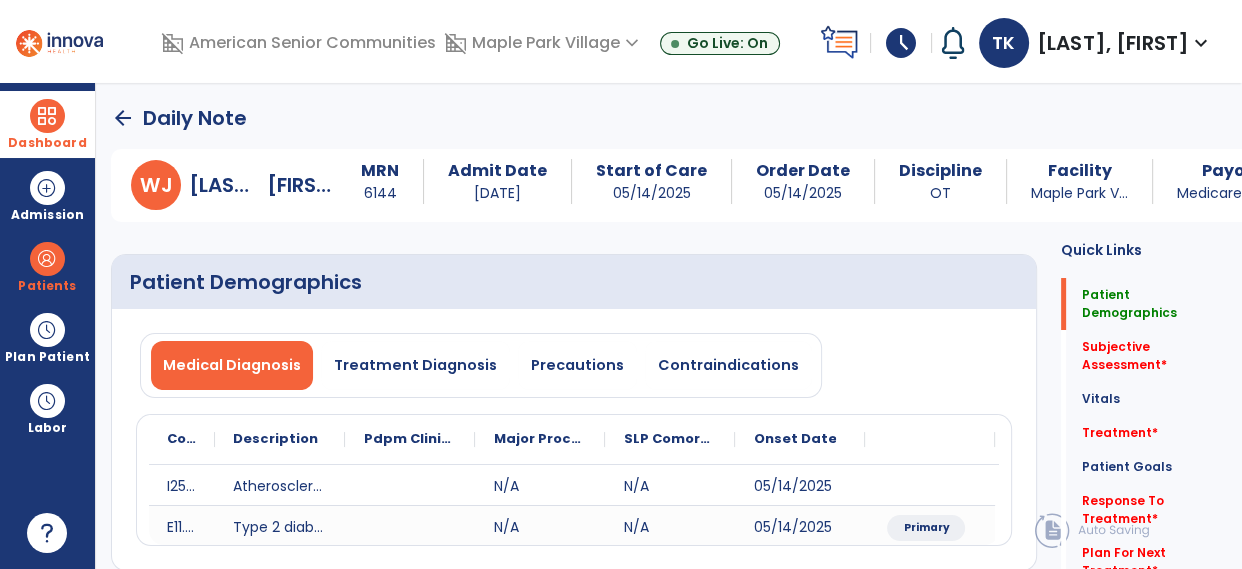 click on "Patient Demographics   Patient Demographics" 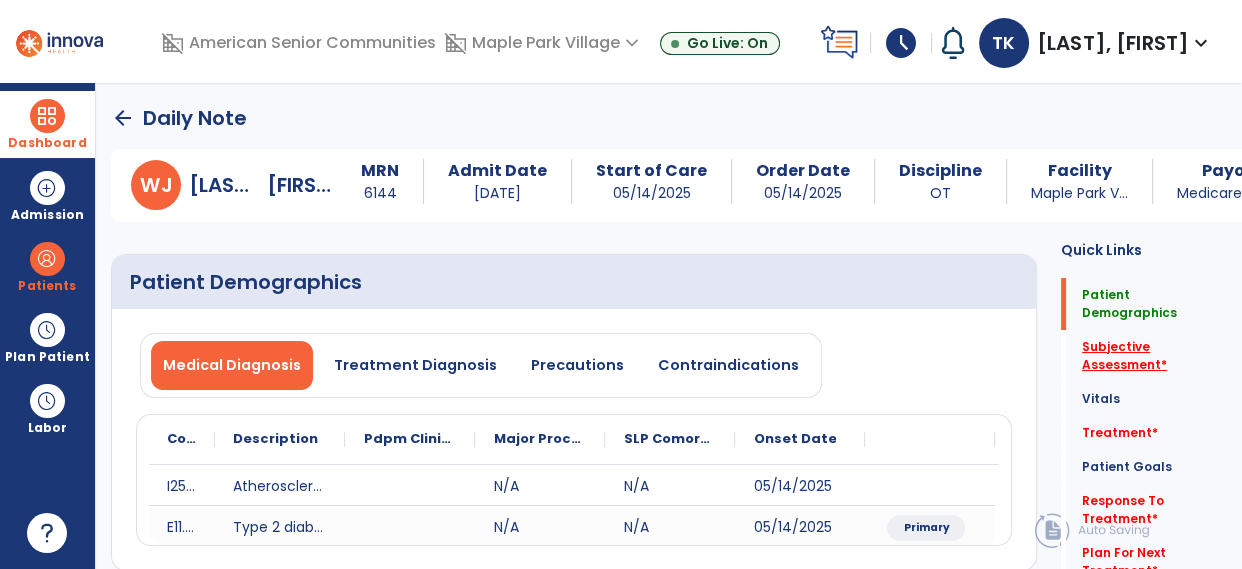 click on "Subjective Assessment   *" 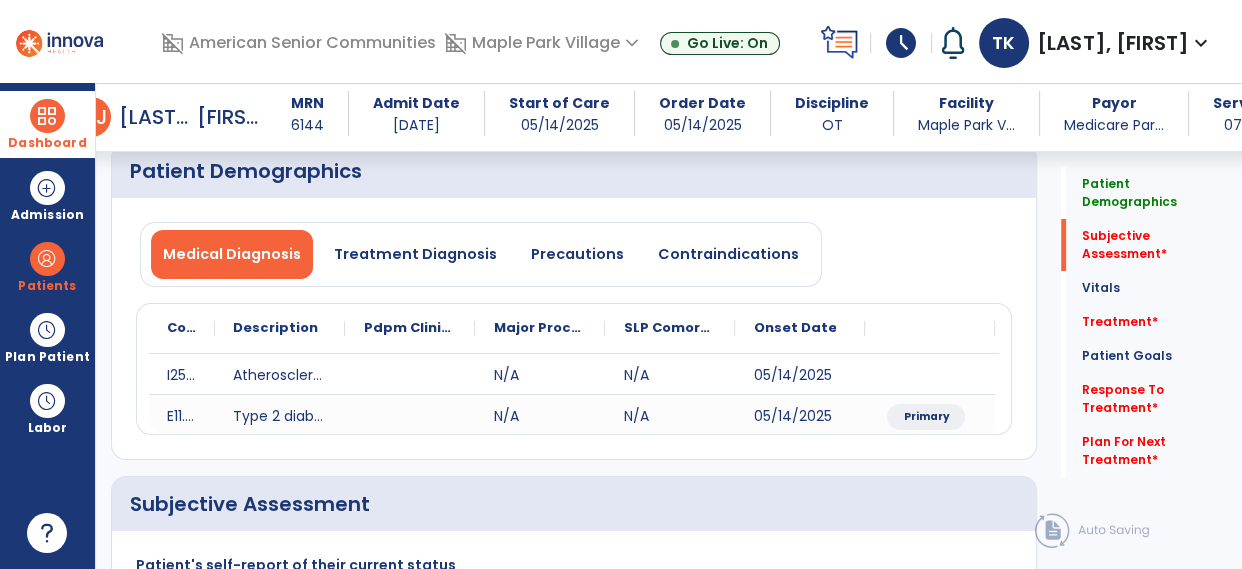 scroll, scrollTop: 401, scrollLeft: 0, axis: vertical 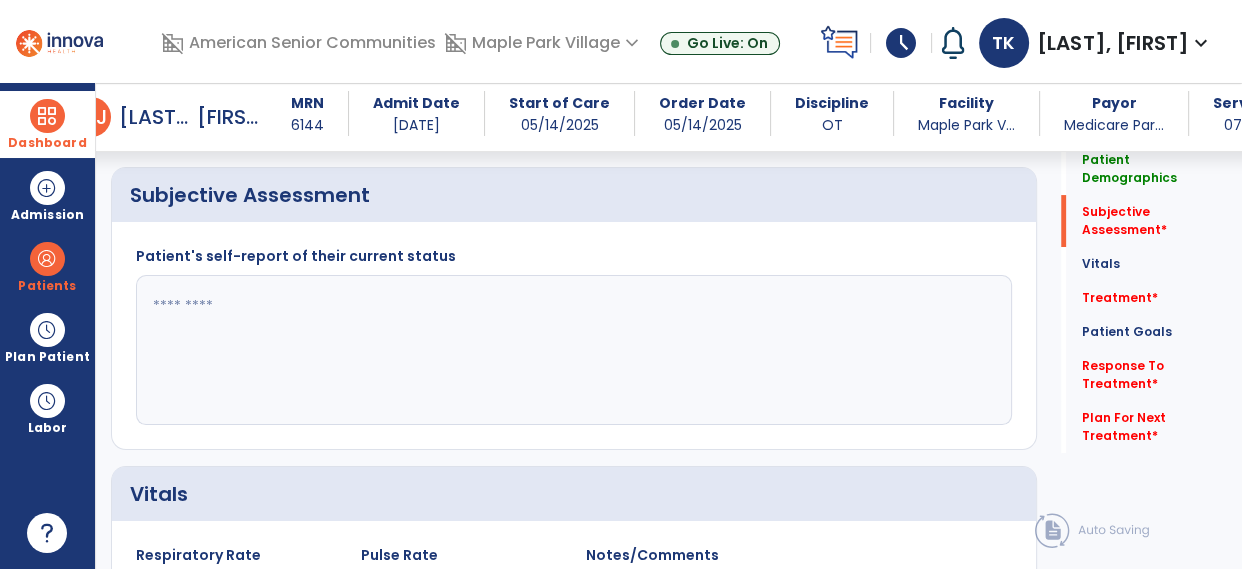 click 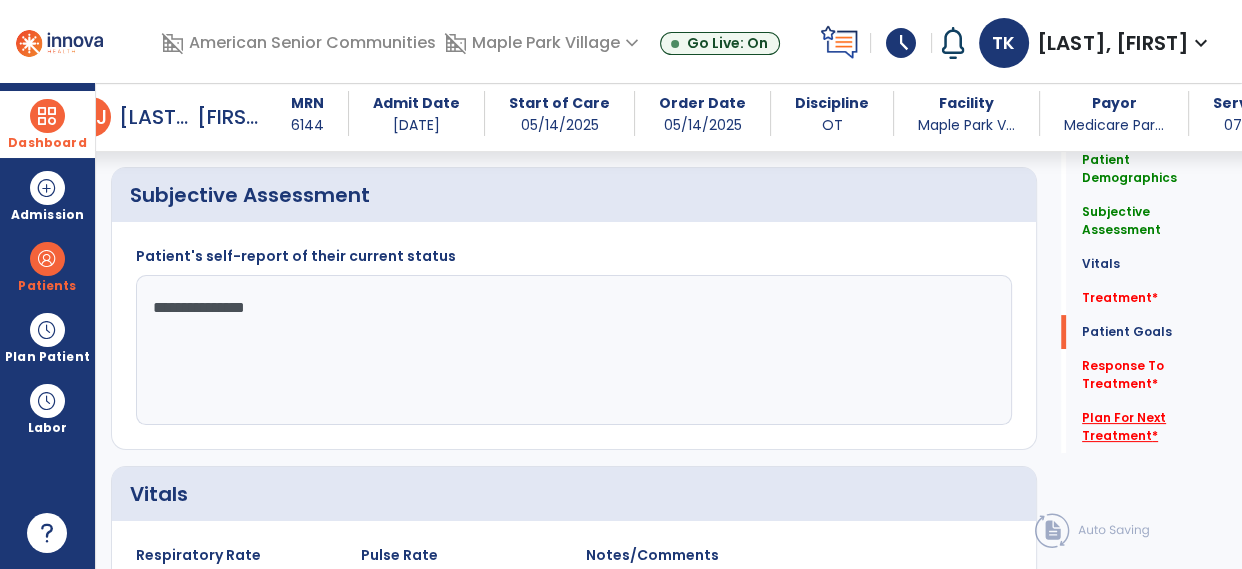 scroll, scrollTop: 2623, scrollLeft: 0, axis: vertical 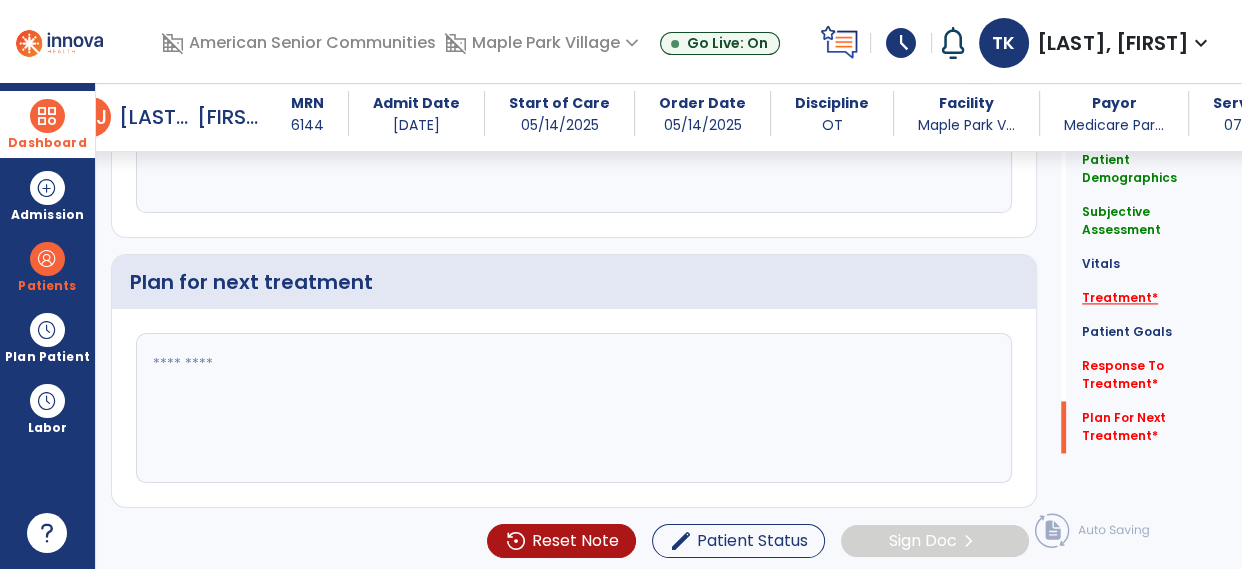 type on "**********" 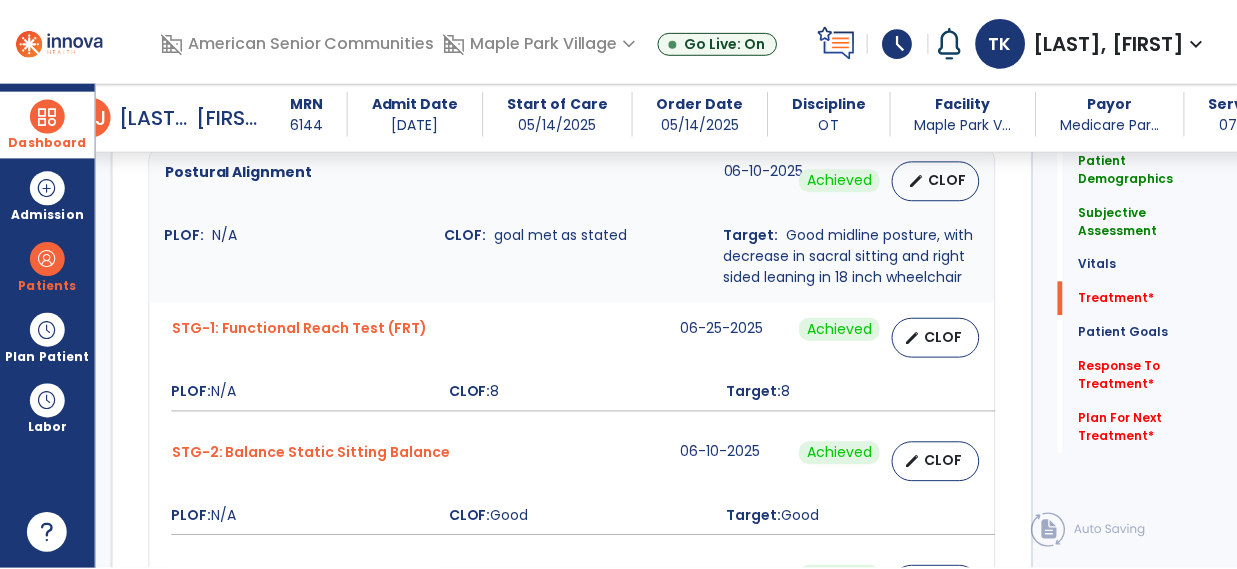 scroll, scrollTop: 1089, scrollLeft: 0, axis: vertical 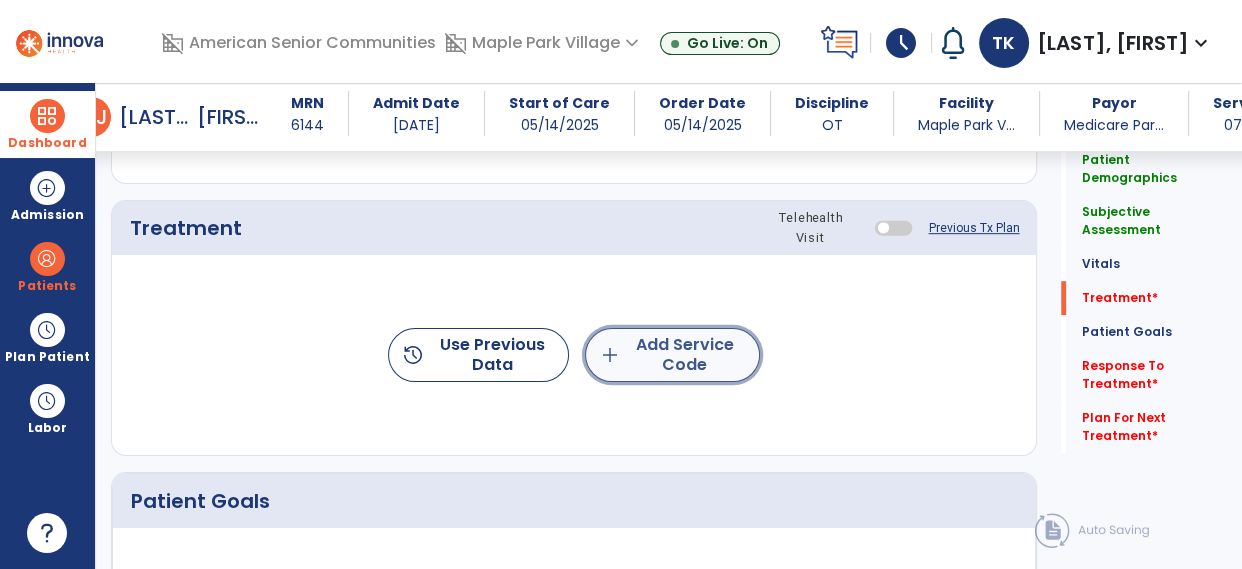 click on "add  Add Service Code" 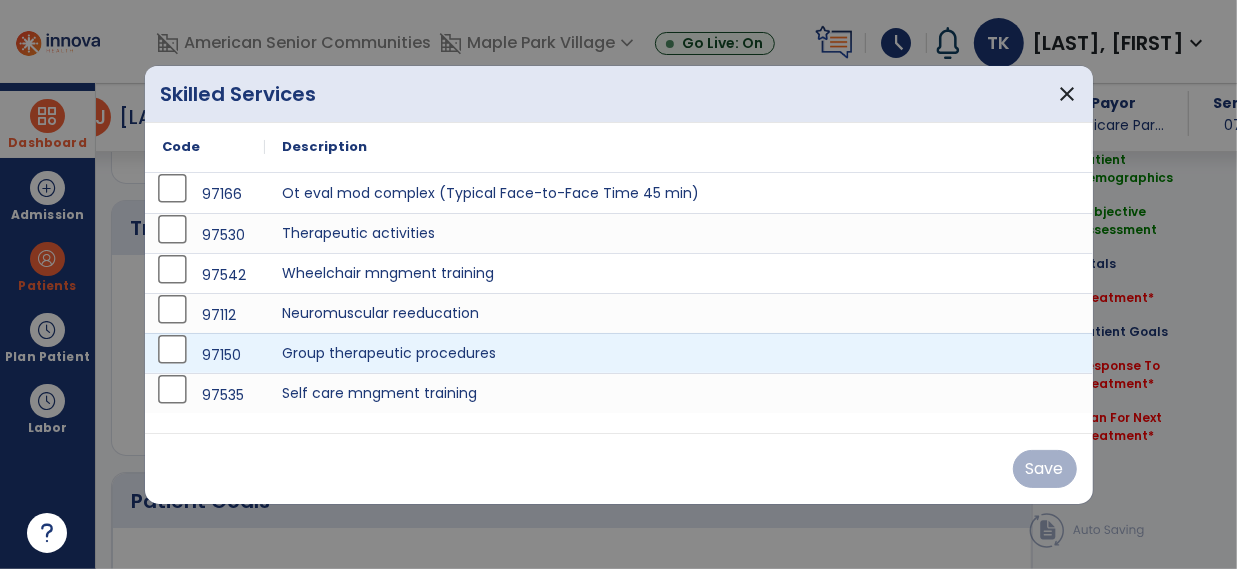 scroll, scrollTop: 1089, scrollLeft: 0, axis: vertical 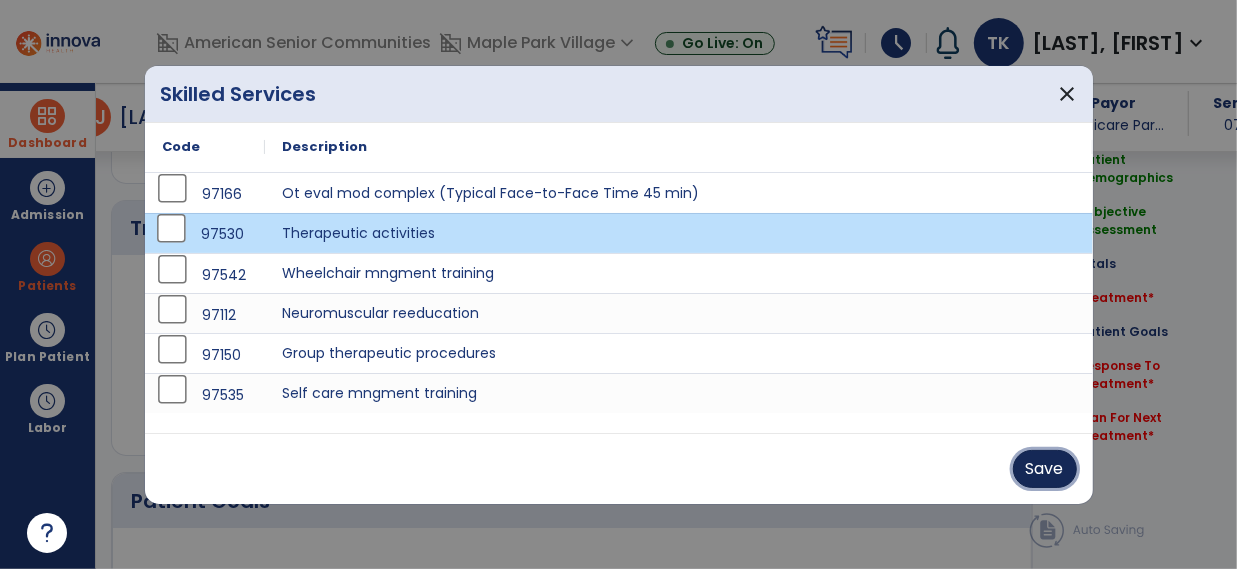 click on "Save" at bounding box center [1045, 469] 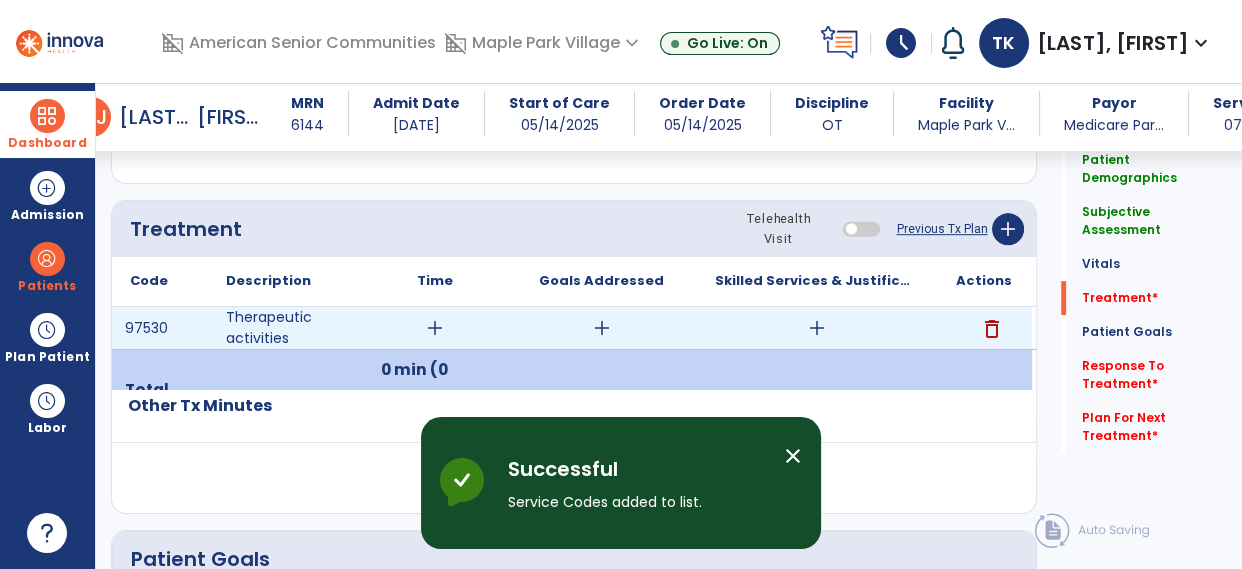 click on "add" at bounding box center (435, 328) 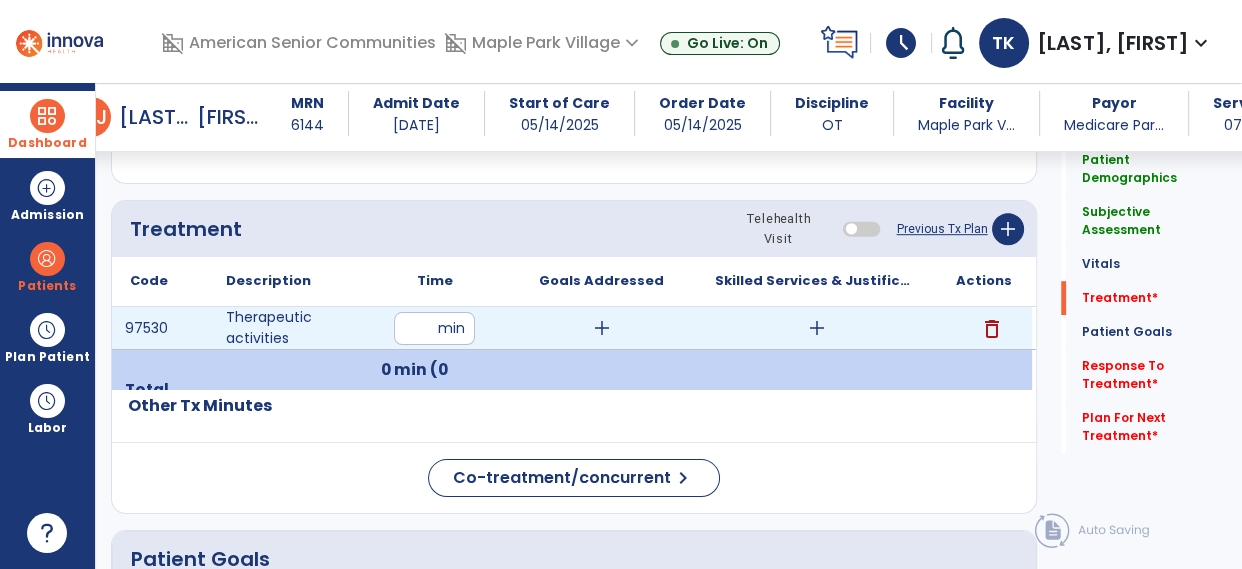 type on "**" 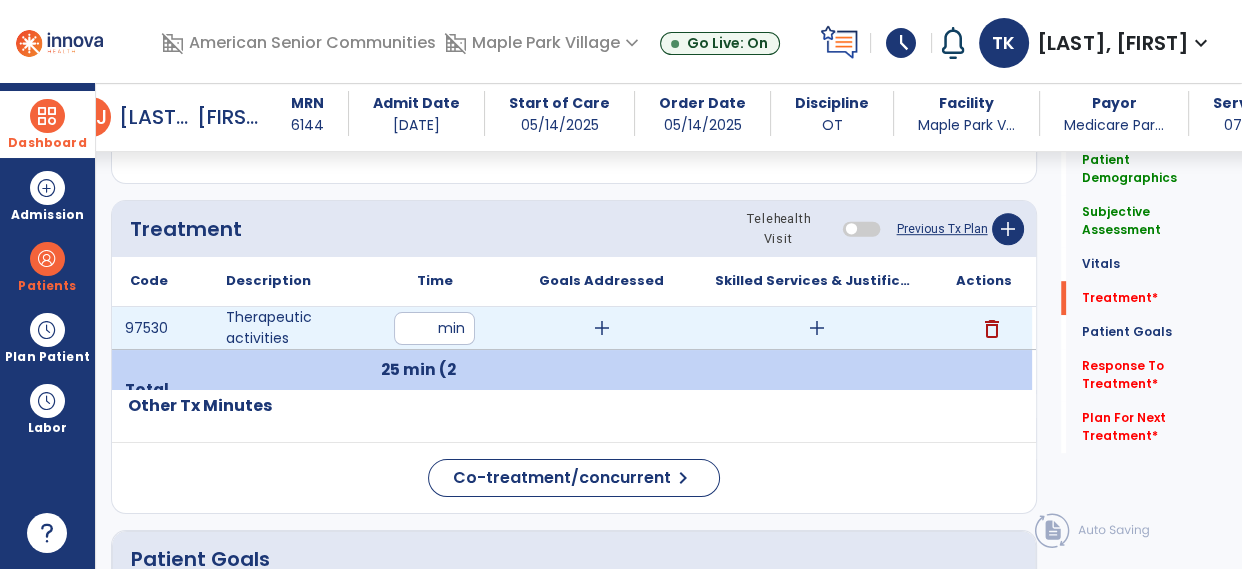 click on "add" at bounding box center (602, 328) 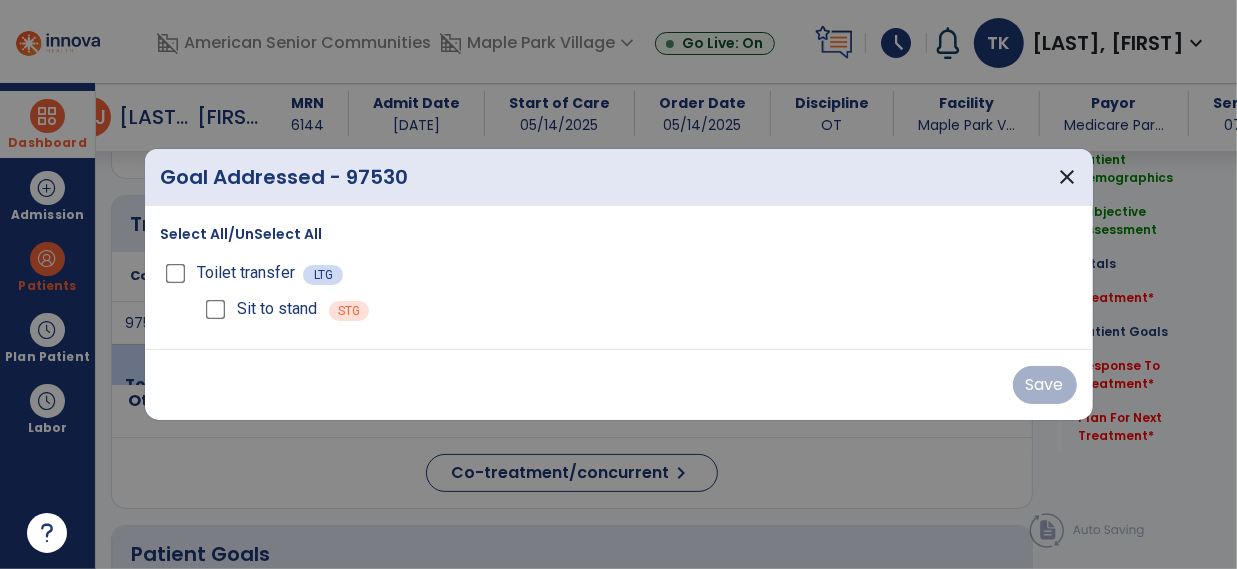 scroll, scrollTop: 1089, scrollLeft: 0, axis: vertical 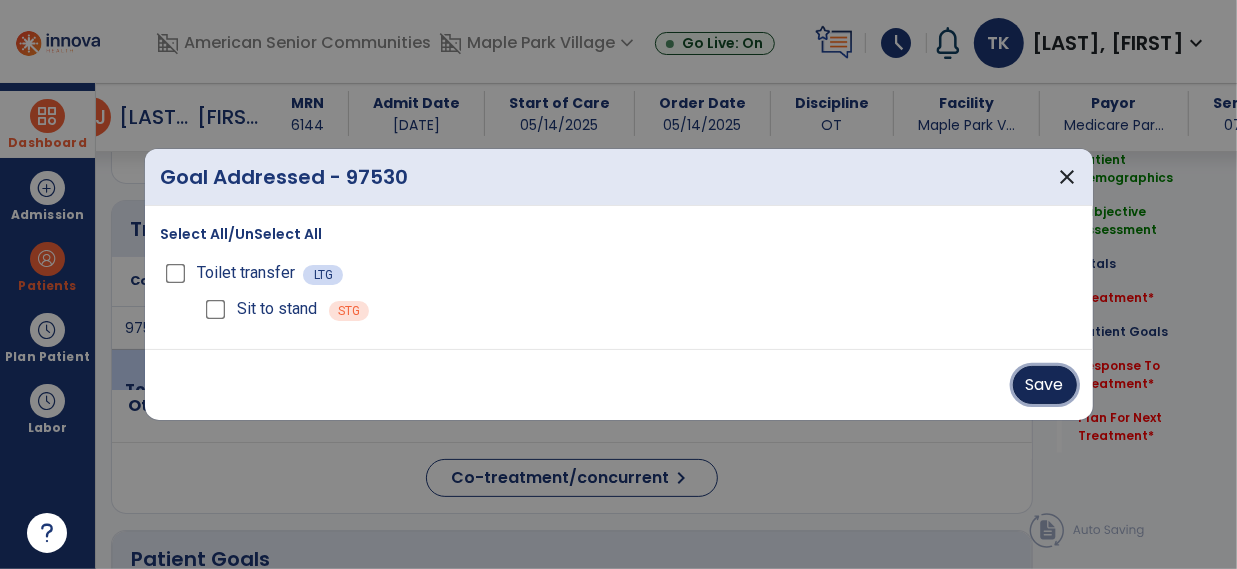 click on "Save" at bounding box center (1045, 385) 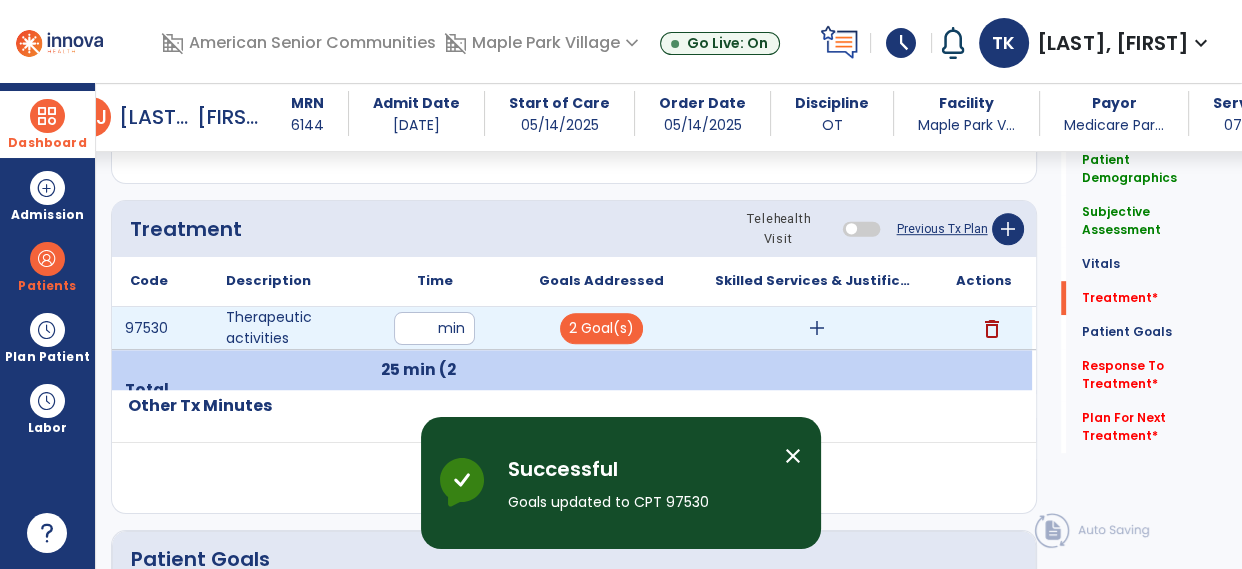 click on "add" at bounding box center (817, 328) 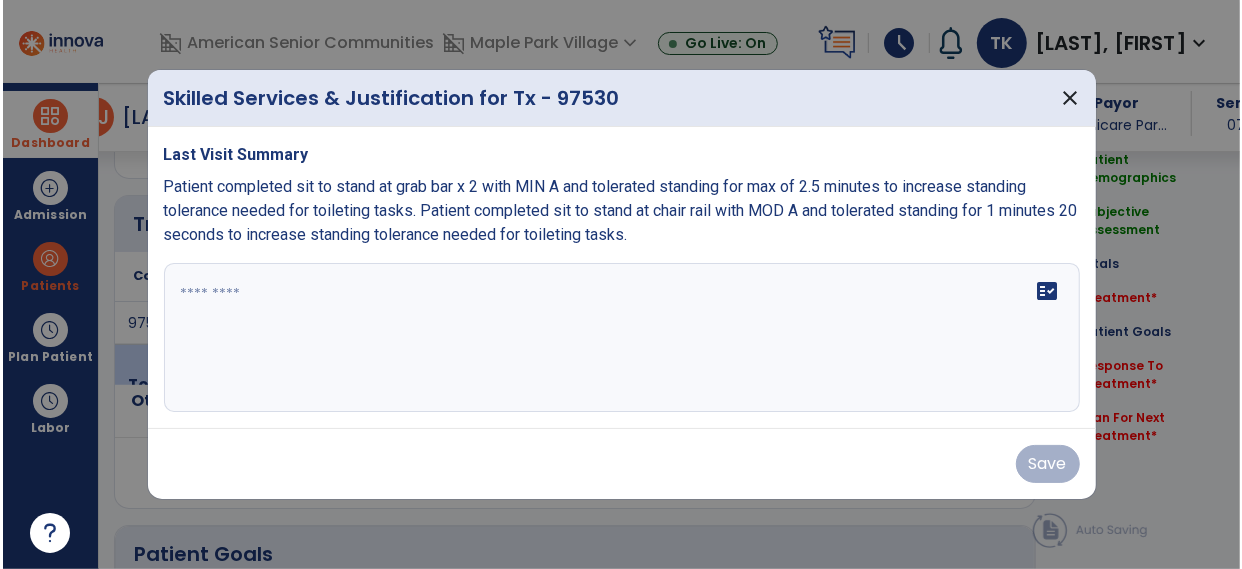 scroll, scrollTop: 1089, scrollLeft: 0, axis: vertical 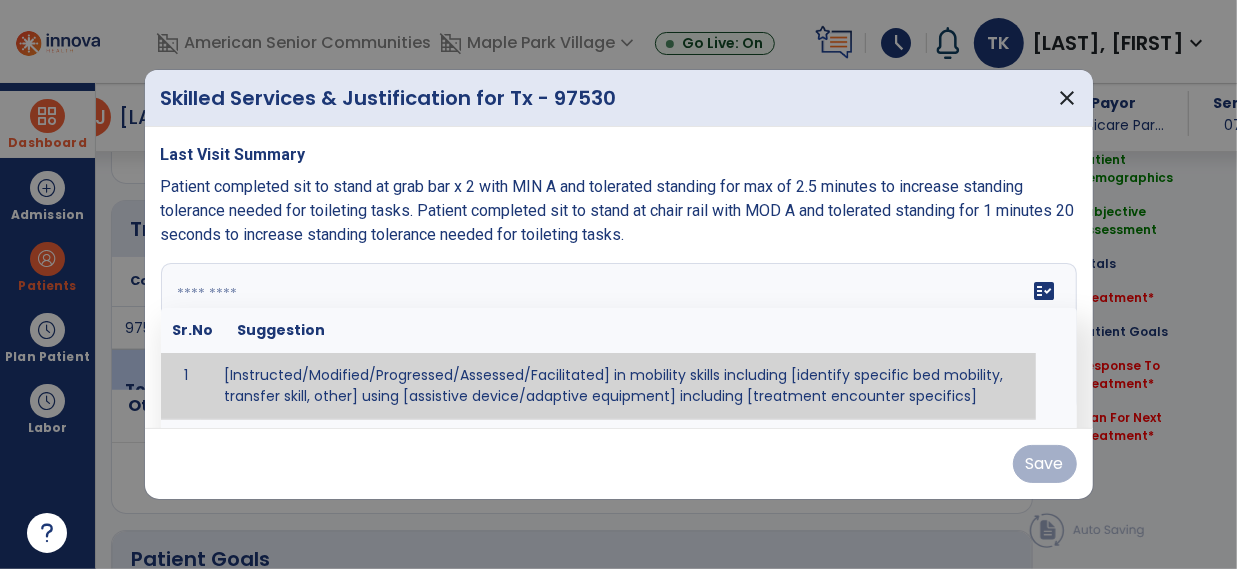 click on "fact_check  Sr.No Suggestion 1 [Instructed/Modified/Progressed/Assessed/Facilitated] in mobility skills including [identify specific bed mobility, transfer skill, other] using [assistive device/adaptive equipment] including [treatment encounter specifics]" at bounding box center [619, 338] 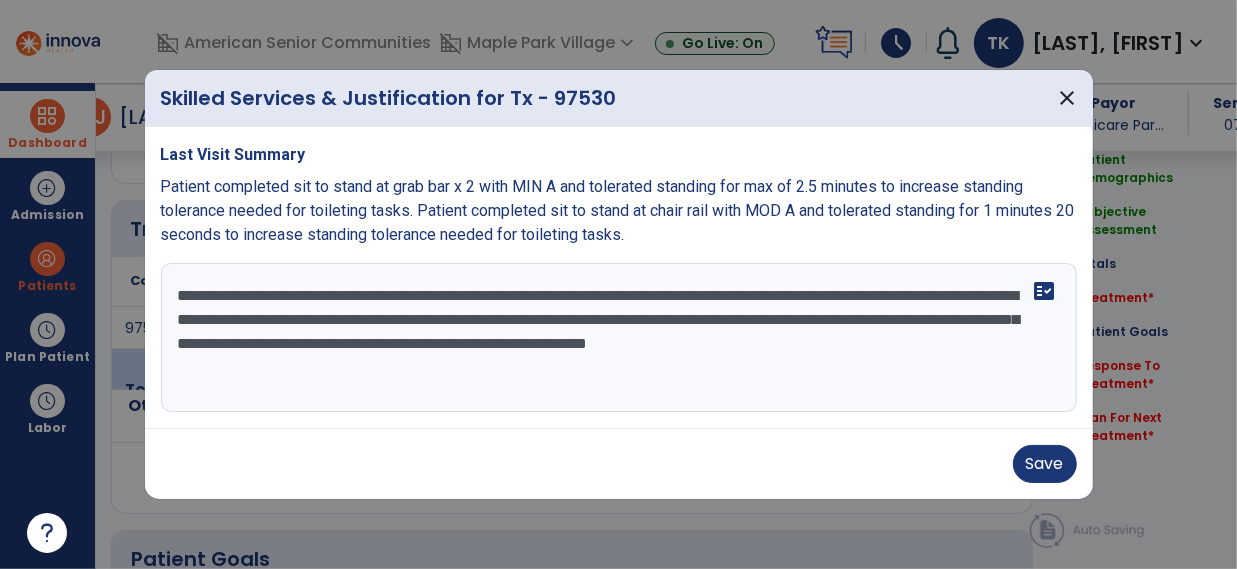 click on "**********" at bounding box center [619, 338] 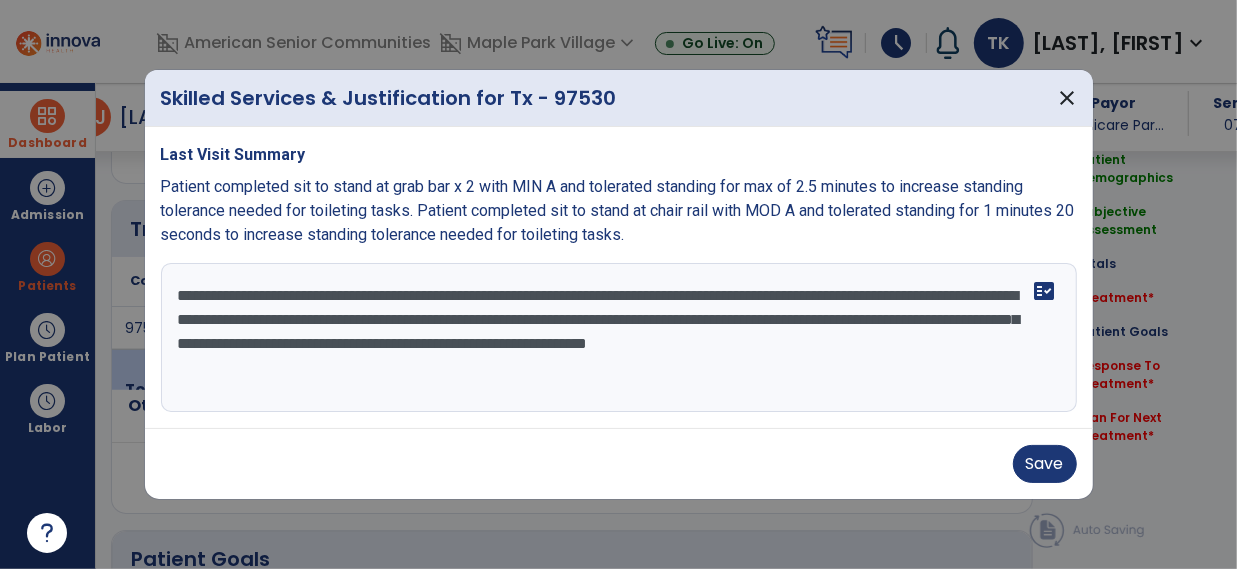 click on "**********" at bounding box center (619, 338) 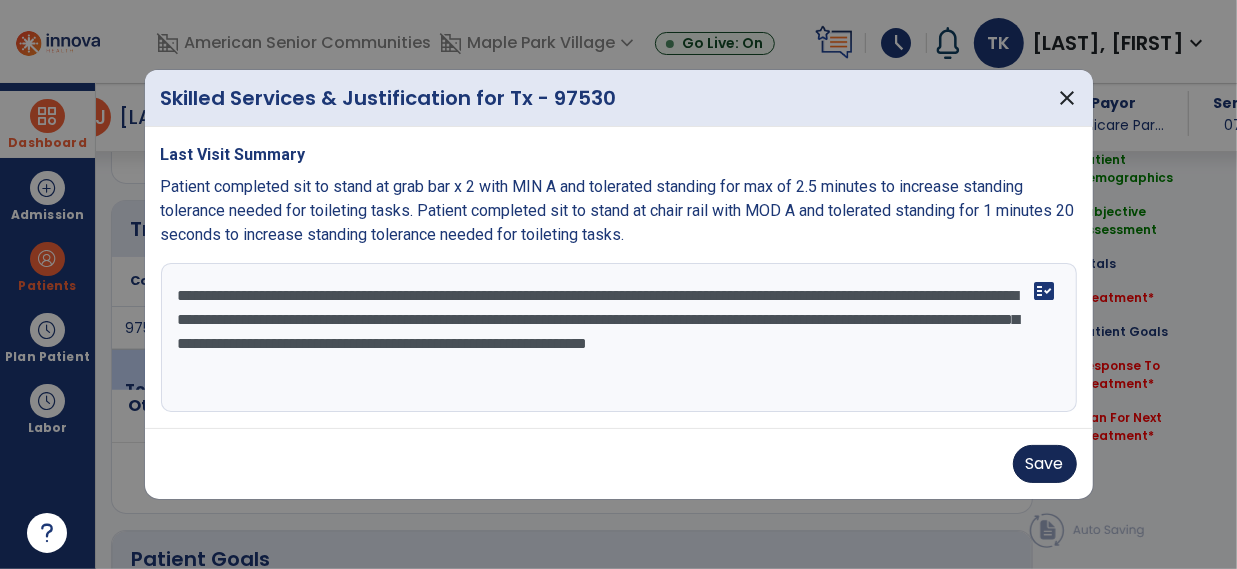 type on "**********" 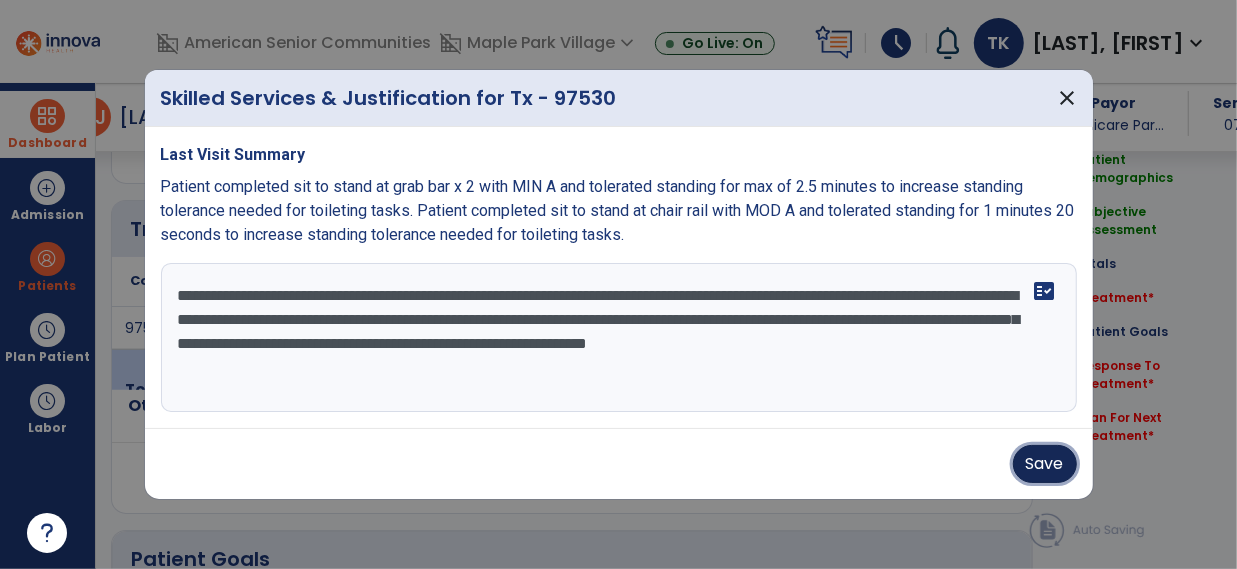 click on "Save" at bounding box center [1045, 464] 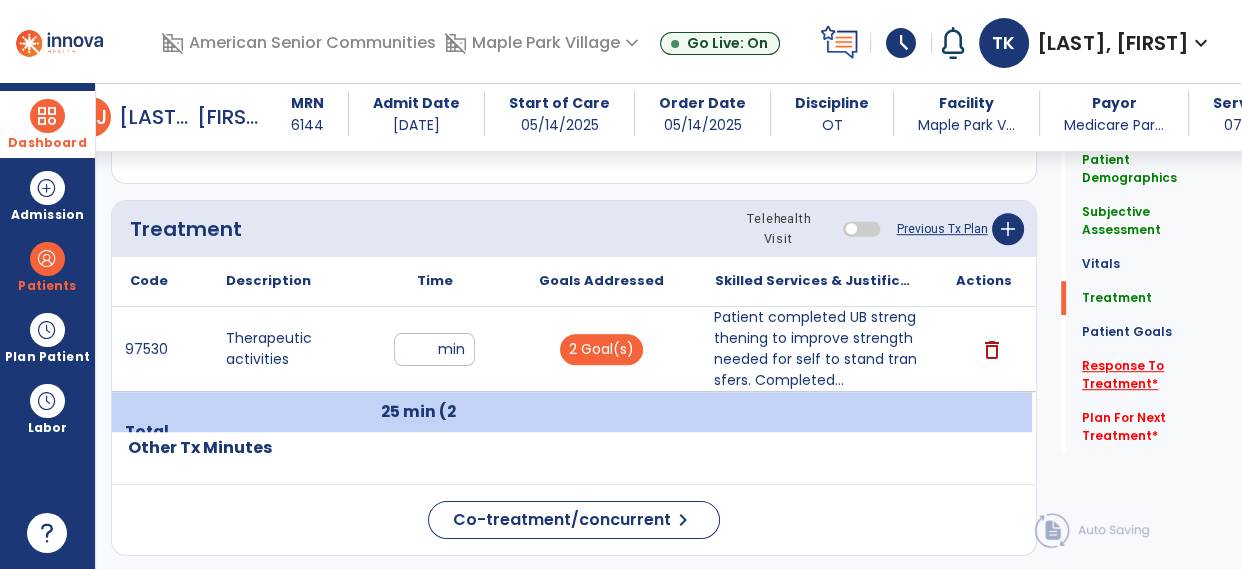 click on "Response To Treatment   *" 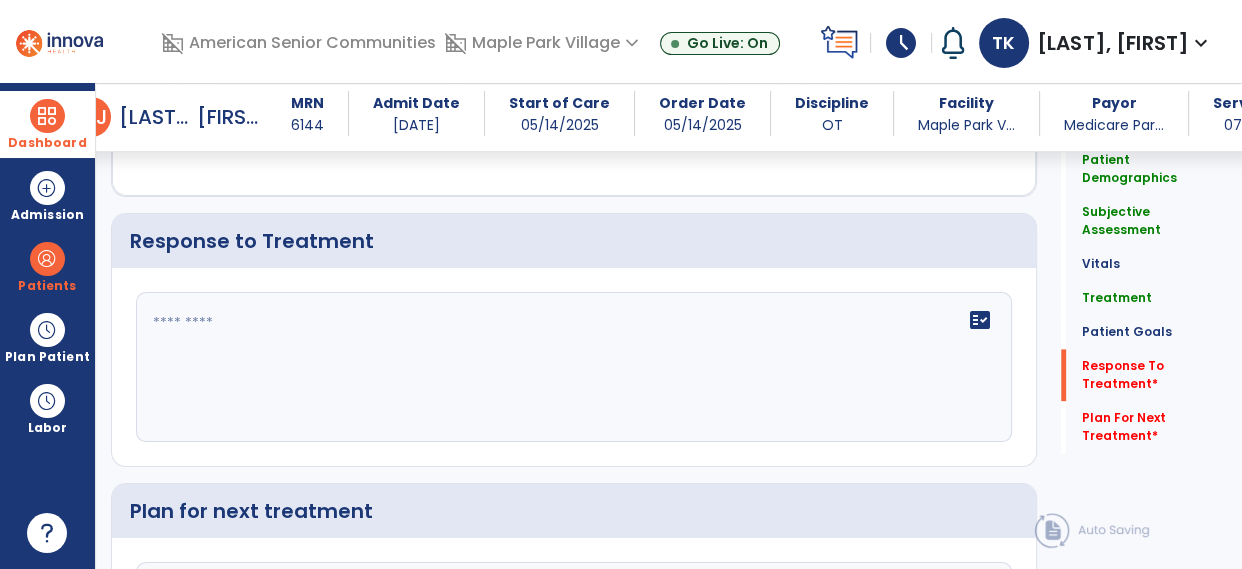 scroll, scrollTop: 2504, scrollLeft: 0, axis: vertical 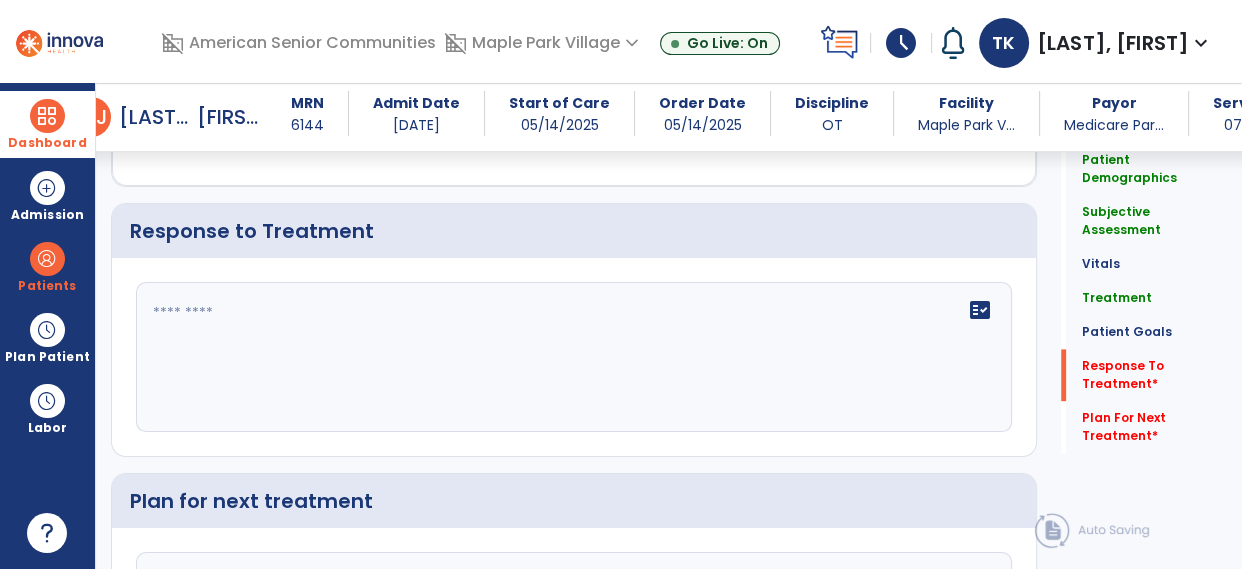 click on "fact_check" 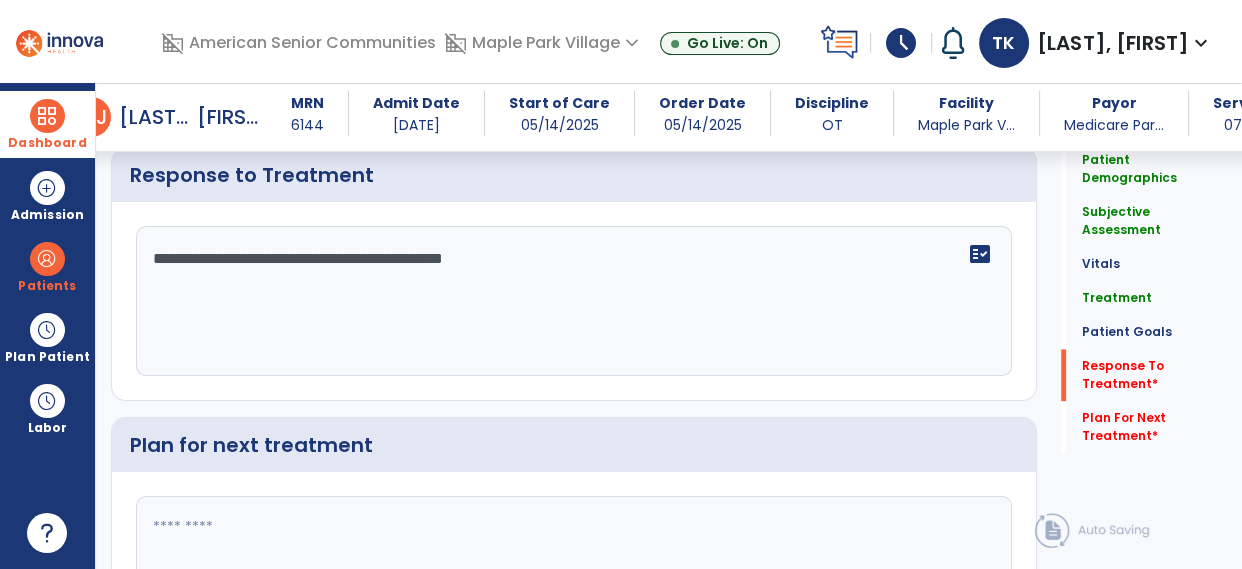 scroll, scrollTop: 2598, scrollLeft: 0, axis: vertical 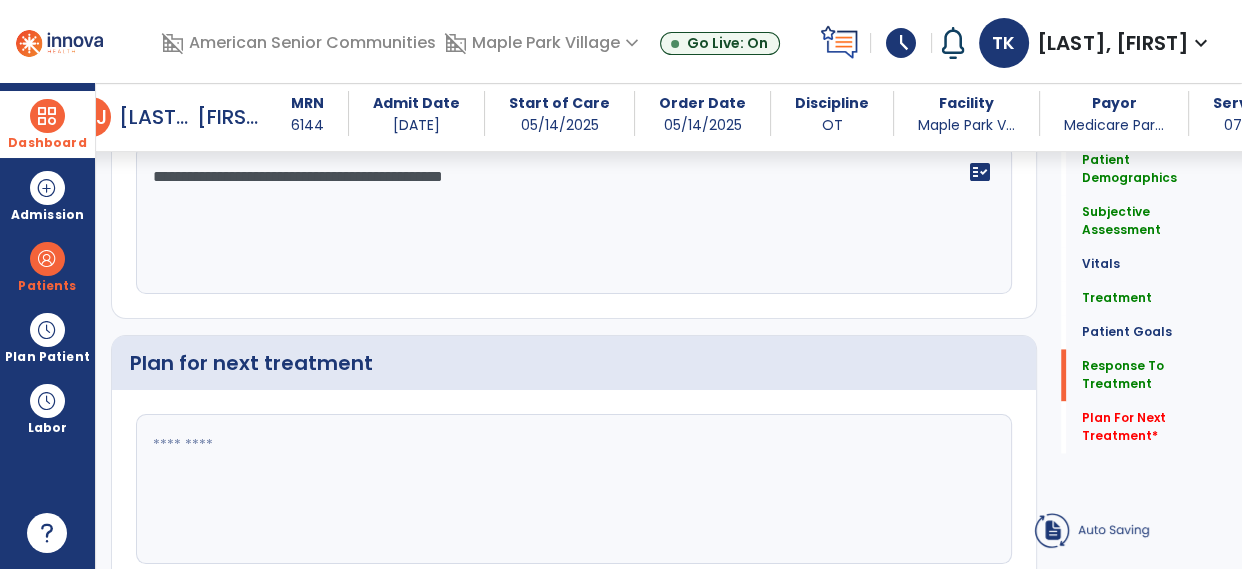 type on "**********" 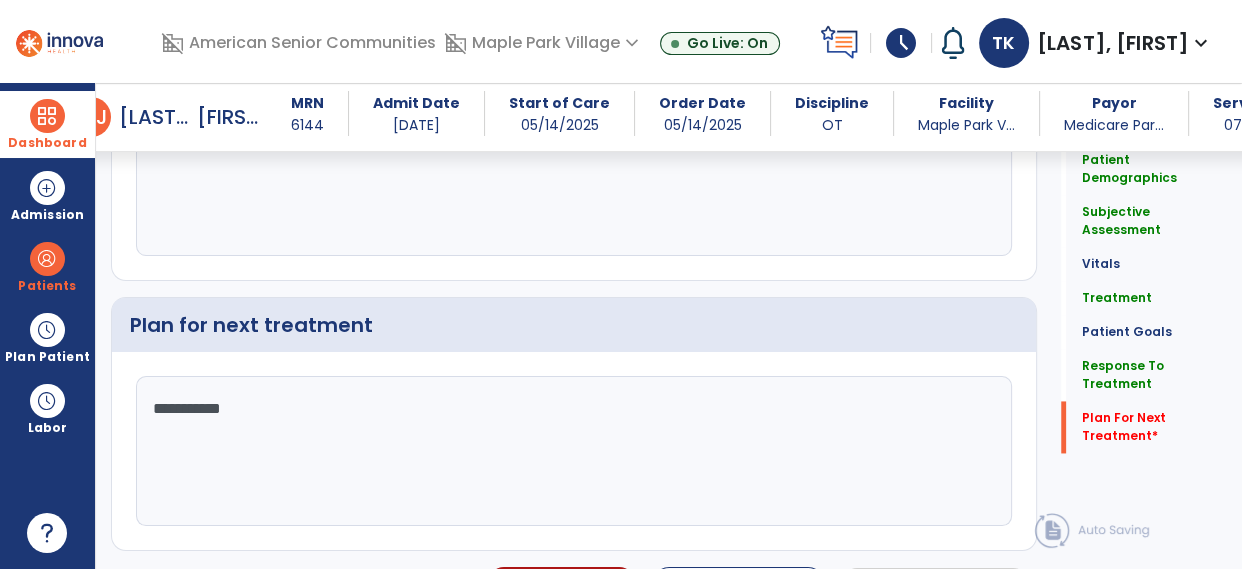 scroll, scrollTop: 2723, scrollLeft: 0, axis: vertical 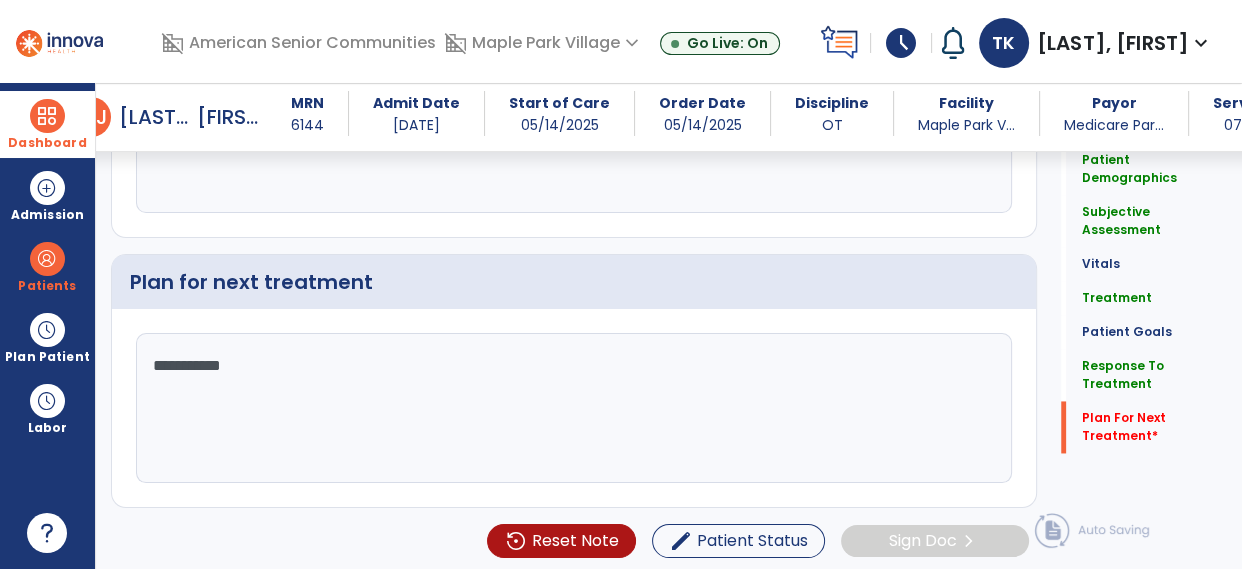 type on "**********" 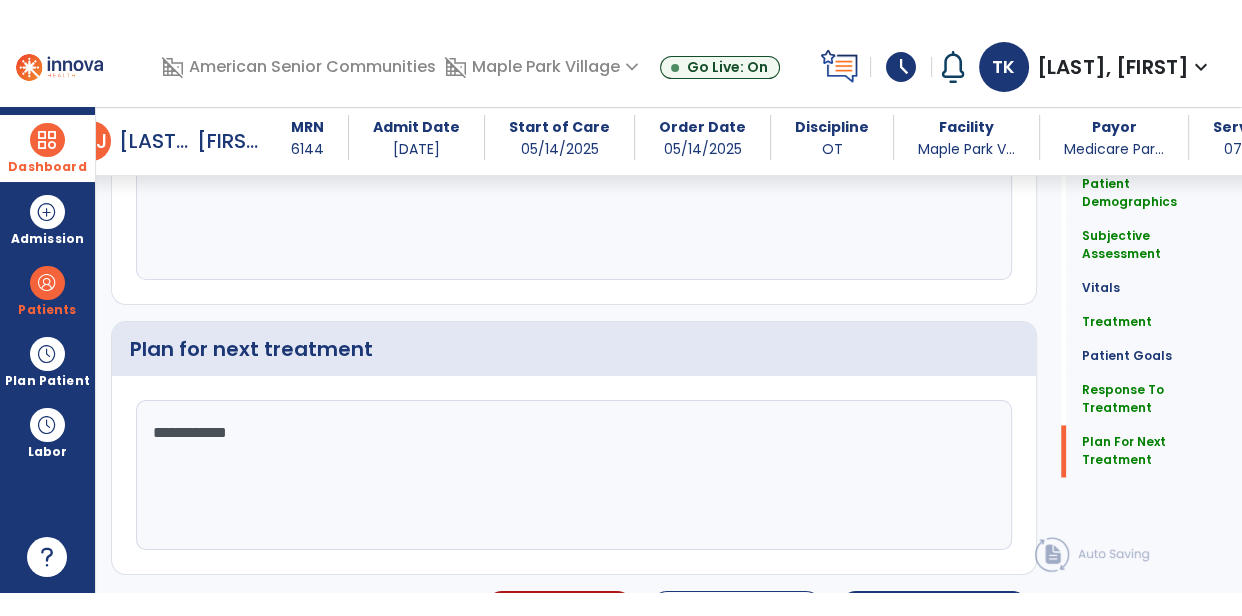 scroll, scrollTop: 2723, scrollLeft: 0, axis: vertical 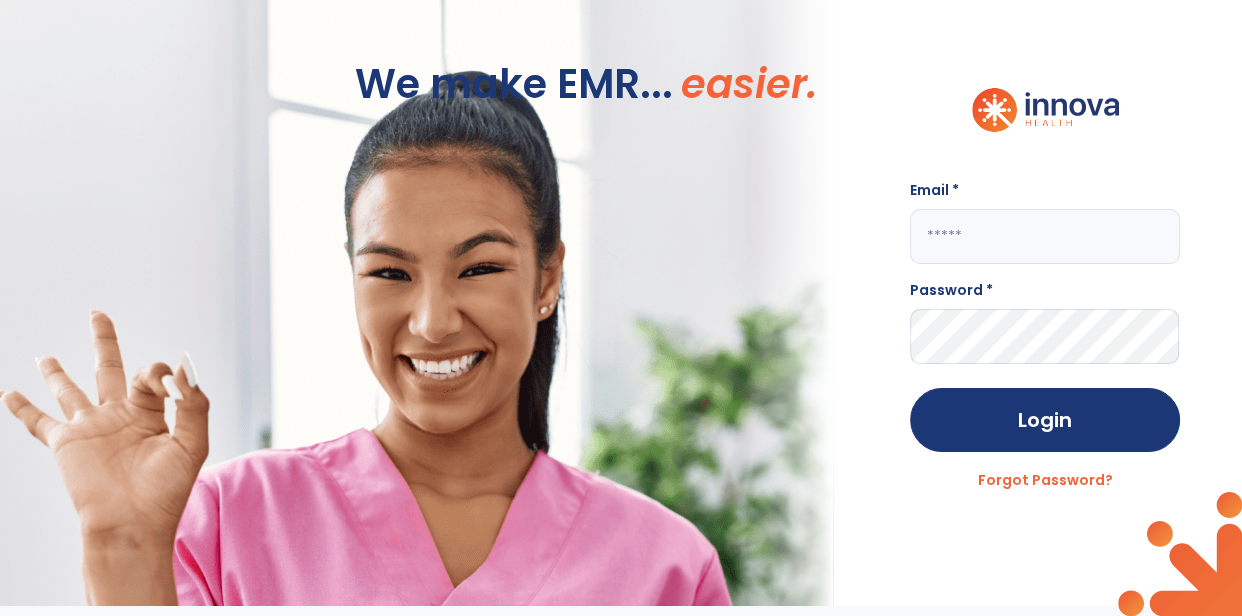 click 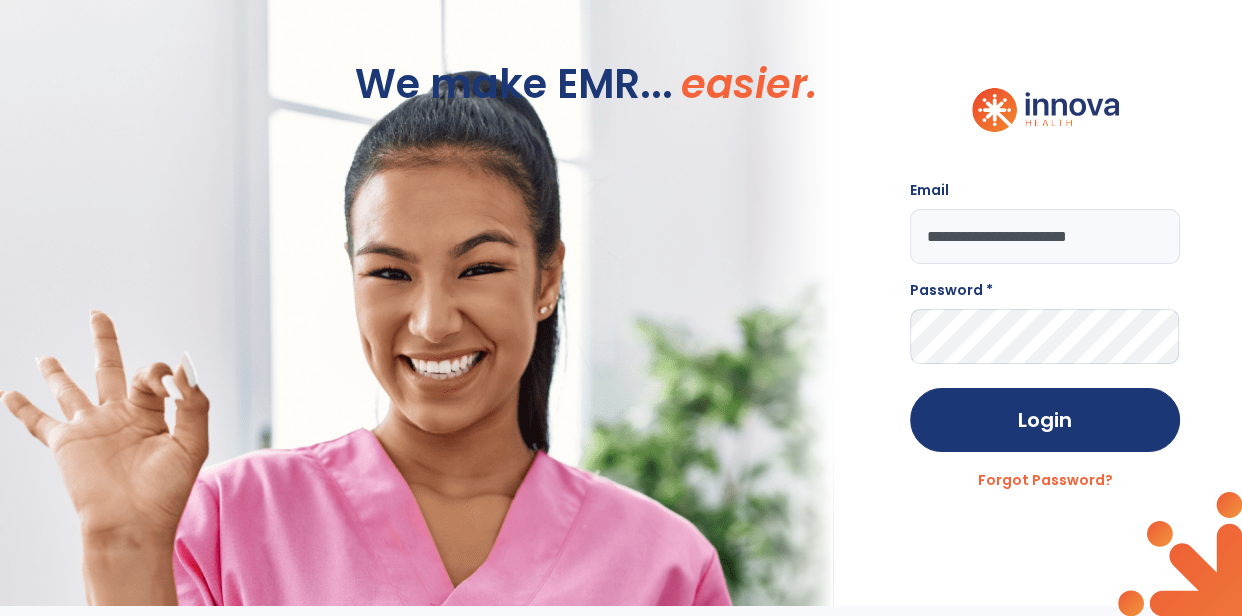 click on "**********" 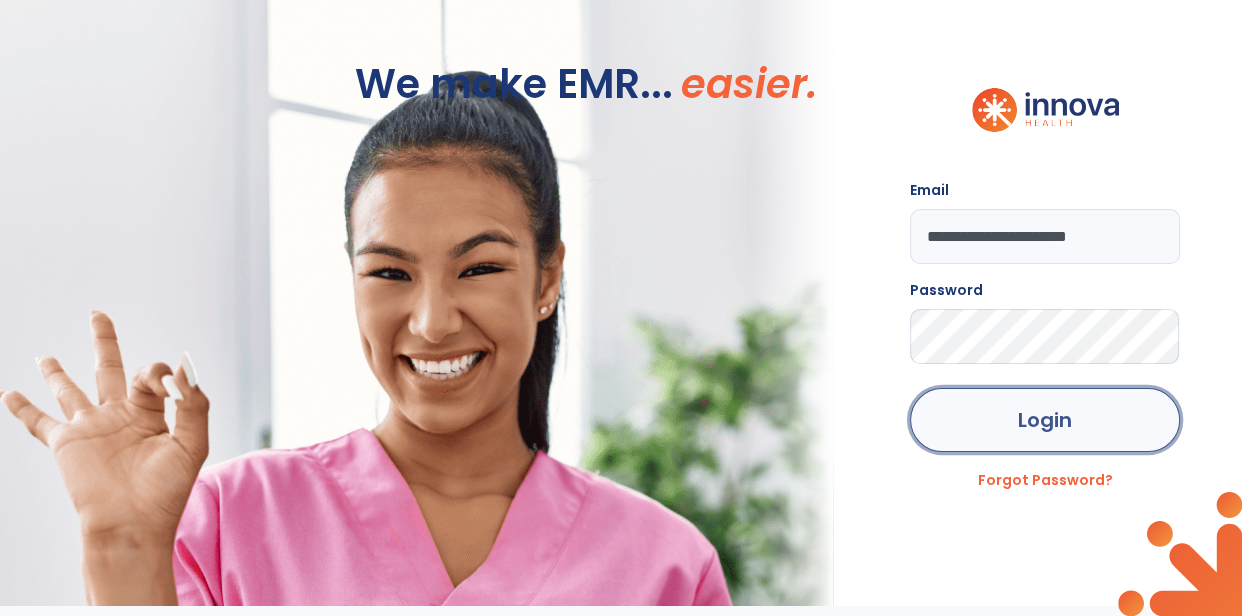 click on "Login" 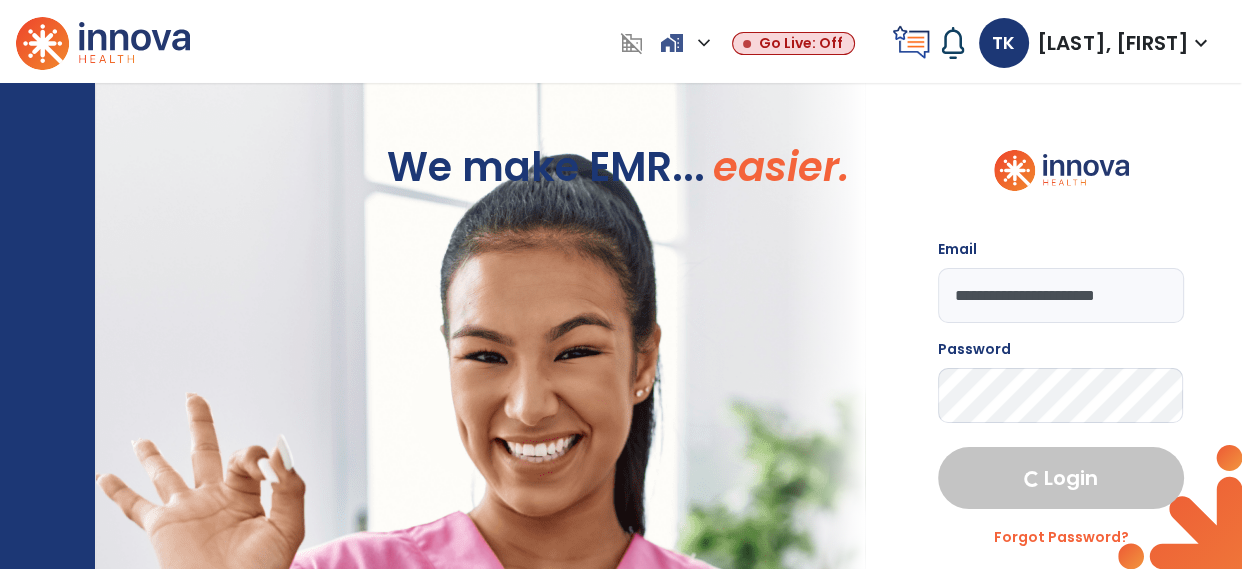 select on "****" 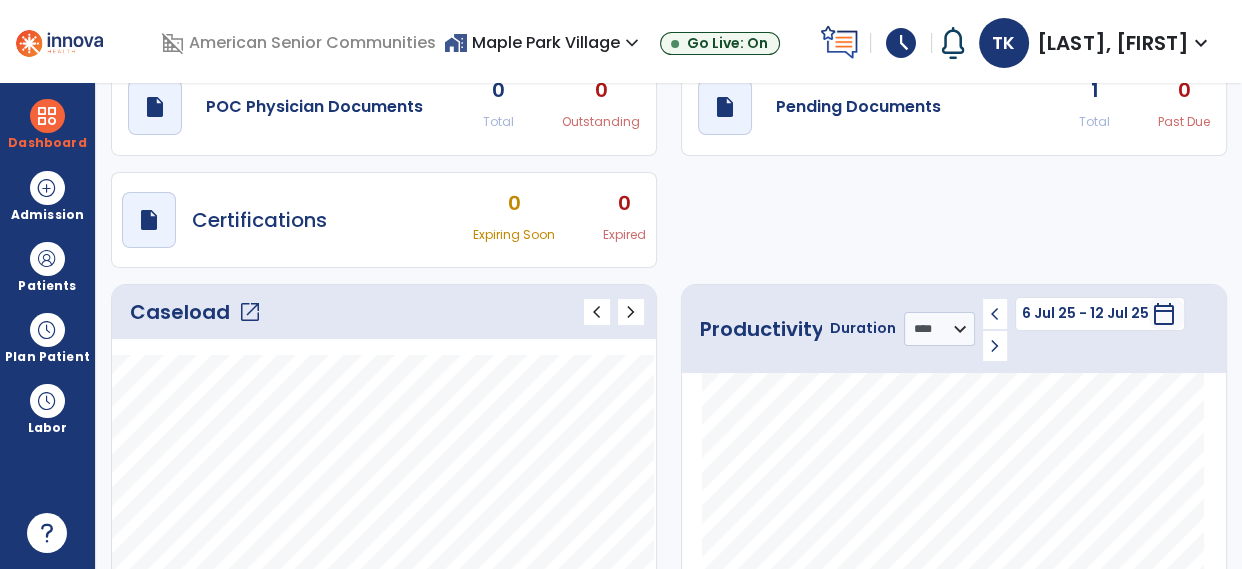 scroll, scrollTop: 81, scrollLeft: 0, axis: vertical 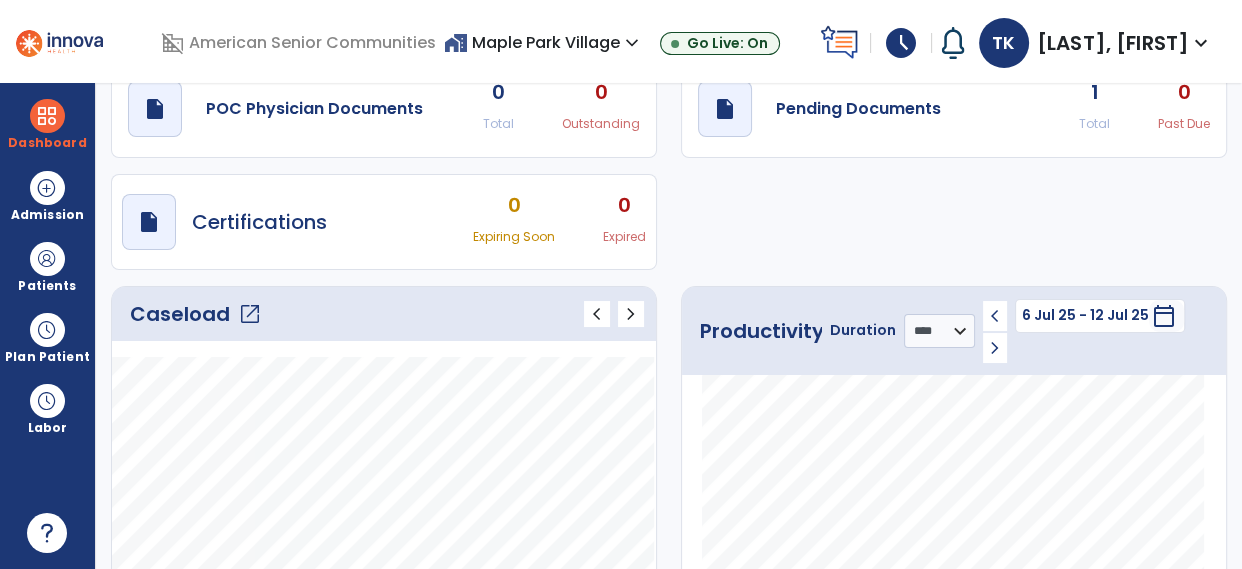 click on "Caseload   open_in_new" 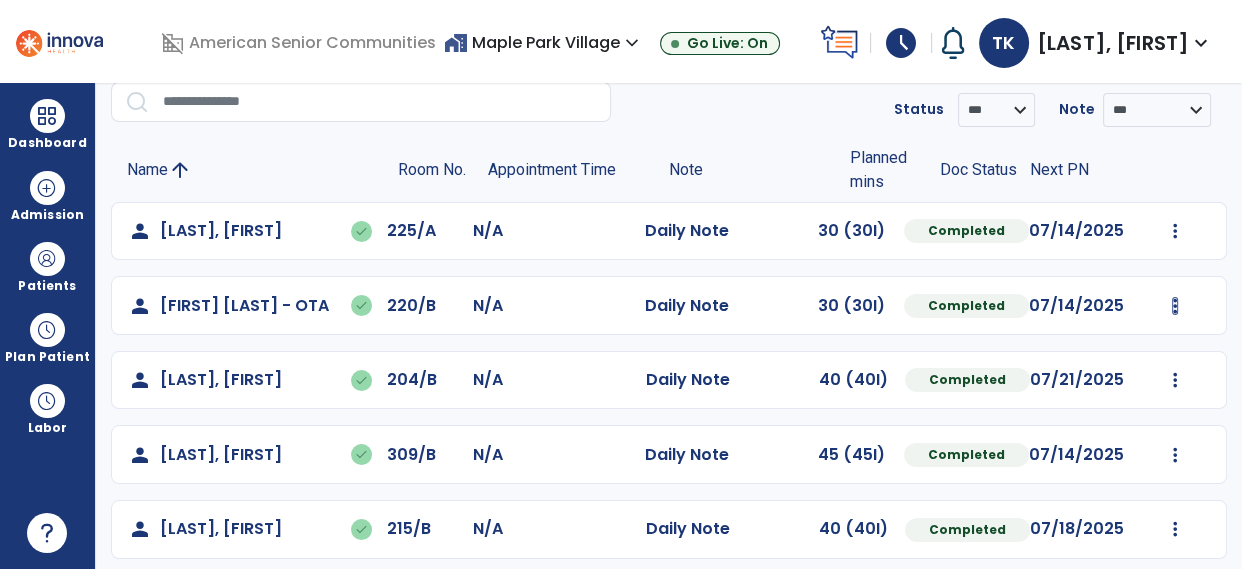 scroll, scrollTop: 468, scrollLeft: 0, axis: vertical 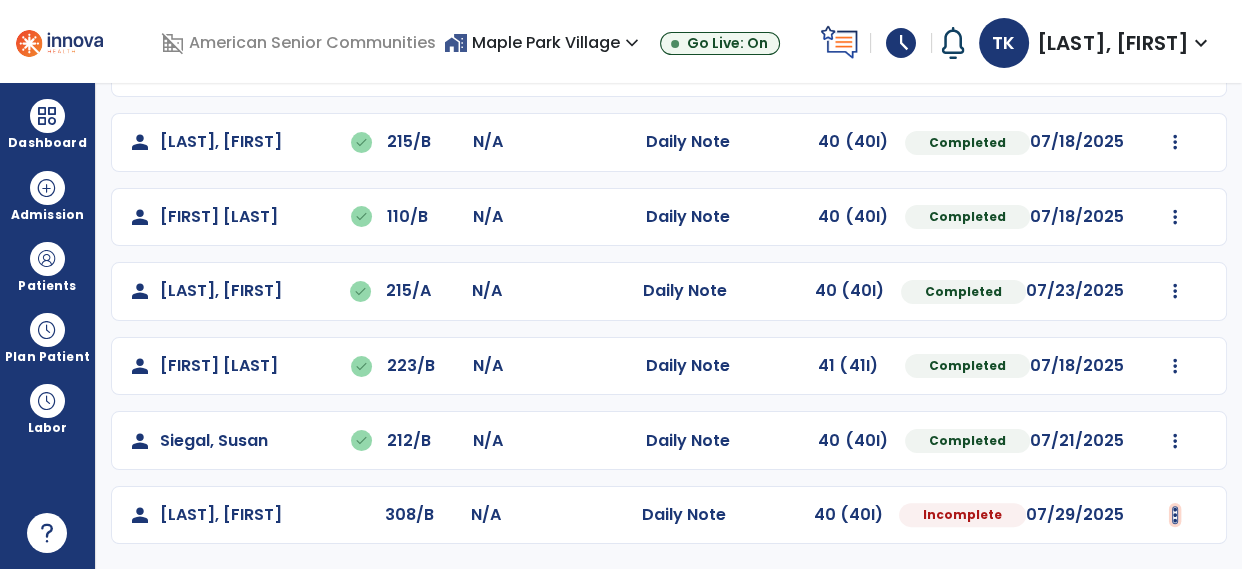 click at bounding box center [1175, -156] 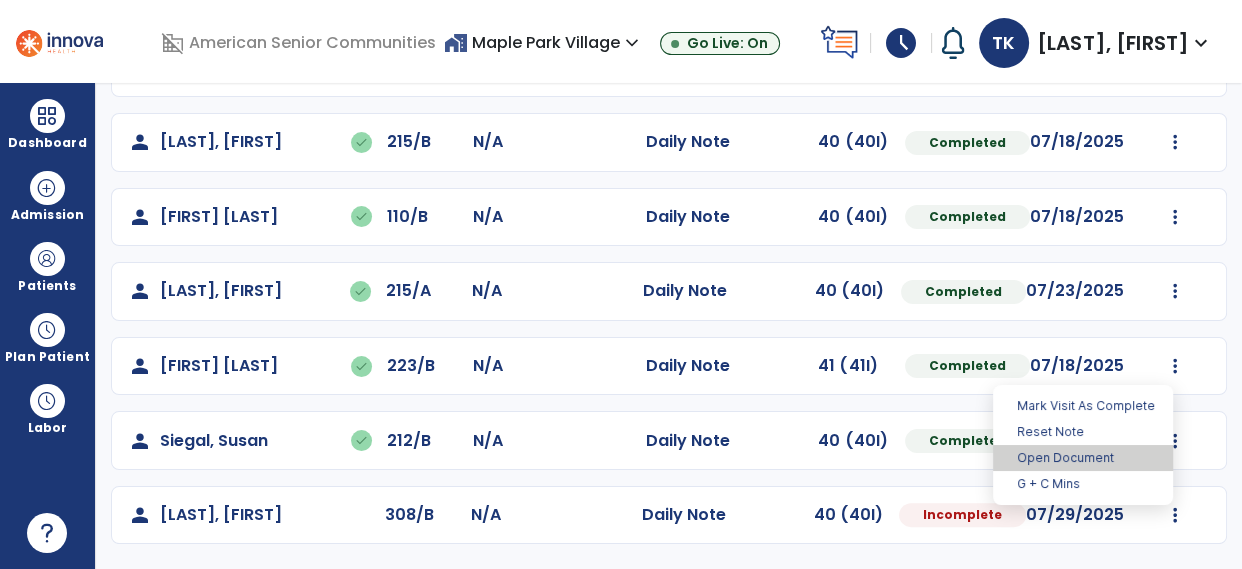 click on "Open Document" at bounding box center [1083, 458] 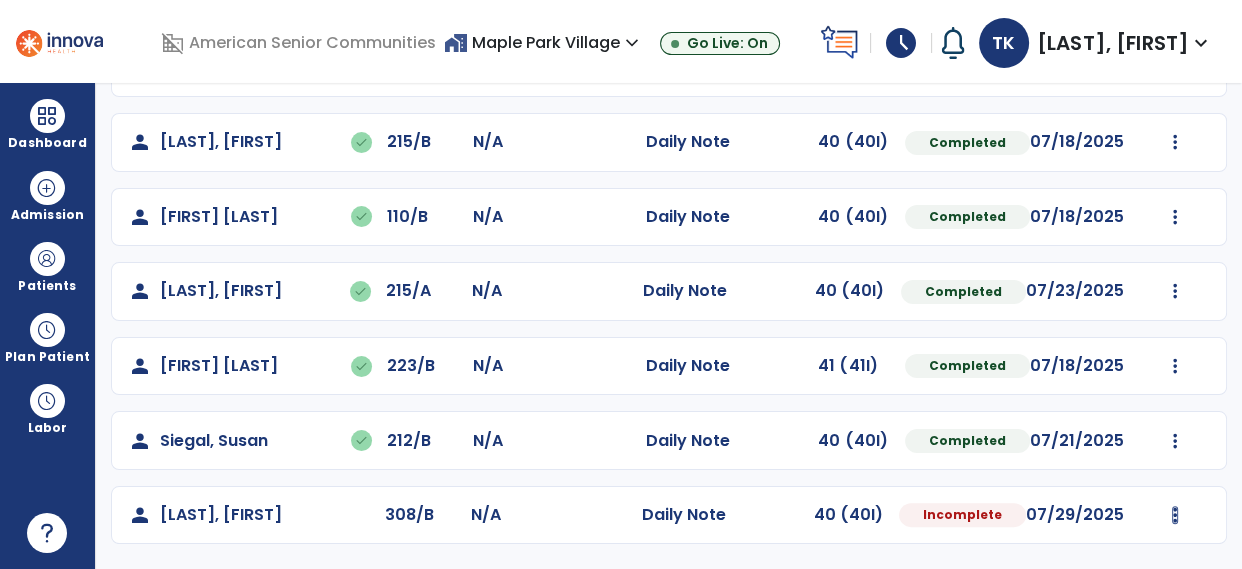 select on "*" 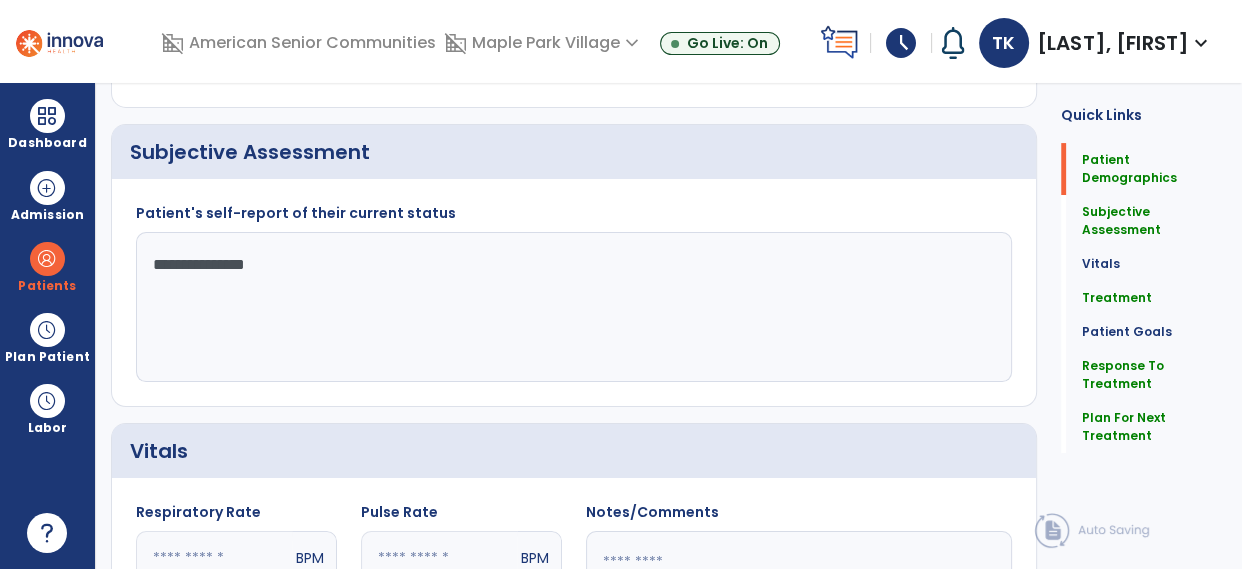 scroll, scrollTop: 0, scrollLeft: 0, axis: both 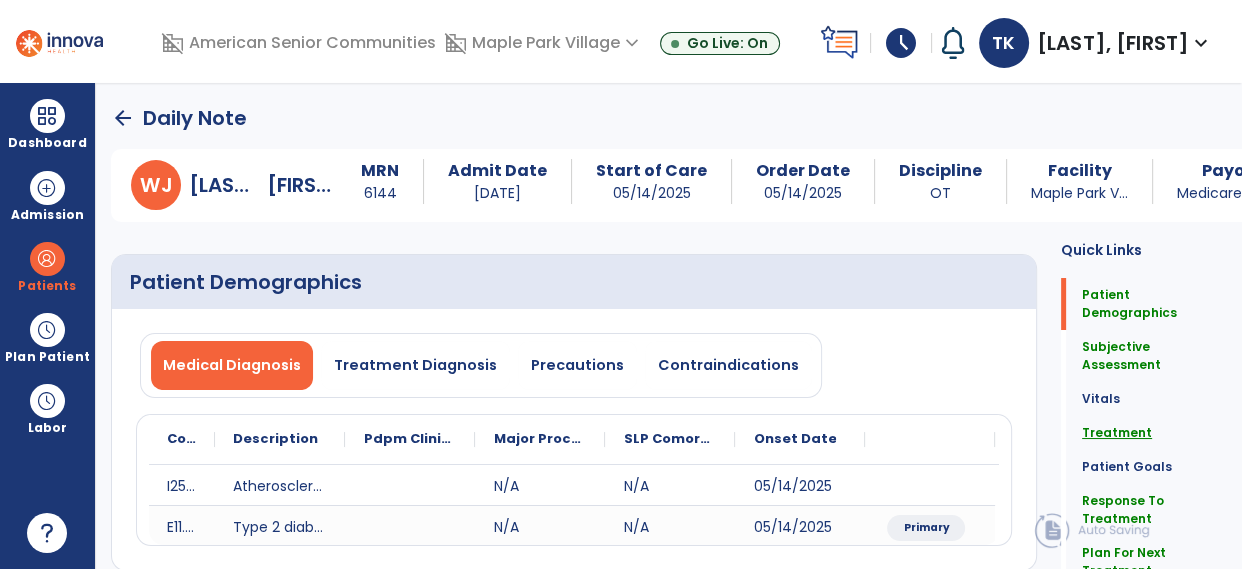 click on "Treatment" 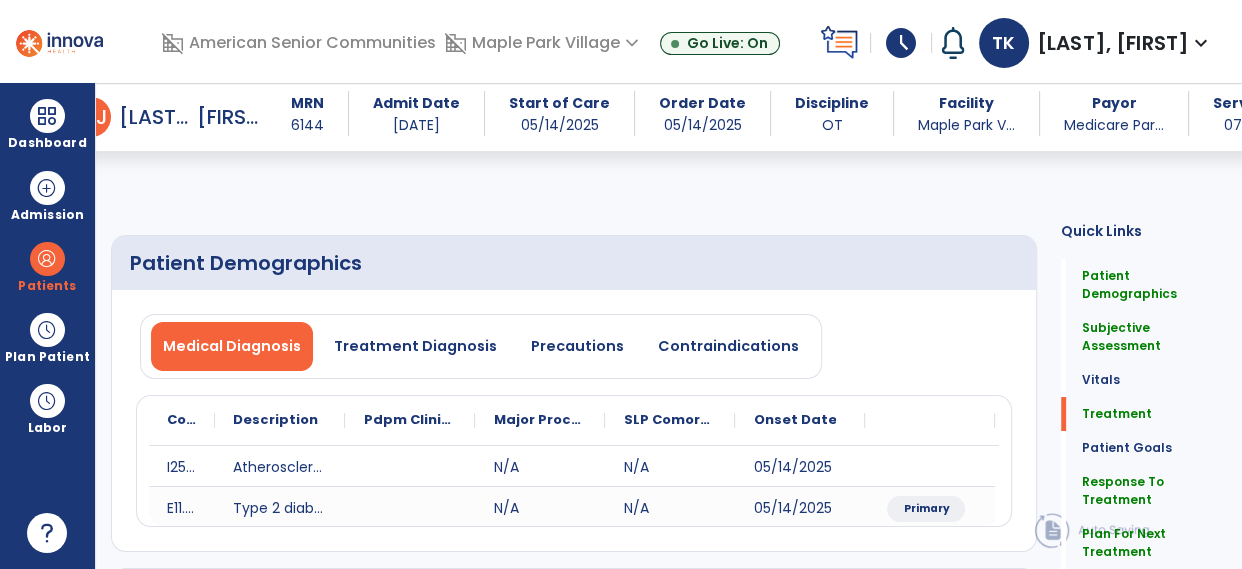 scroll, scrollTop: 1158, scrollLeft: 0, axis: vertical 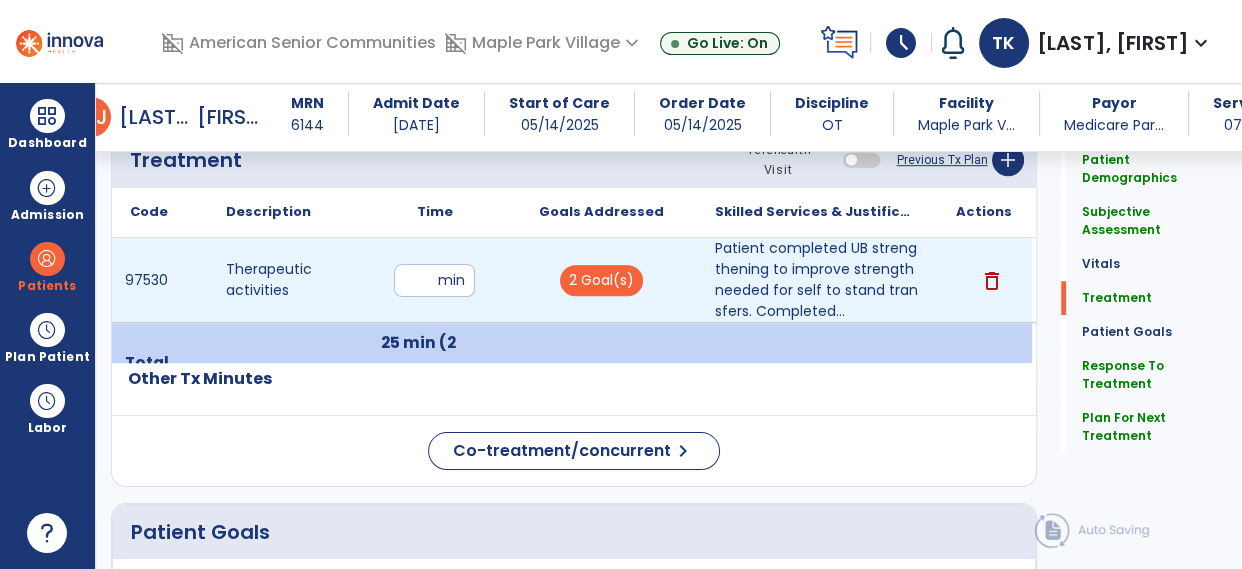 click on "**" at bounding box center (434, 280) 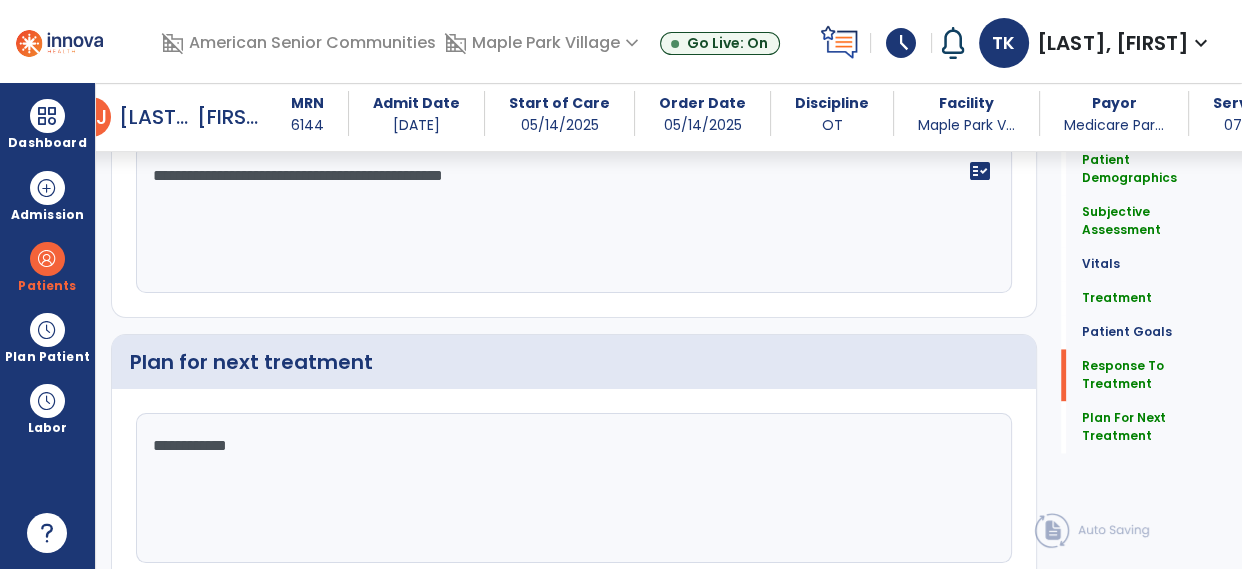 scroll, scrollTop: 2723, scrollLeft: 0, axis: vertical 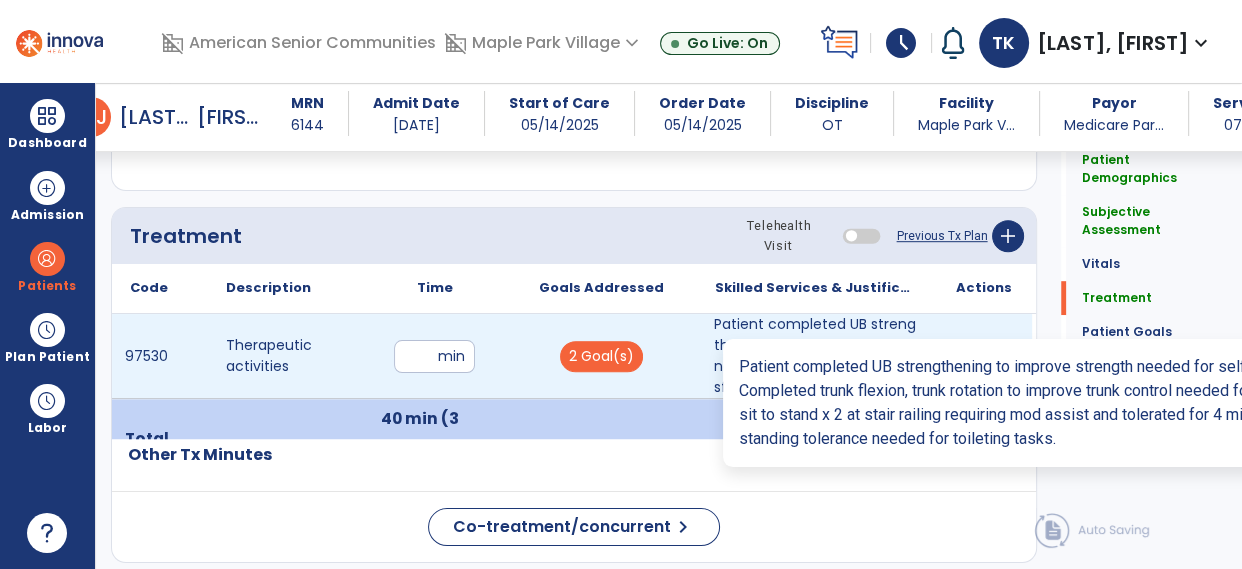 click on "Patient completed UB strengthening to improve strength needed for self to stand transfers. Completed..." at bounding box center (816, 356) 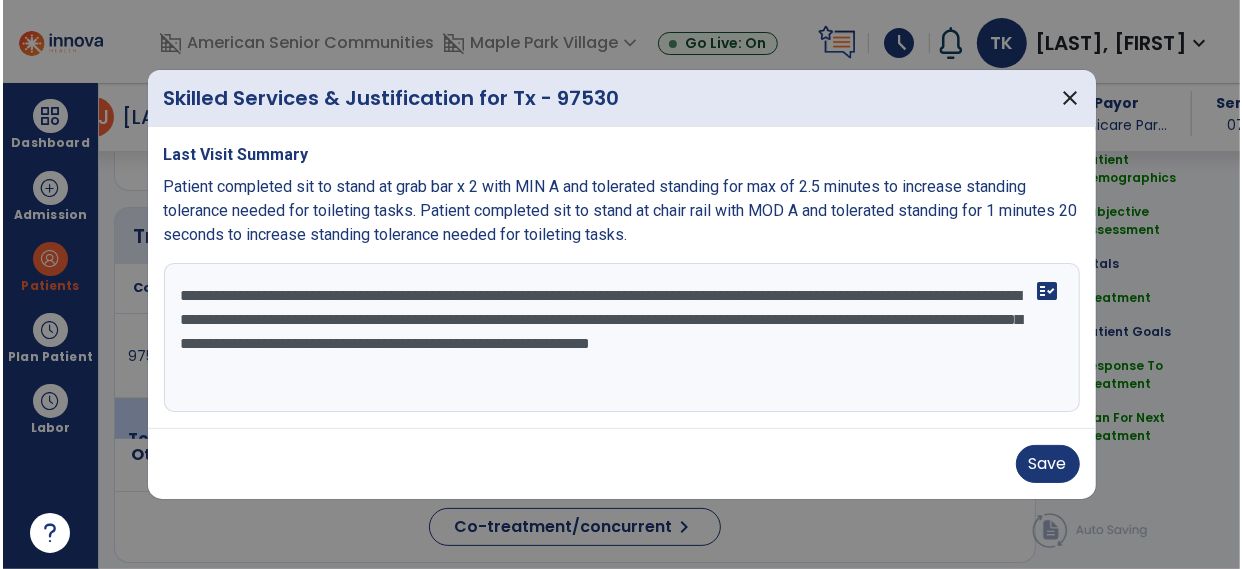 scroll, scrollTop: 1082, scrollLeft: 0, axis: vertical 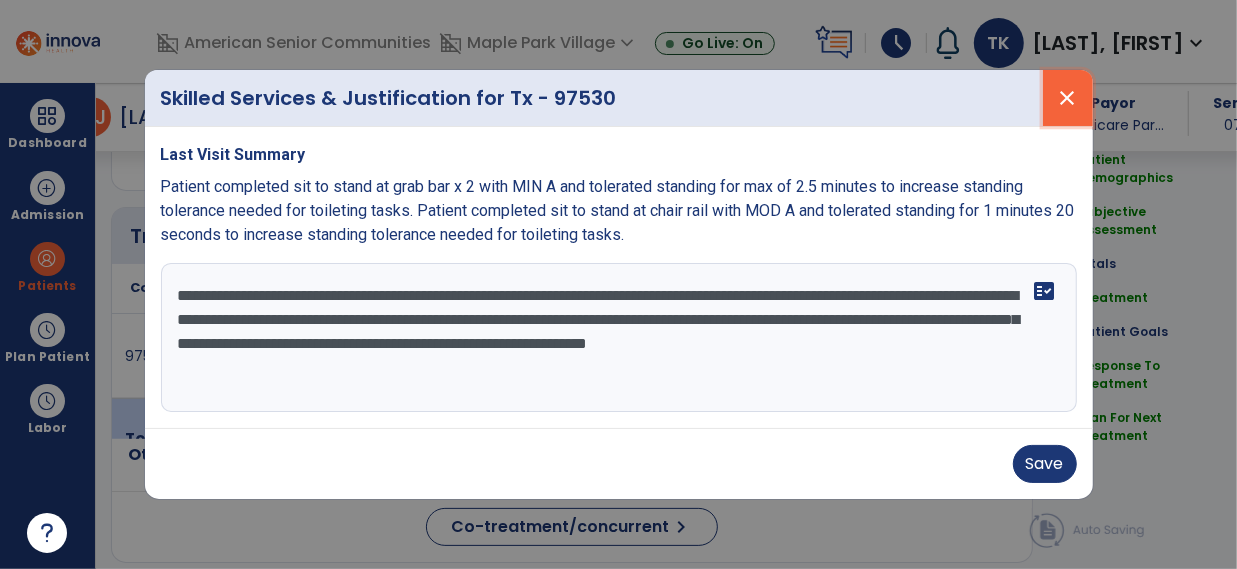 click on "close" at bounding box center [1068, 98] 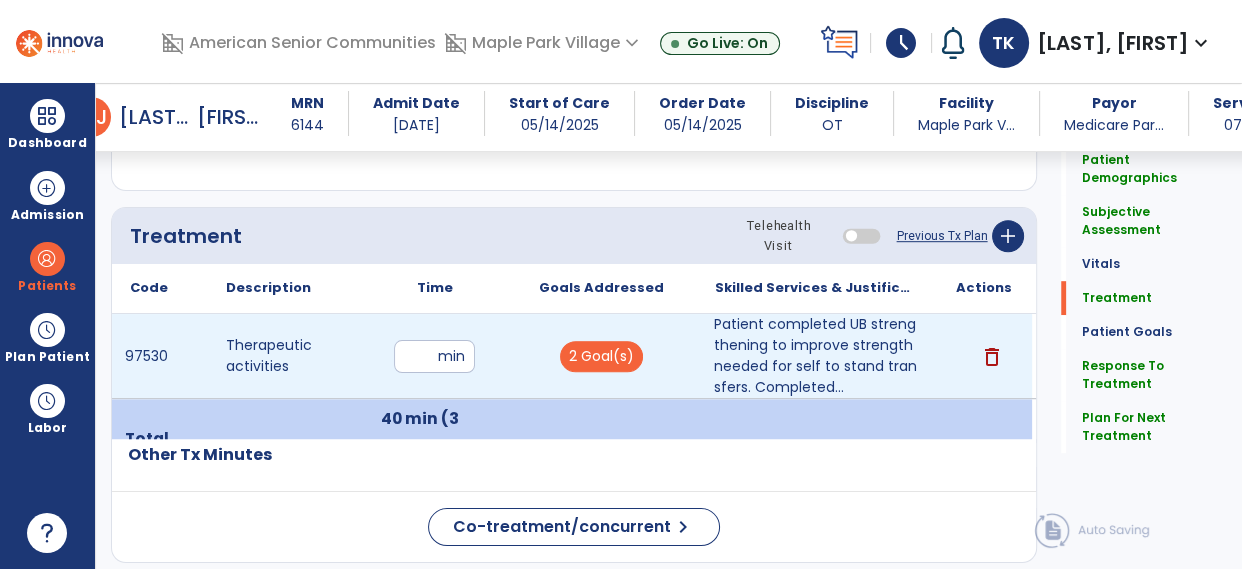 click on "**" at bounding box center [434, 356] 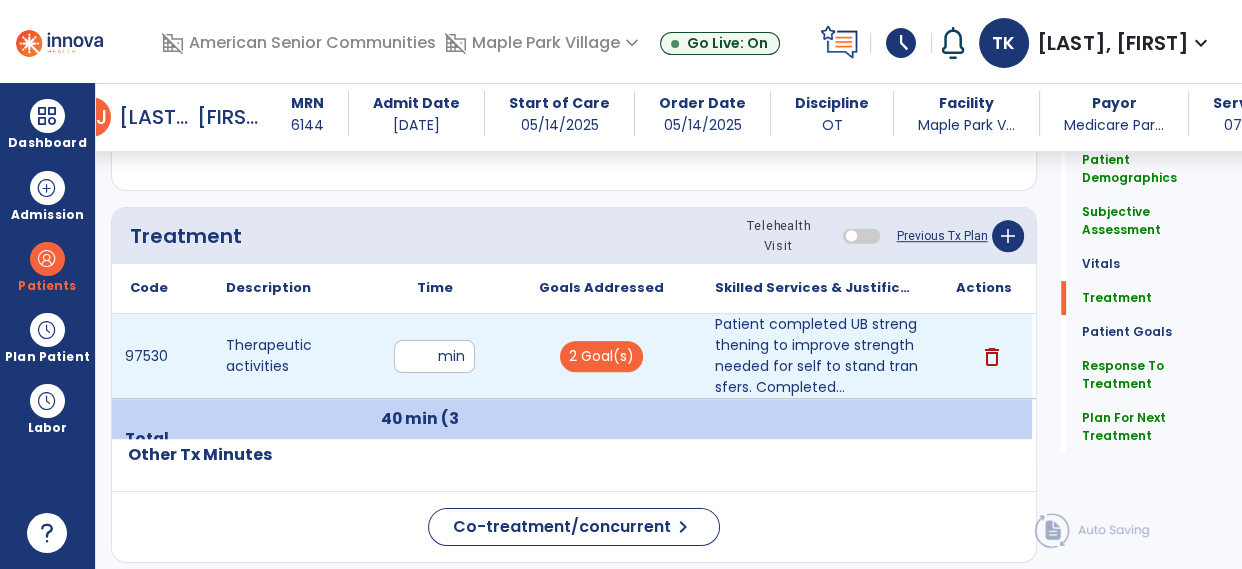 type on "*" 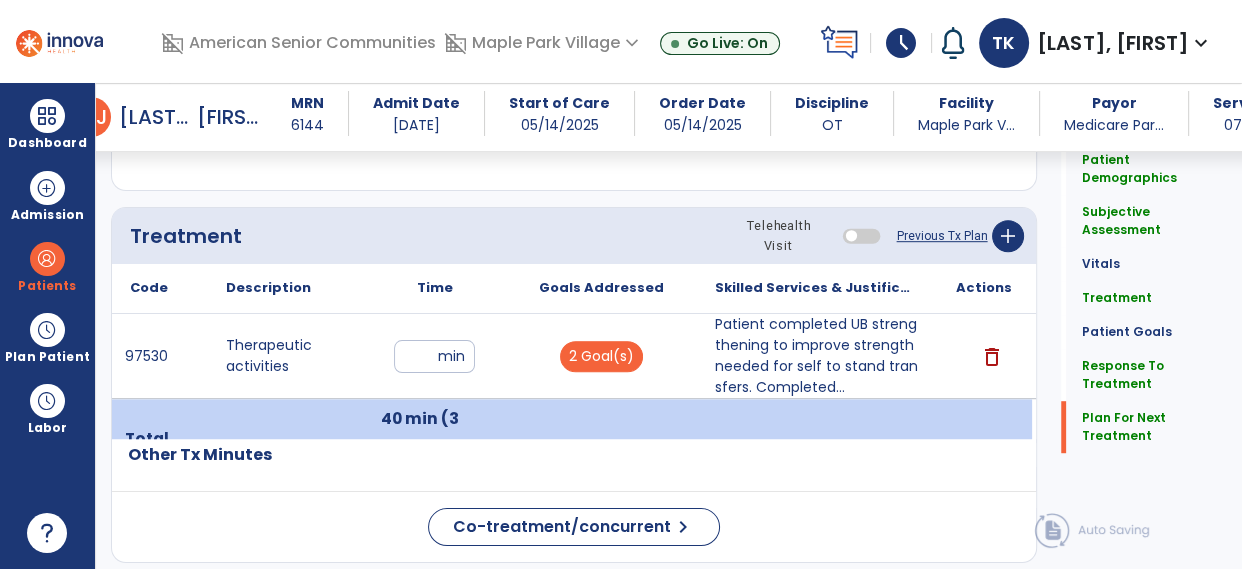 scroll, scrollTop: 2723, scrollLeft: 0, axis: vertical 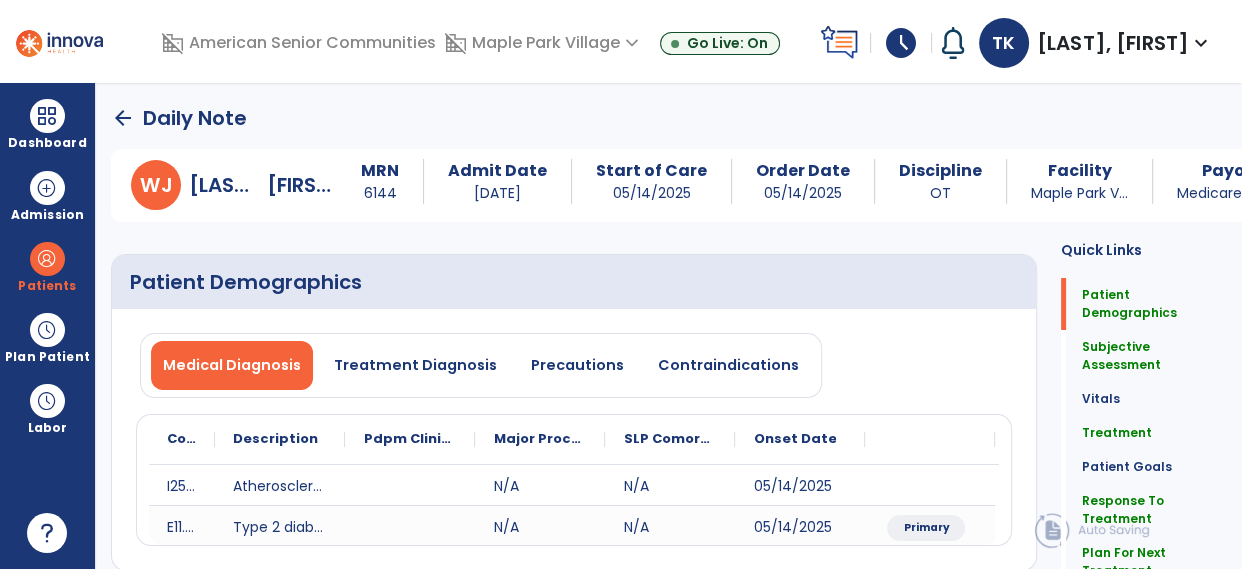 click on "arrow_back" 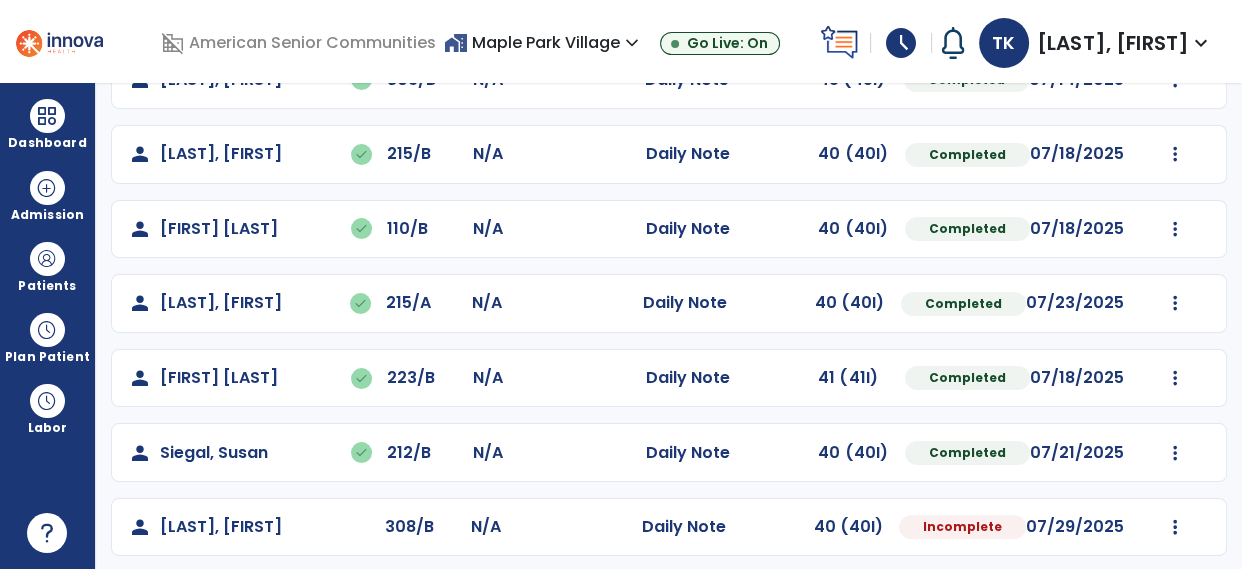 scroll, scrollTop: 468, scrollLeft: 0, axis: vertical 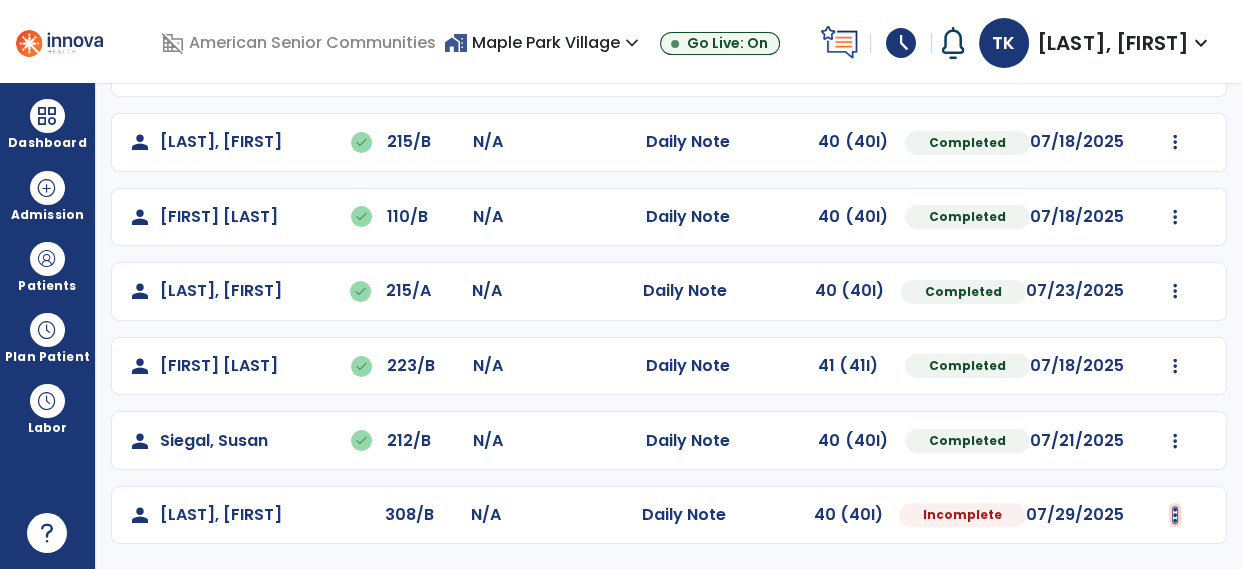 click at bounding box center (1175, -156) 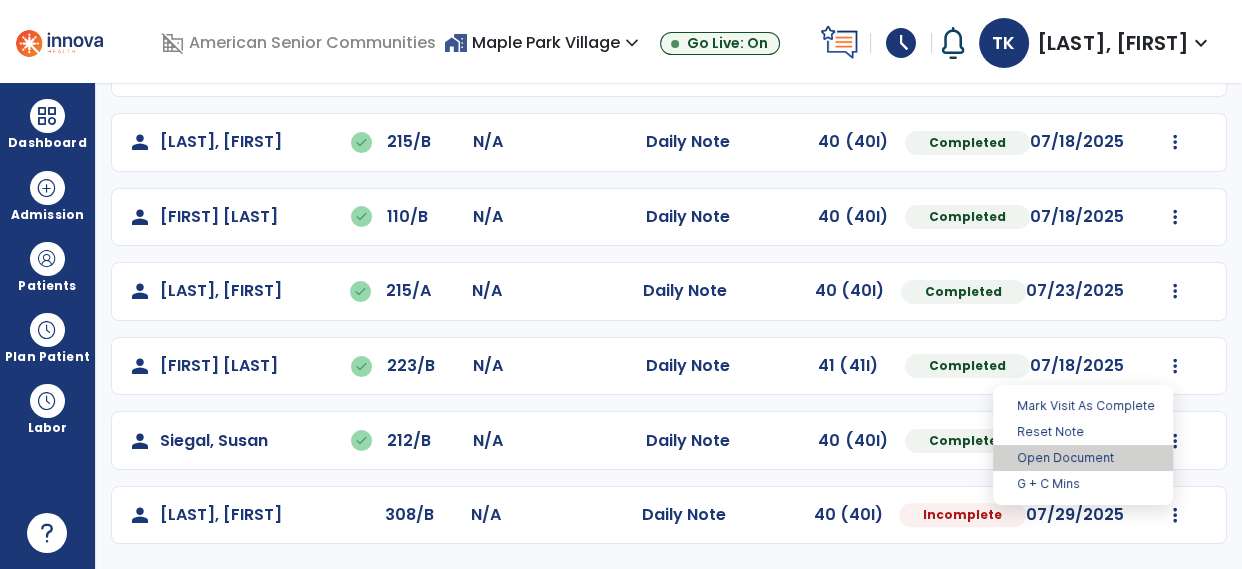 click on "Open Document" at bounding box center [1083, 458] 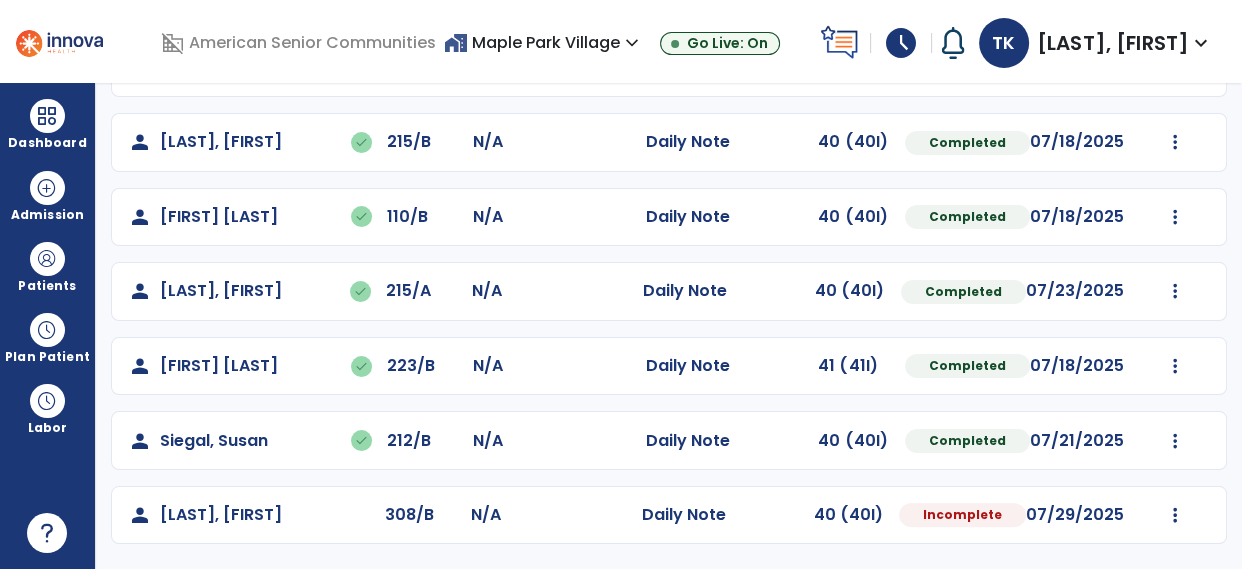select on "*" 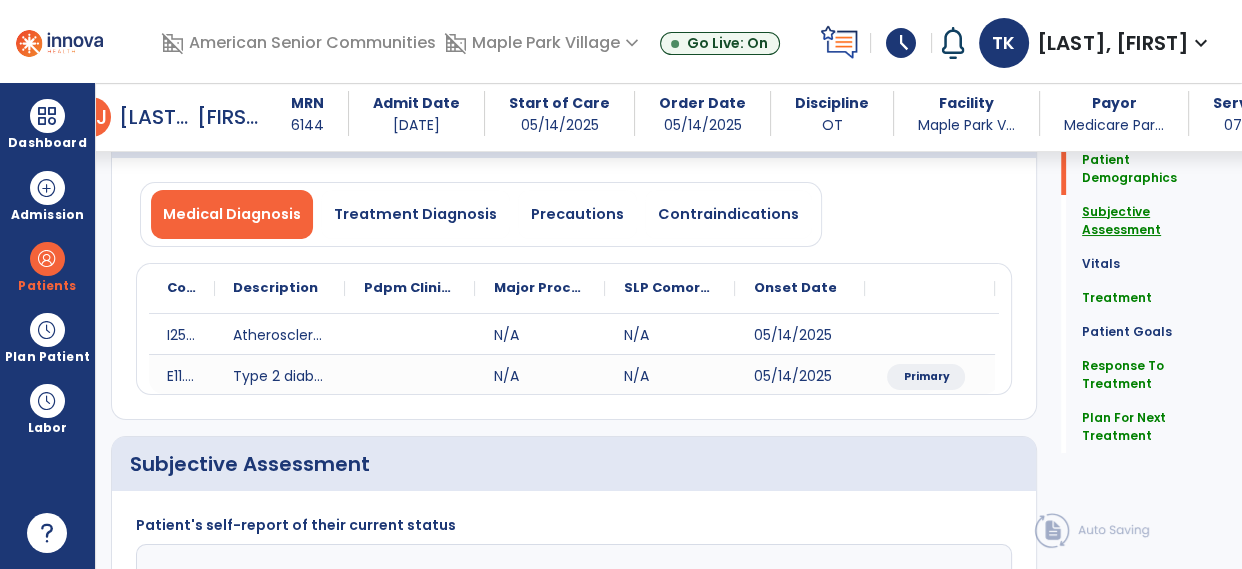 scroll, scrollTop: 137, scrollLeft: 0, axis: vertical 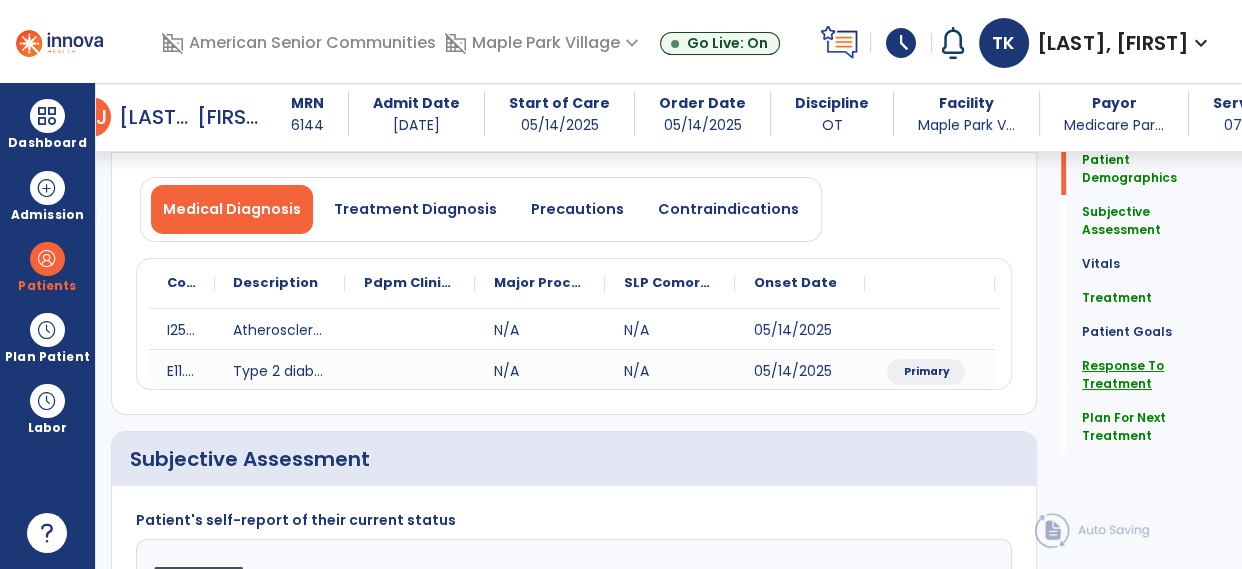 click on "Response To Treatment" 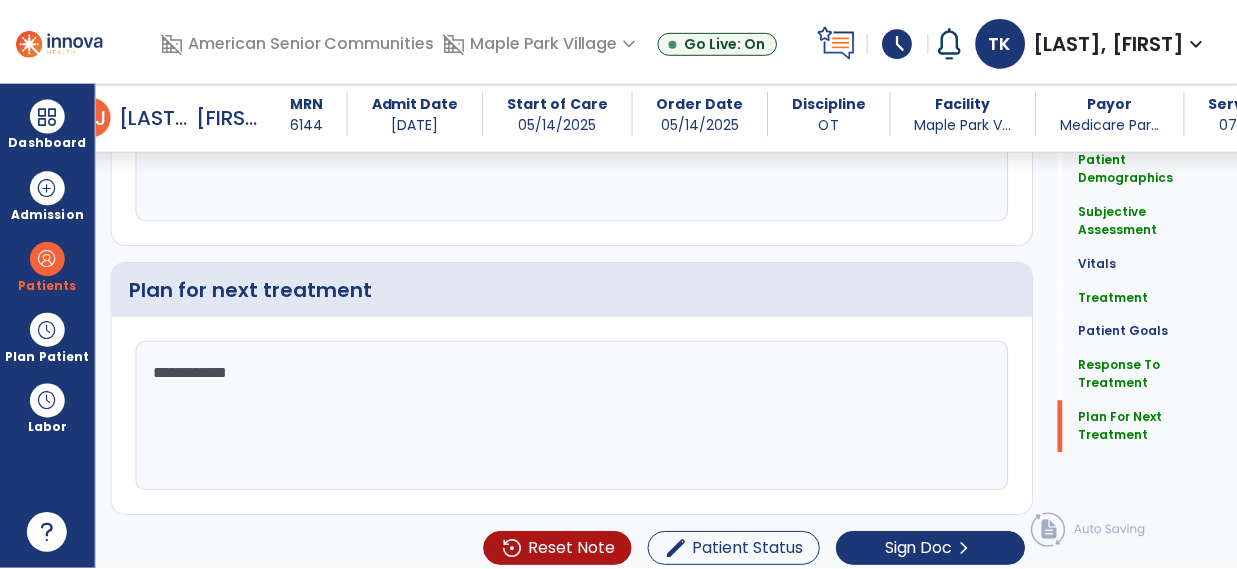 scroll, scrollTop: 2723, scrollLeft: 0, axis: vertical 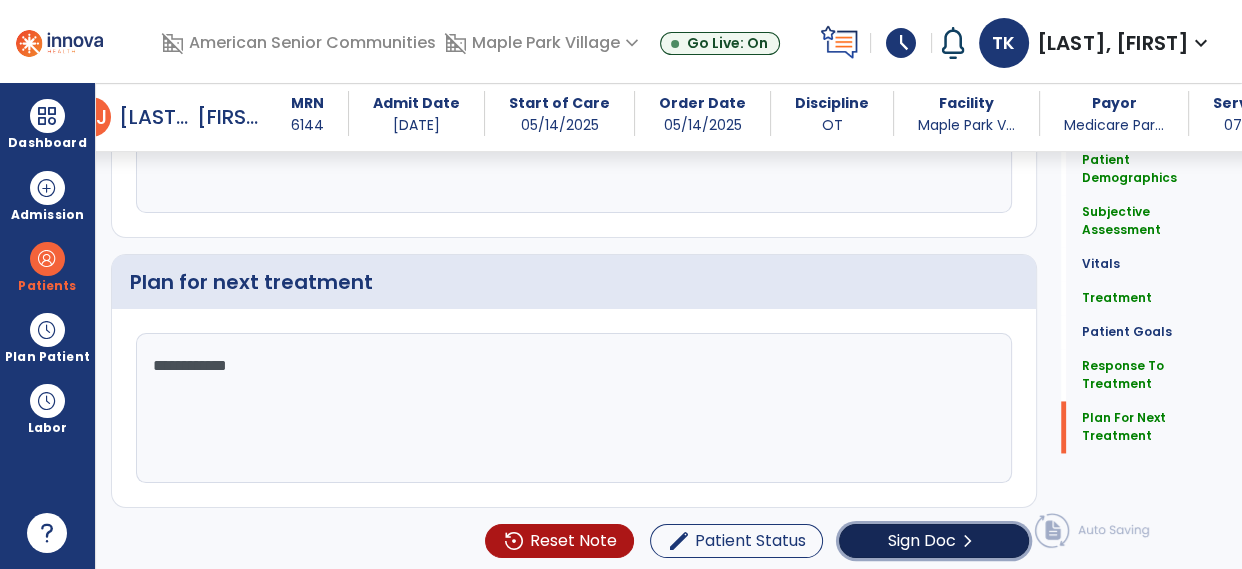 click on "Sign Doc" 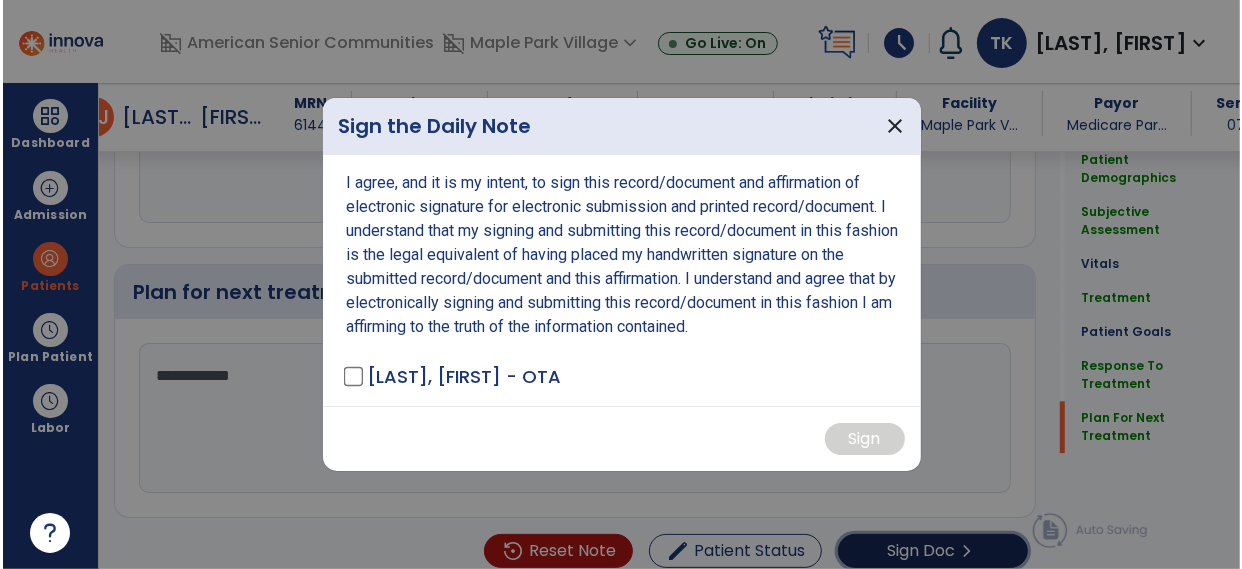 scroll, scrollTop: 2723, scrollLeft: 0, axis: vertical 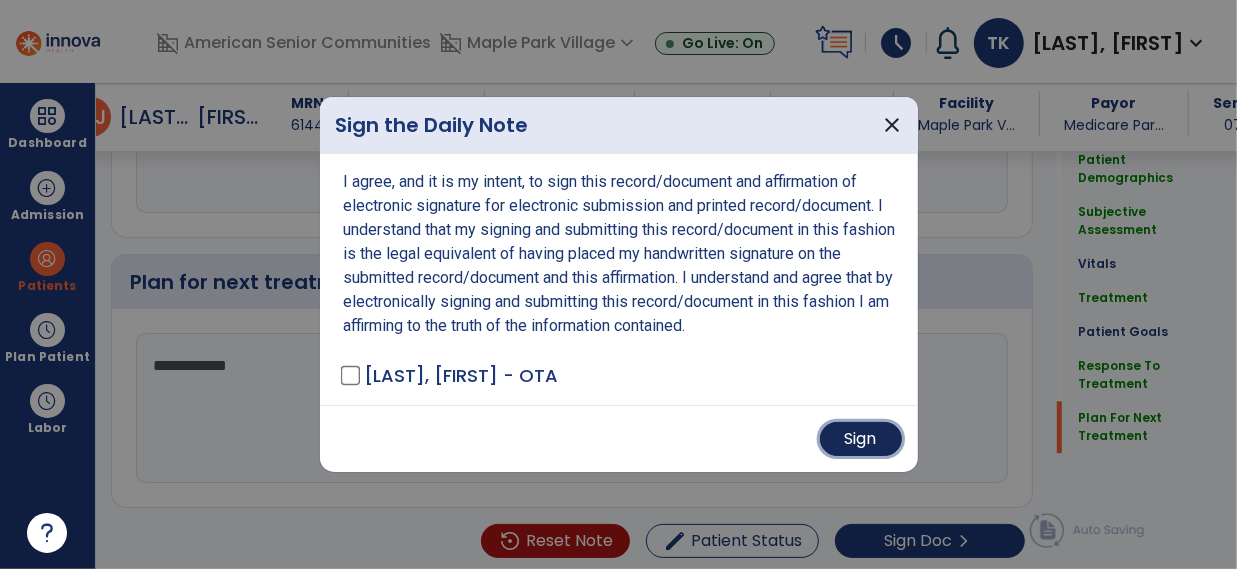click on "Sign" at bounding box center [861, 439] 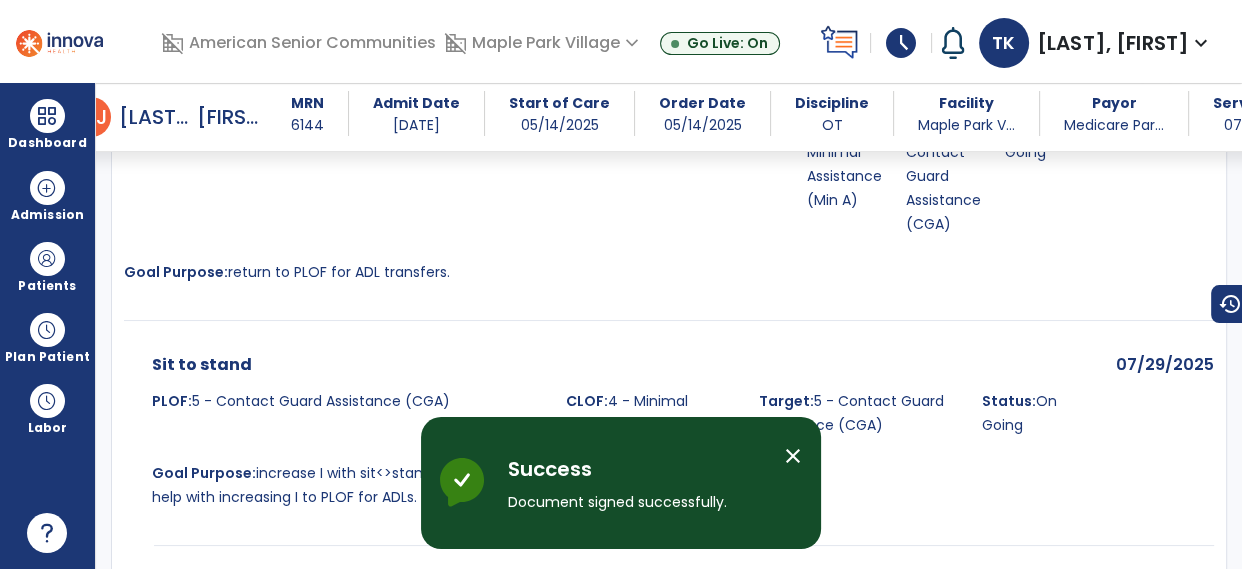 scroll, scrollTop: 3777, scrollLeft: 0, axis: vertical 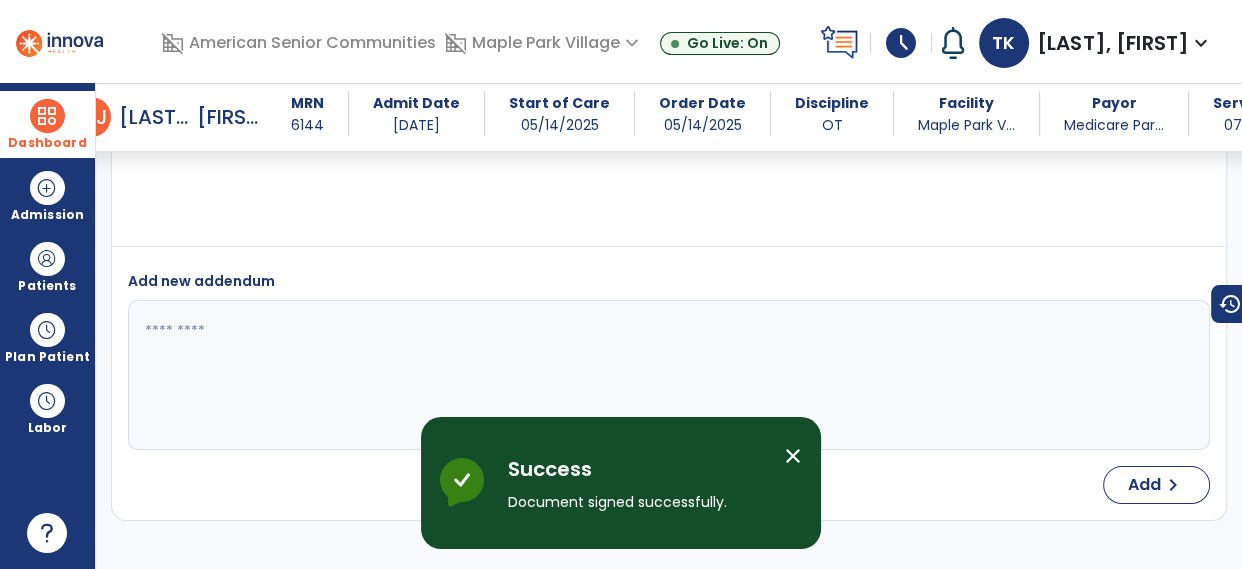 click at bounding box center [47, 116] 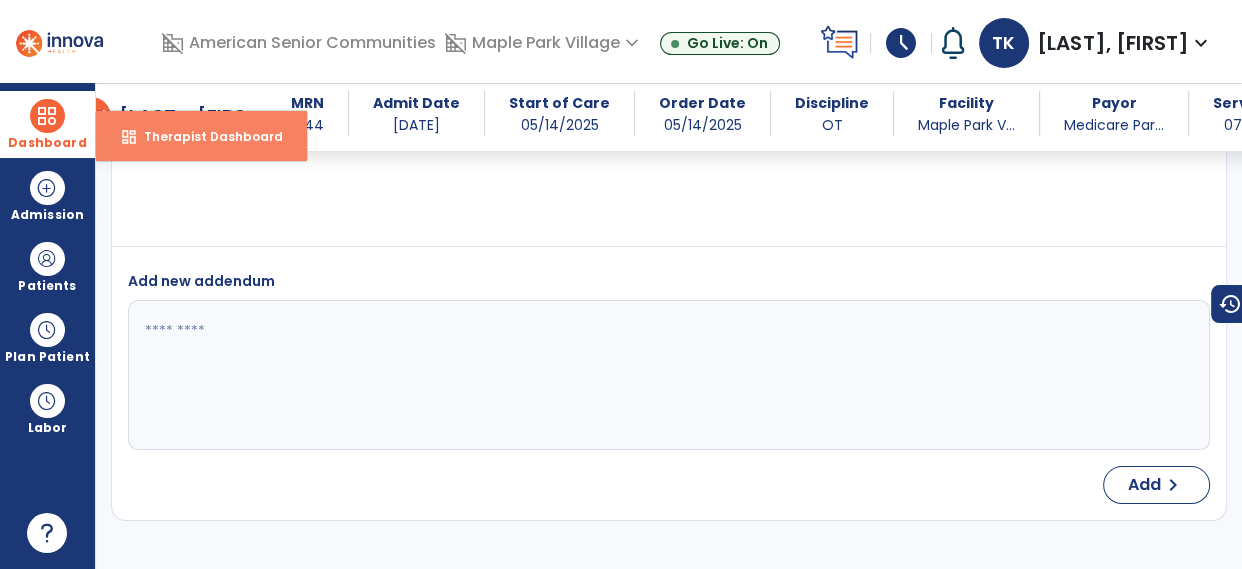 click on "dashboard  Therapist Dashboard" at bounding box center (201, 136) 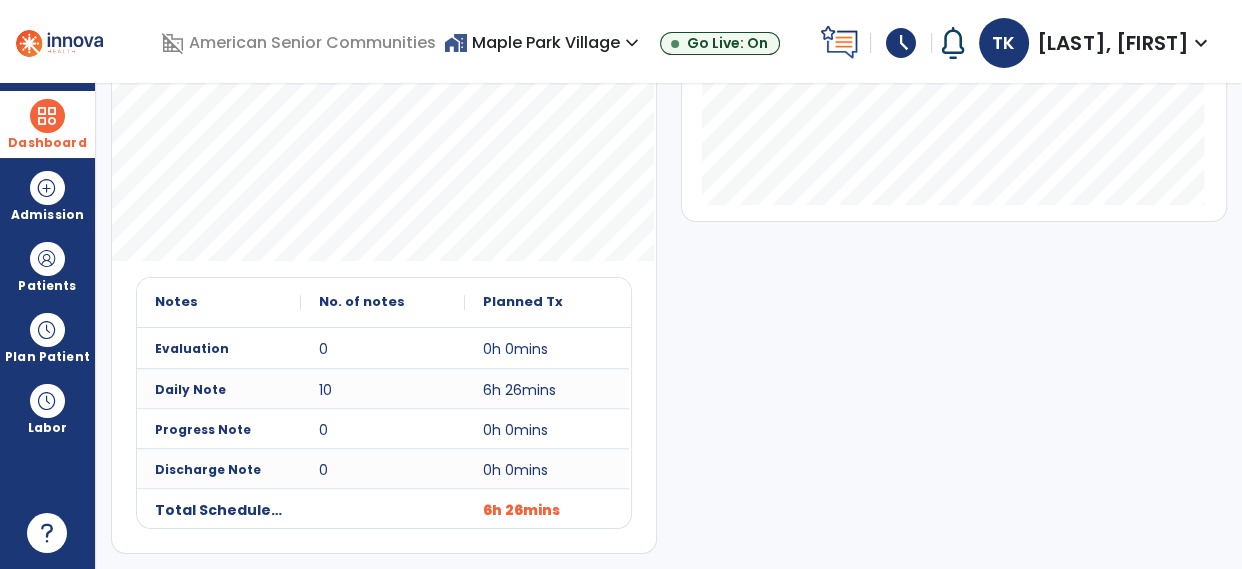scroll, scrollTop: 0, scrollLeft: 0, axis: both 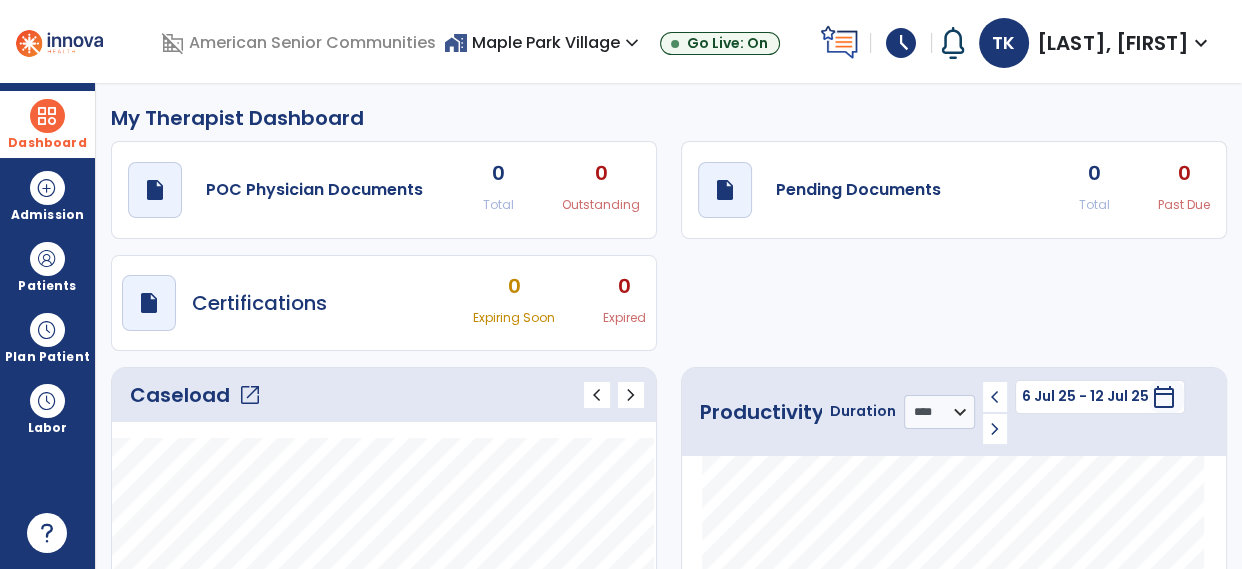 click on "expand_more" at bounding box center [1201, 43] 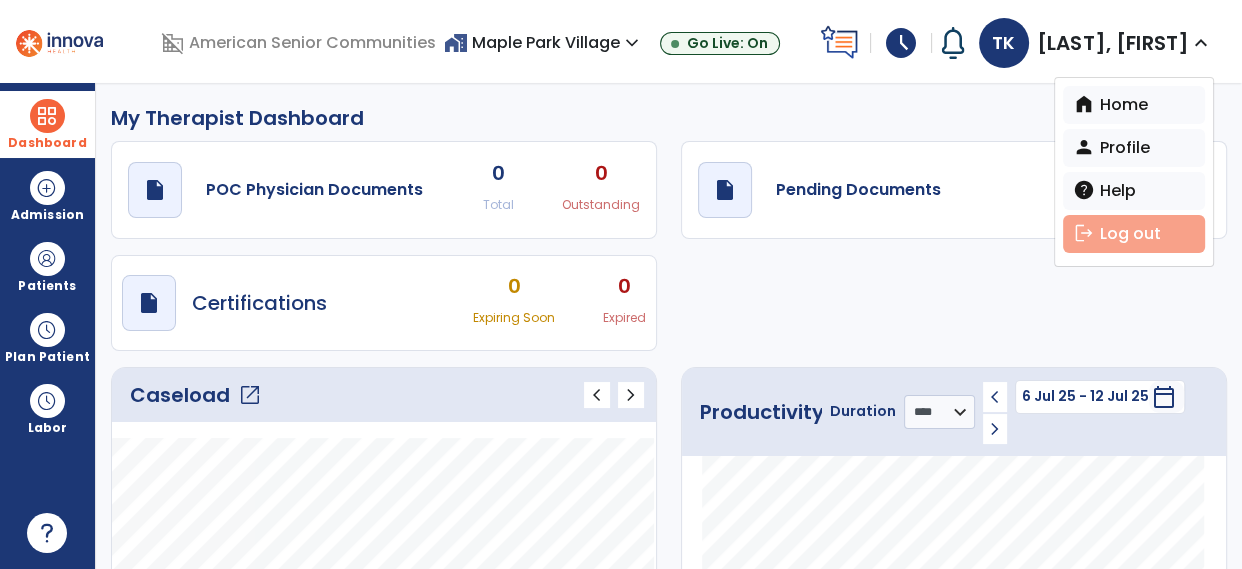 click on "logout   Log out" at bounding box center [1134, 234] 